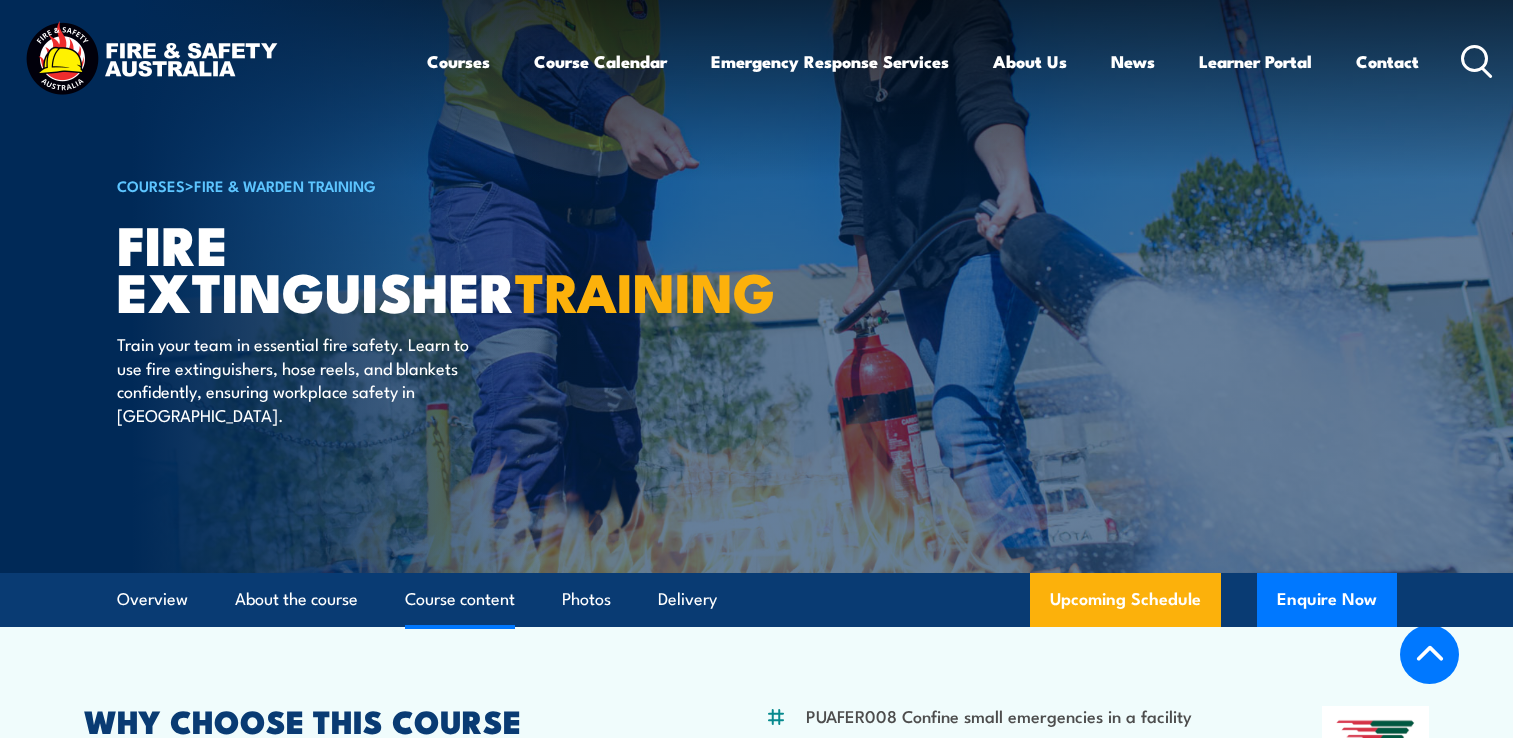 scroll, scrollTop: 1900, scrollLeft: 0, axis: vertical 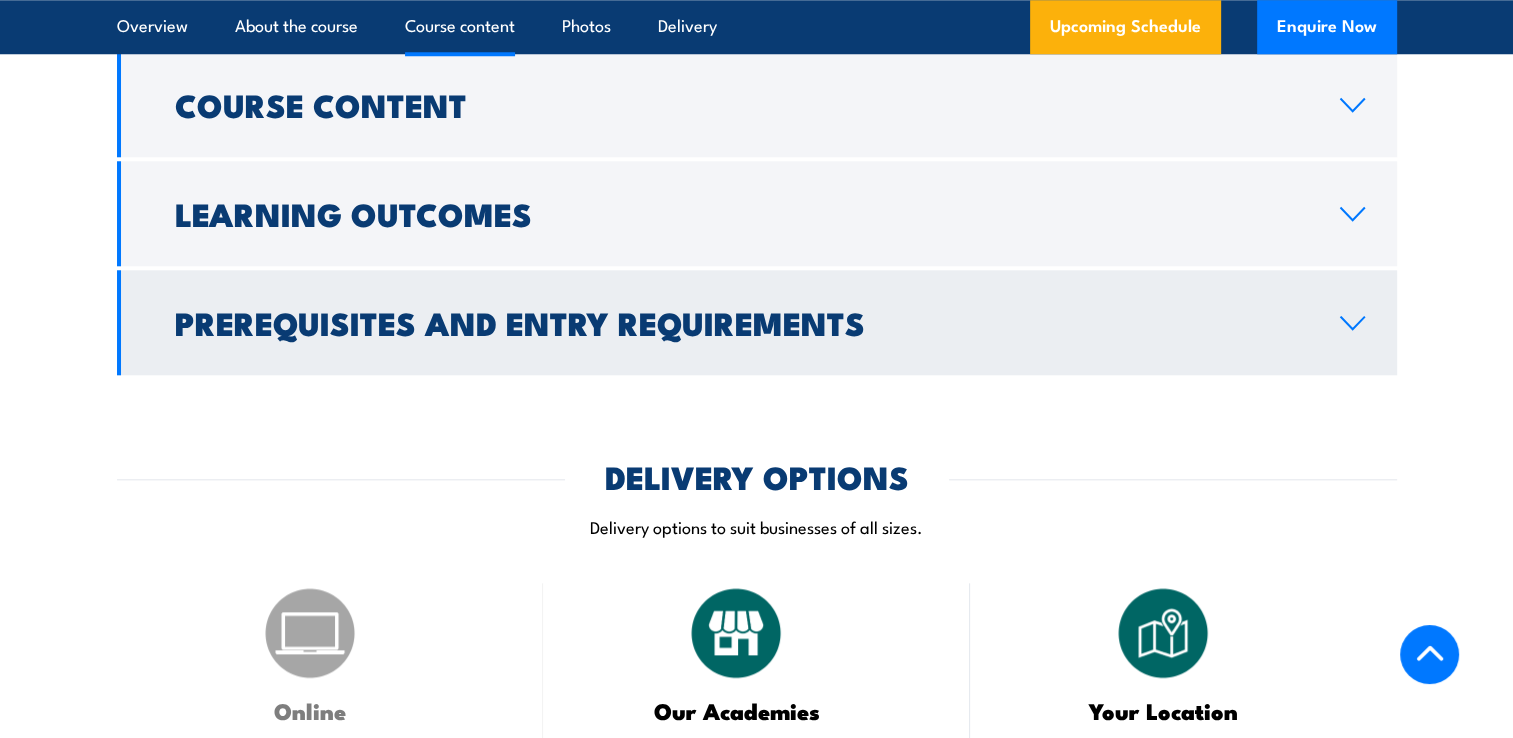 click on "Prerequisites and Entry Requirements" at bounding box center (741, 322) 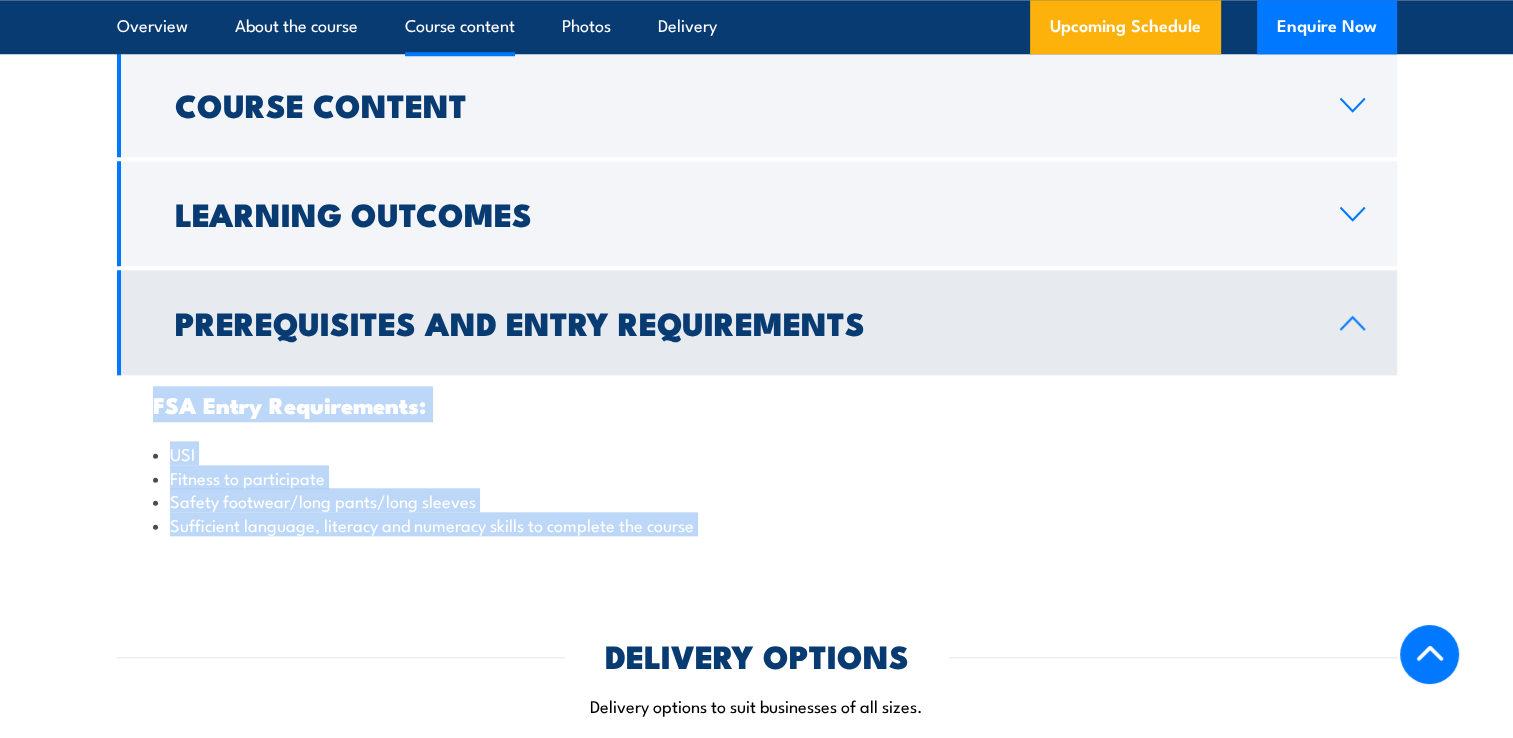 drag, startPoint x: 154, startPoint y: 405, endPoint x: 720, endPoint y: 588, distance: 594.8487 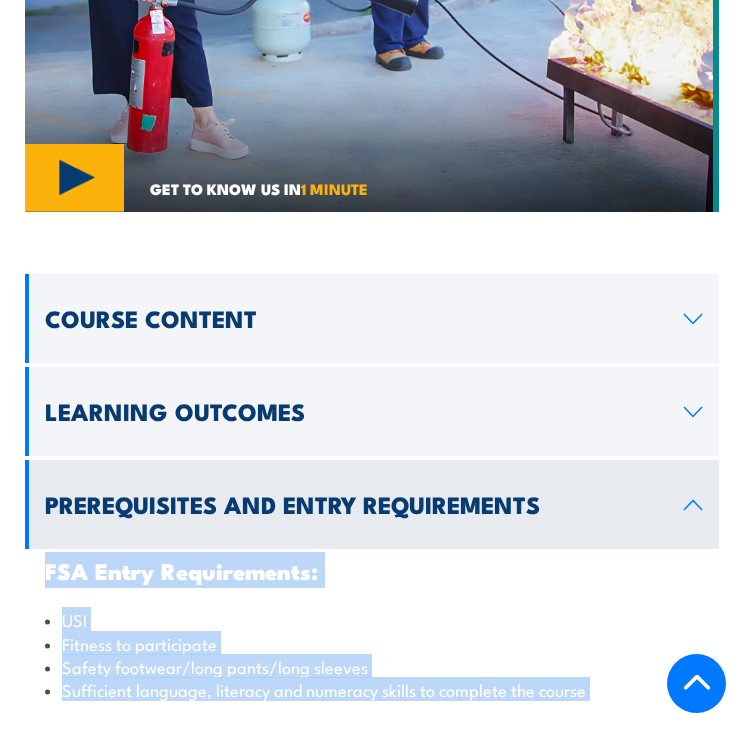 scroll, scrollTop: 1876, scrollLeft: 0, axis: vertical 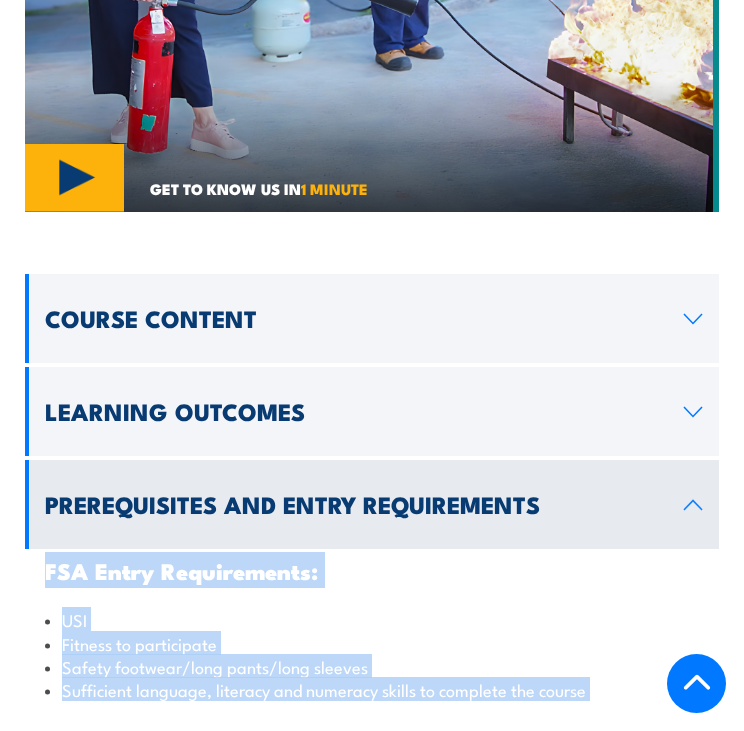 click on "FSA Entry Requirements:
USI
Fitness to participate
Safety footwear/long pants/long sleeves
Sufficient language, literacy and numeracy skills to complete the course" at bounding box center [372, 630] 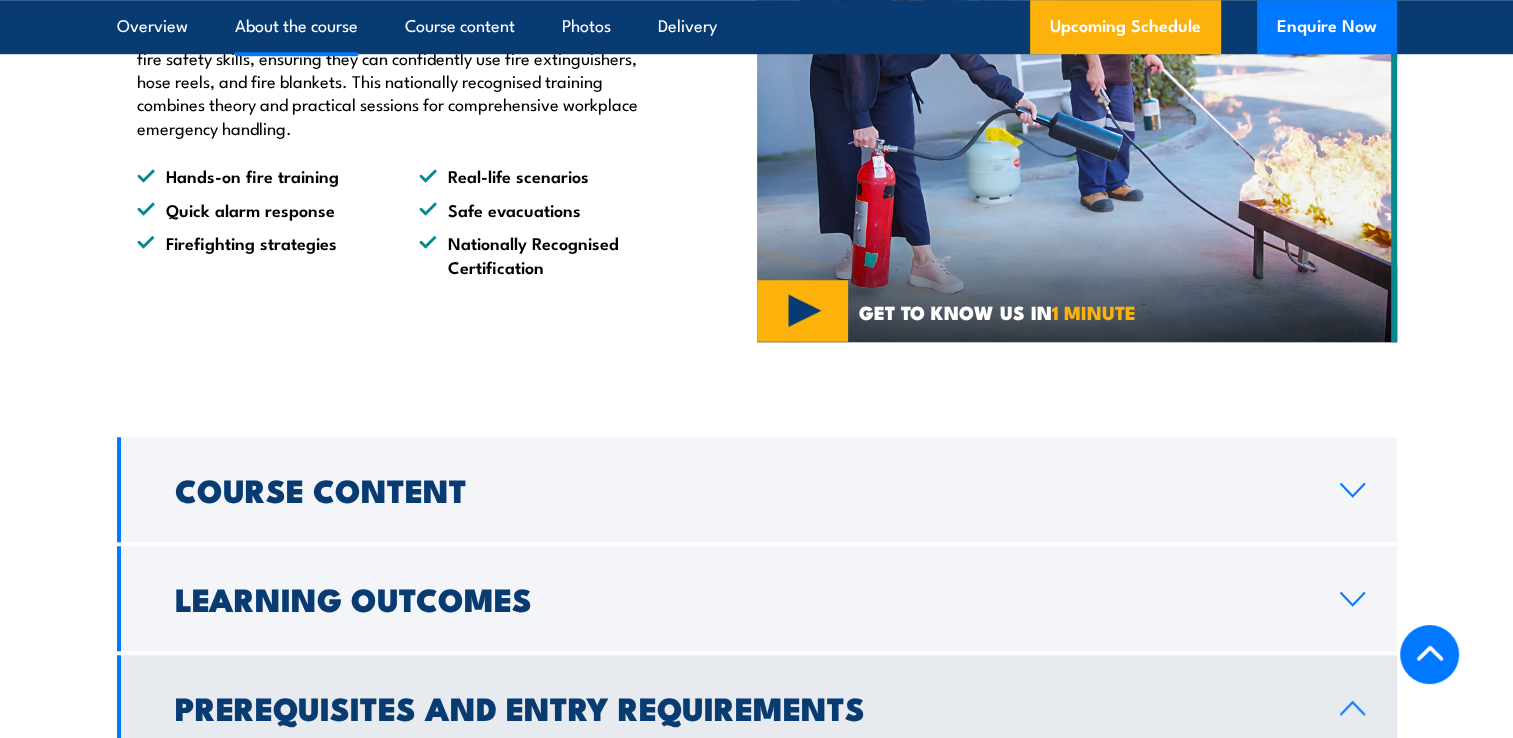 scroll, scrollTop: 1748, scrollLeft: 0, axis: vertical 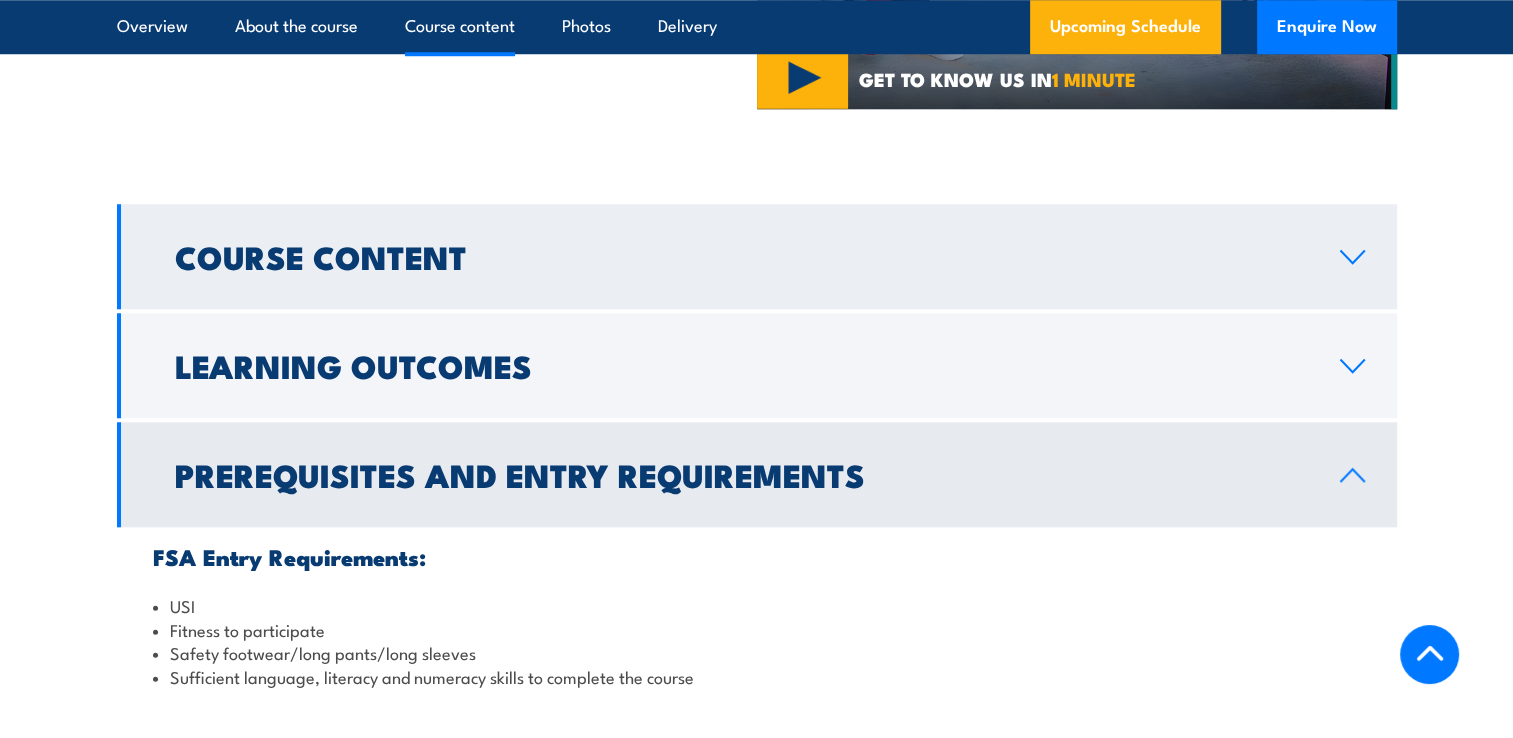 click on "Course Content" at bounding box center [757, 256] 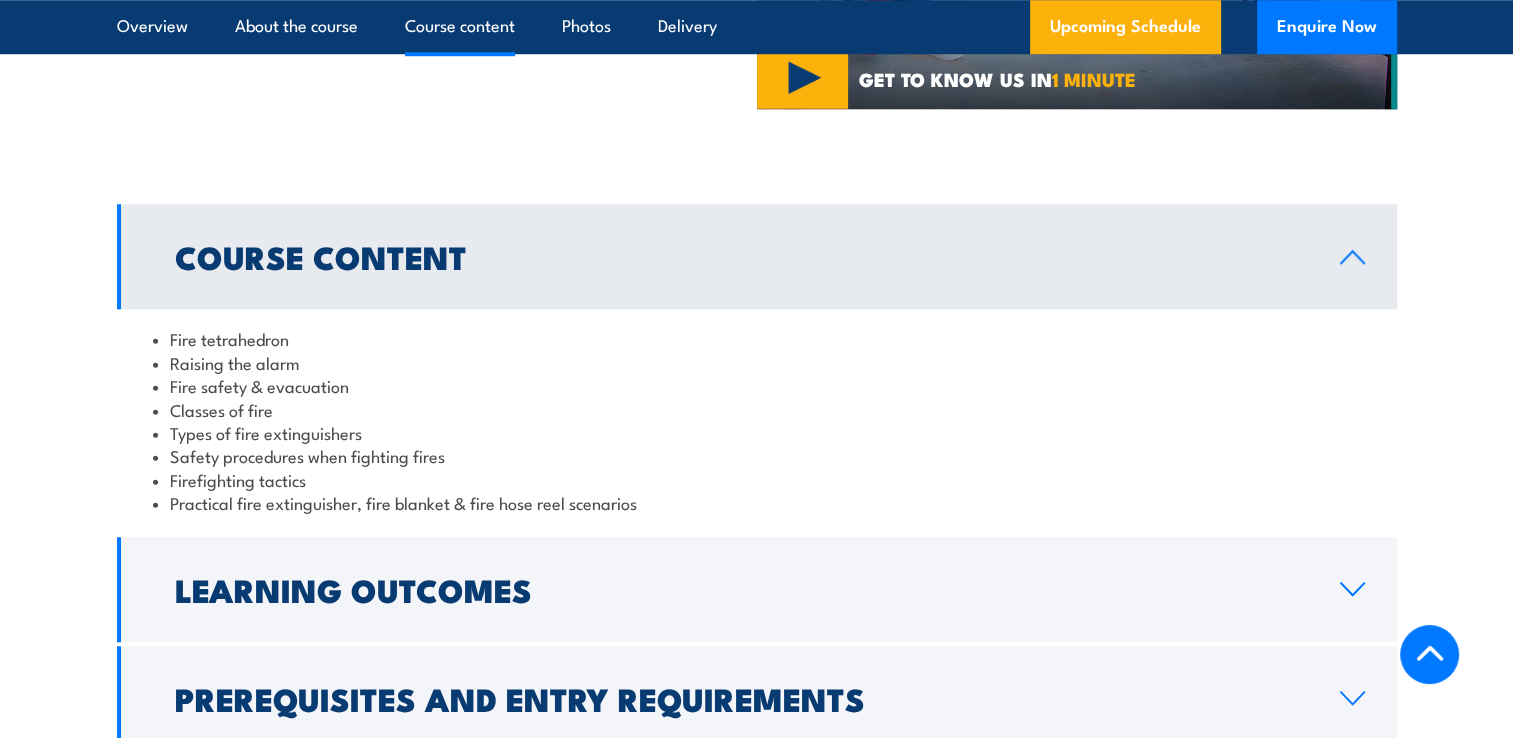 click on "Fire tetrahedron
Raising the alarm
Fire safety & evacuation
Classes of fire
Types of fire extinguishers
Safety procedures when fighting fires
Firefighting tactics
Practical fire extinguisher, fire blanket & fire hose reel scenarios" at bounding box center [757, 420] 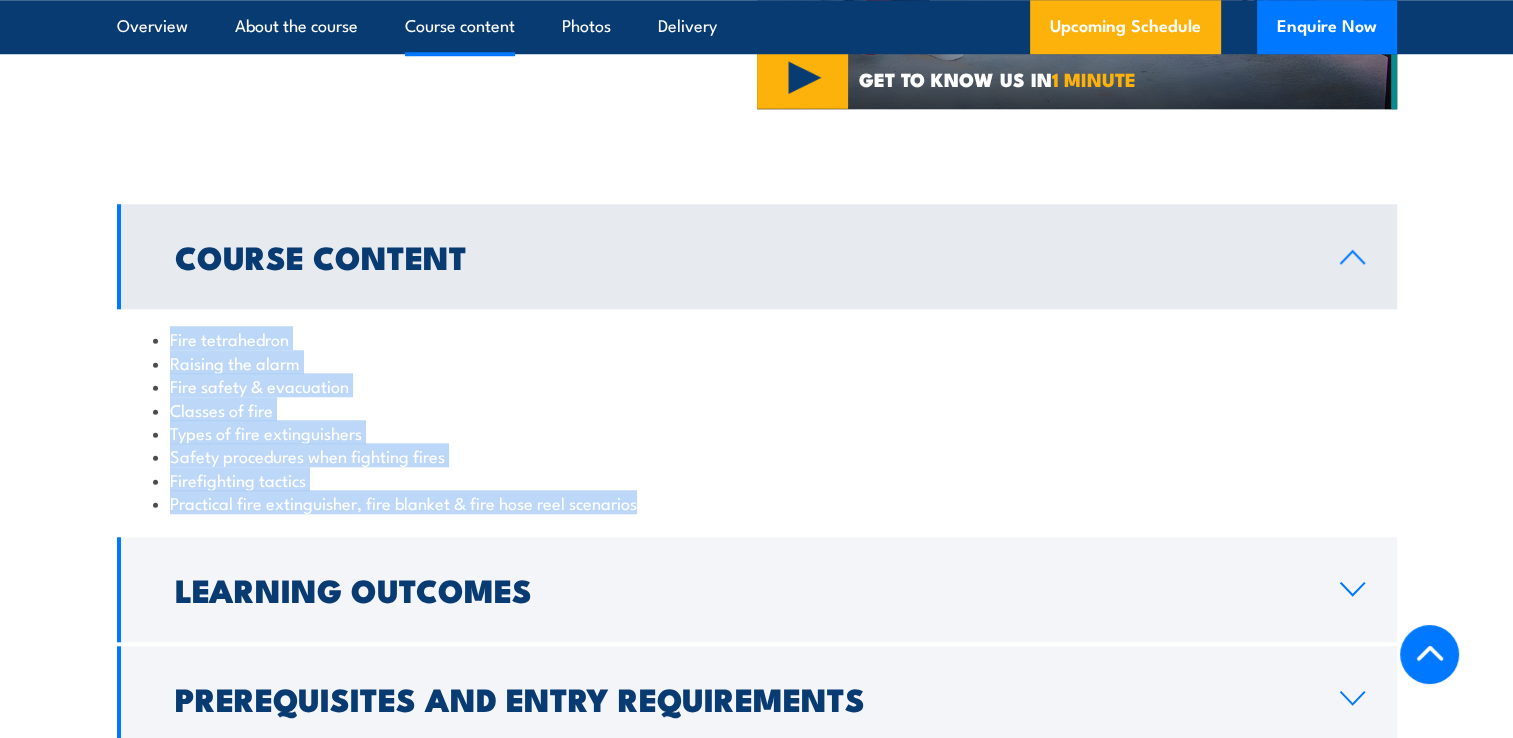 drag, startPoint x: 169, startPoint y: 338, endPoint x: 651, endPoint y: 517, distance: 514.16437 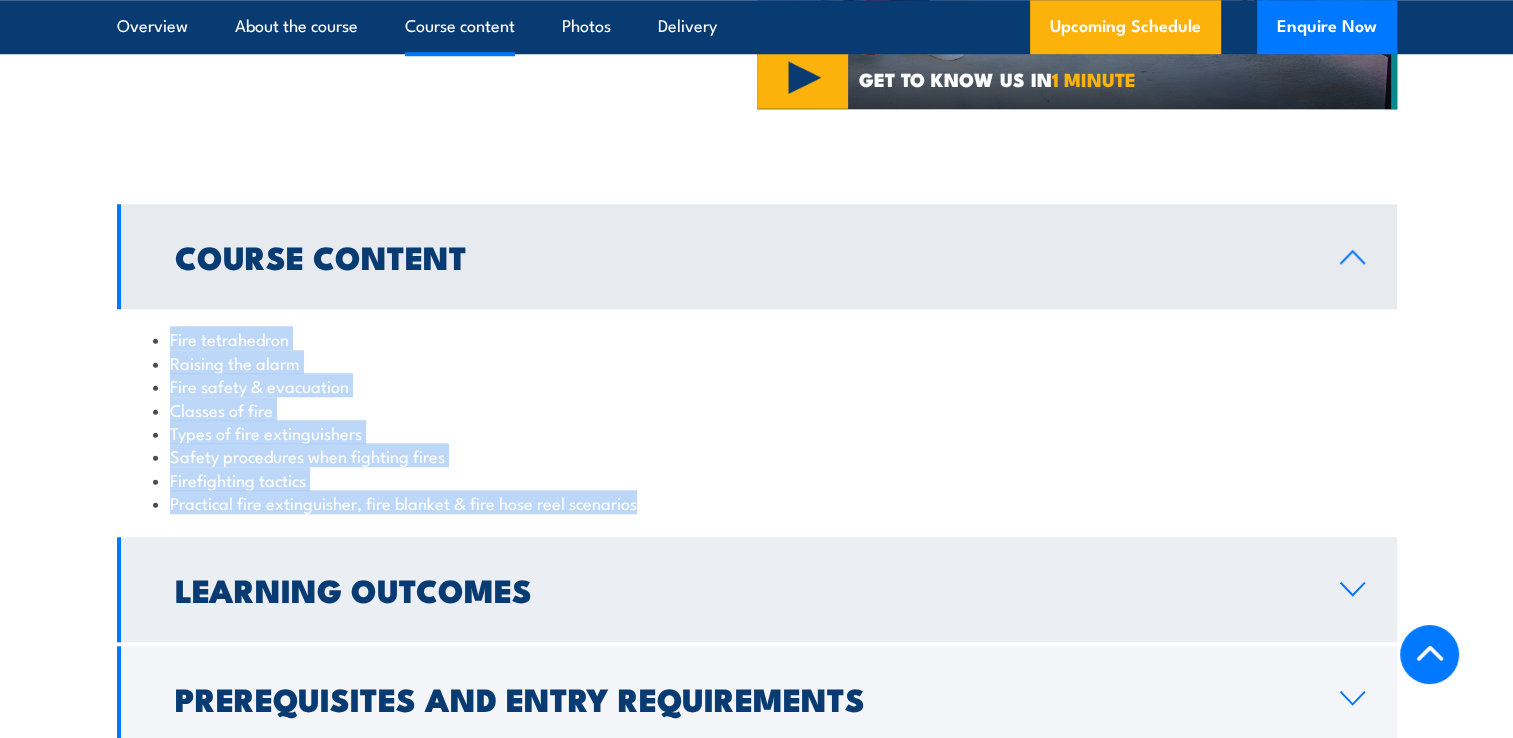 copy on "Fire tetrahedron
Raising the alarm
Fire safety & evacuation
Classes of fire
Types of fire extinguishers
Safety procedures when fighting fires
Firefighting tactics
Practical fire extinguisher, fire blanket & fire hose reel scenarios" 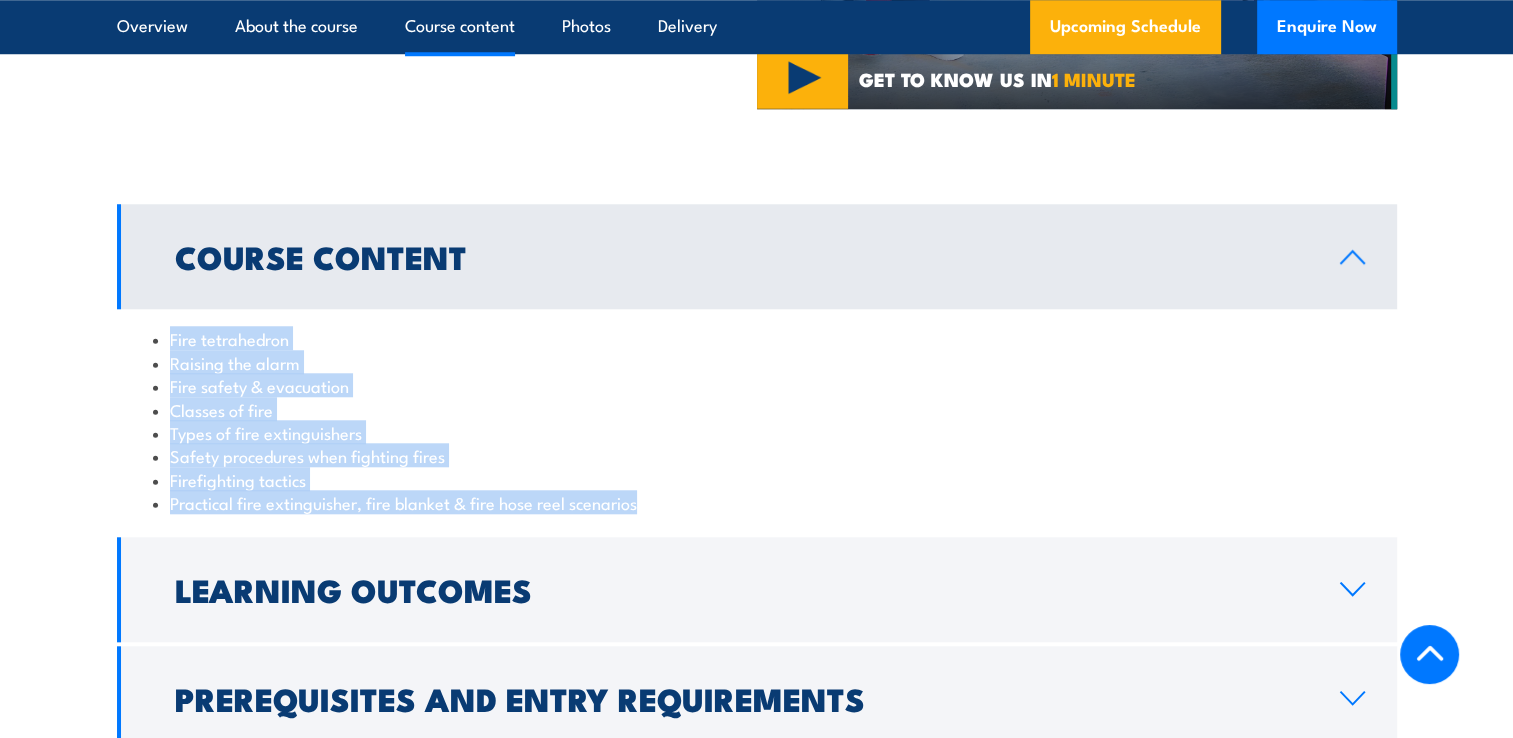 click on "Safety procedures when fighting fires" at bounding box center (757, 455) 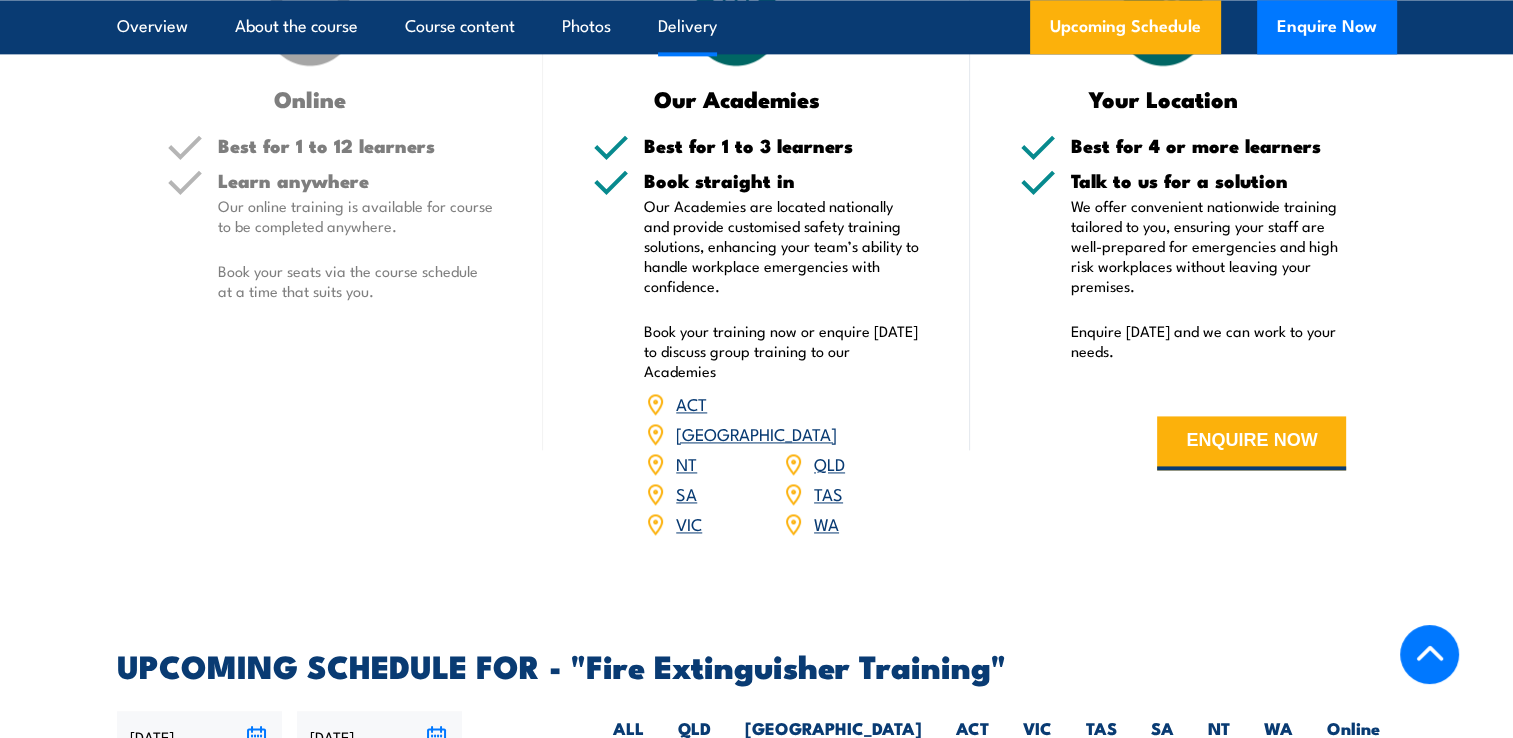 scroll, scrollTop: 2748, scrollLeft: 0, axis: vertical 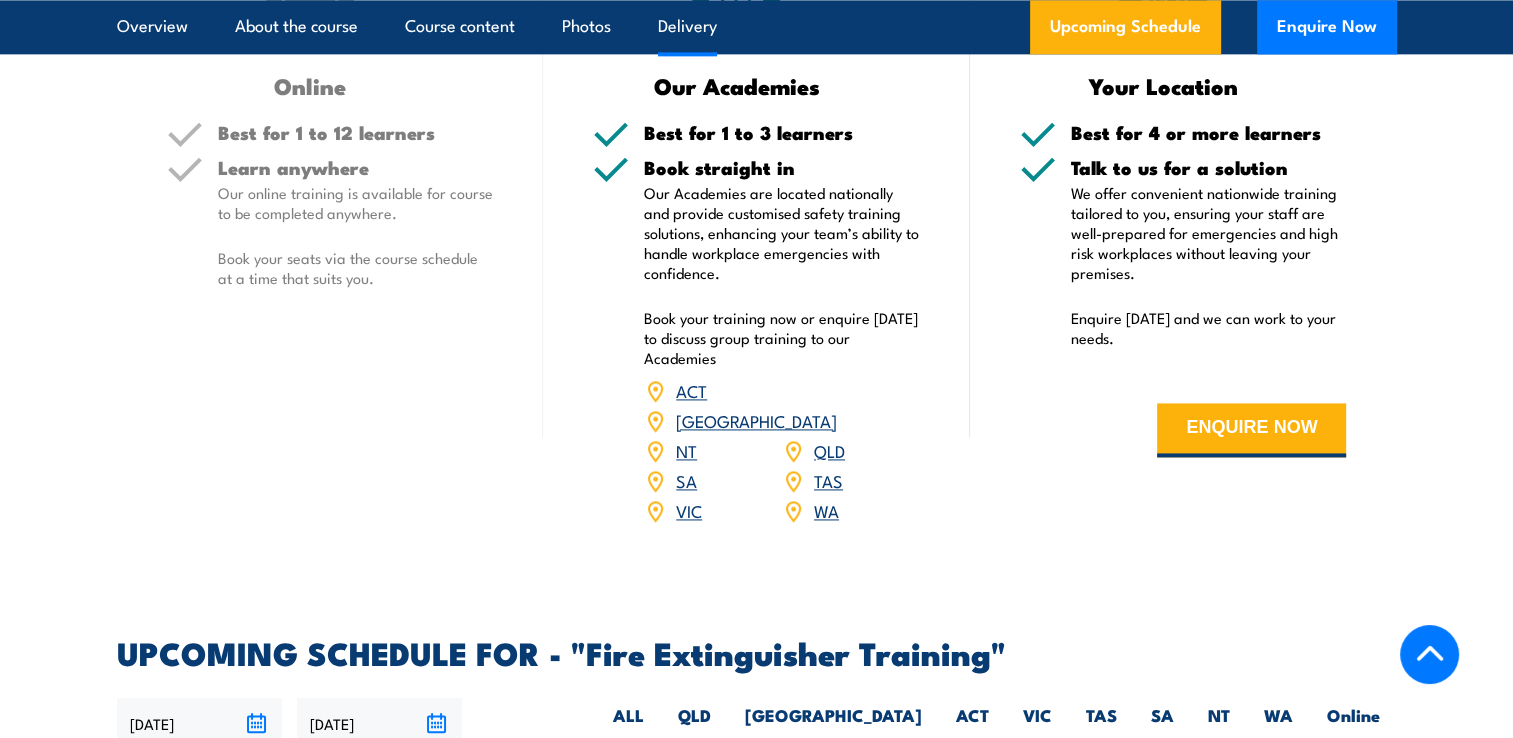 click on "NT" at bounding box center (686, 450) 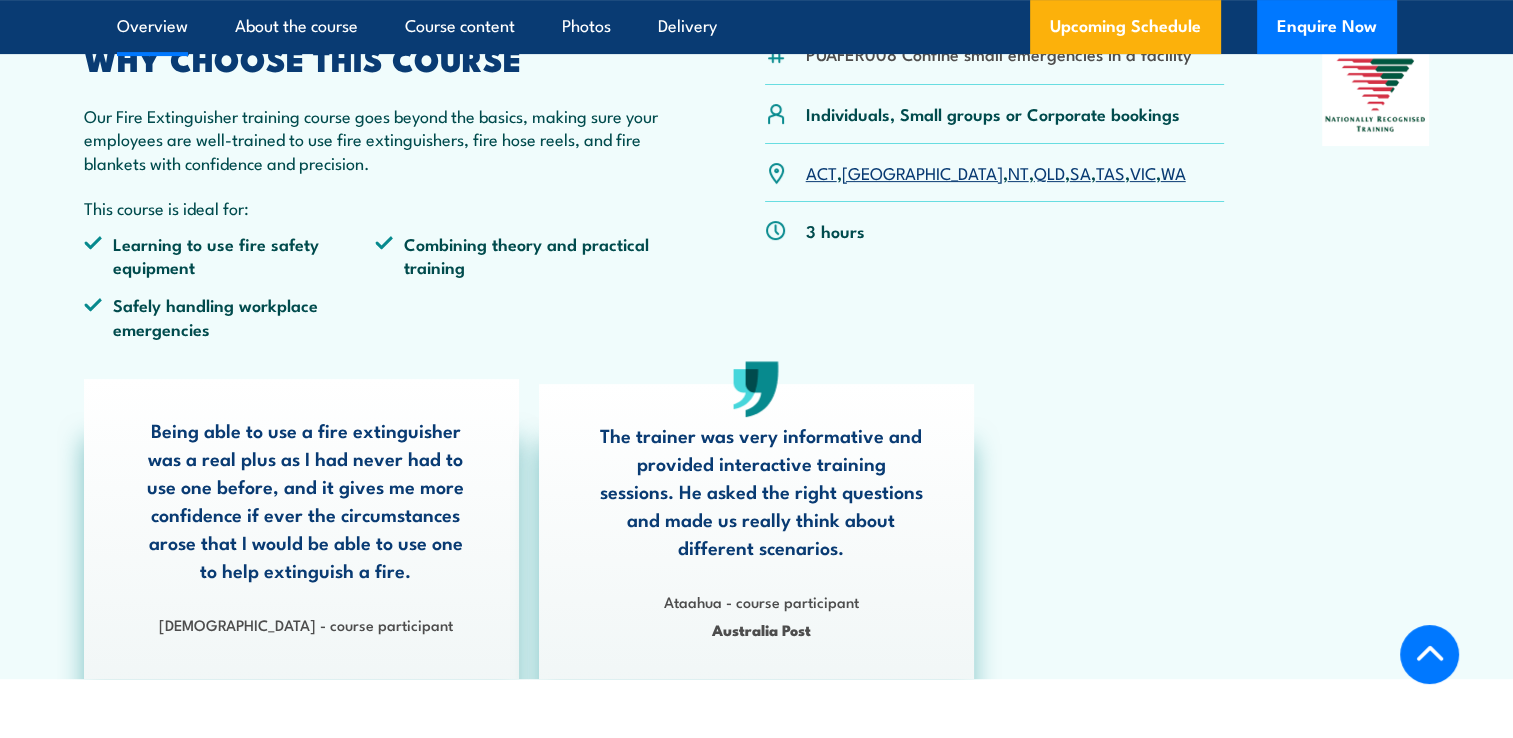 scroll, scrollTop: 756, scrollLeft: 0, axis: vertical 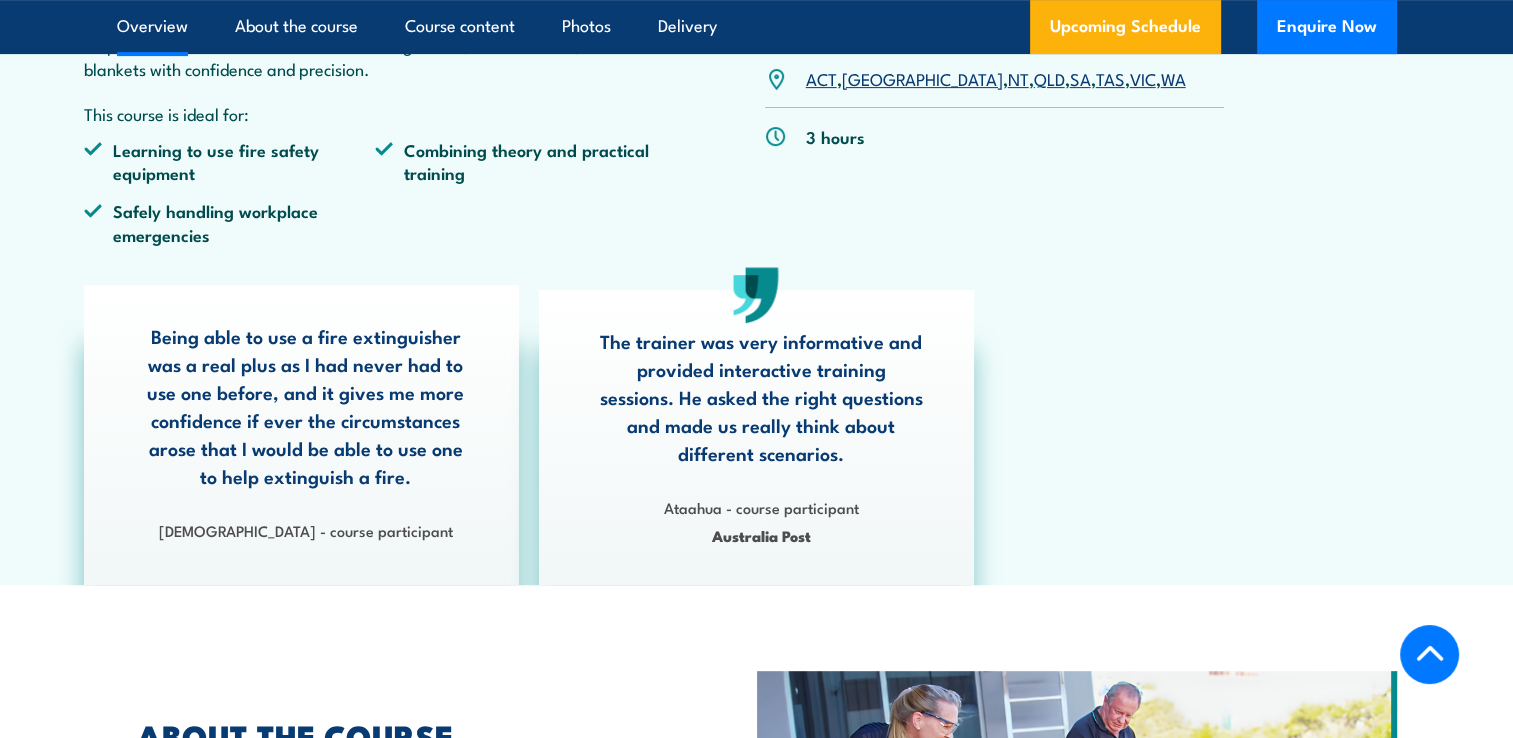 click on "NT" at bounding box center [1018, 78] 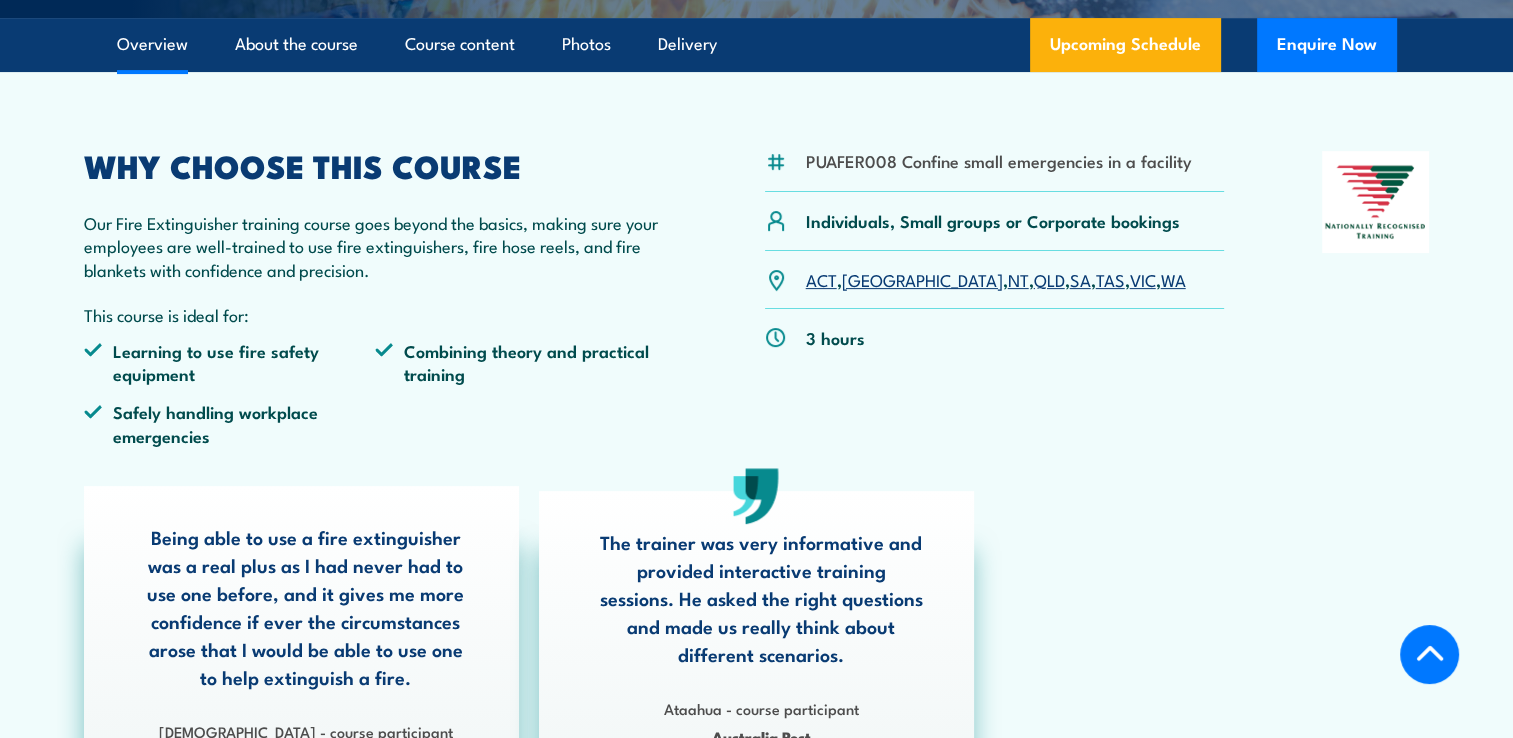 scroll, scrollTop: 356, scrollLeft: 0, axis: vertical 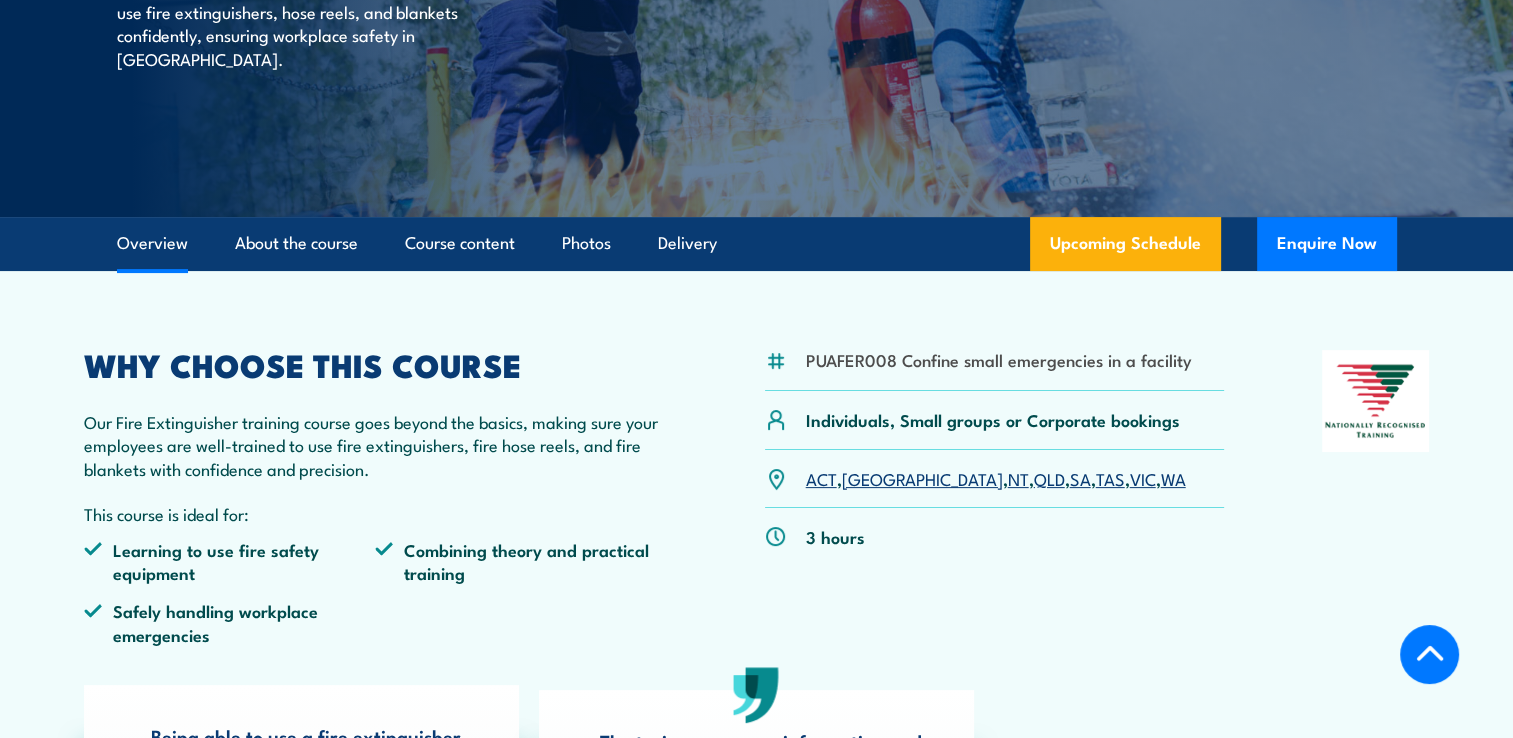 click on "Overview" at bounding box center (152, 243) 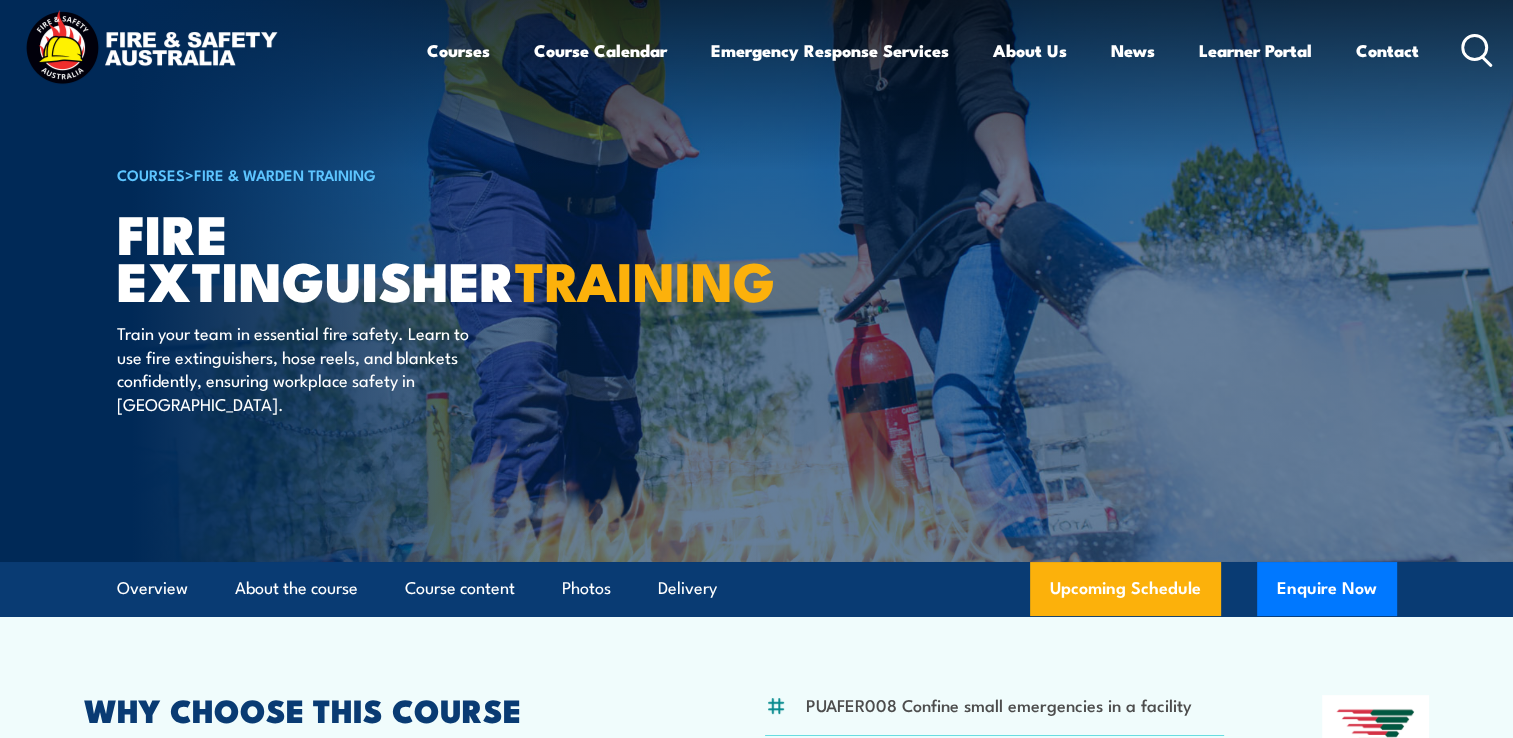 scroll, scrollTop: 0, scrollLeft: 0, axis: both 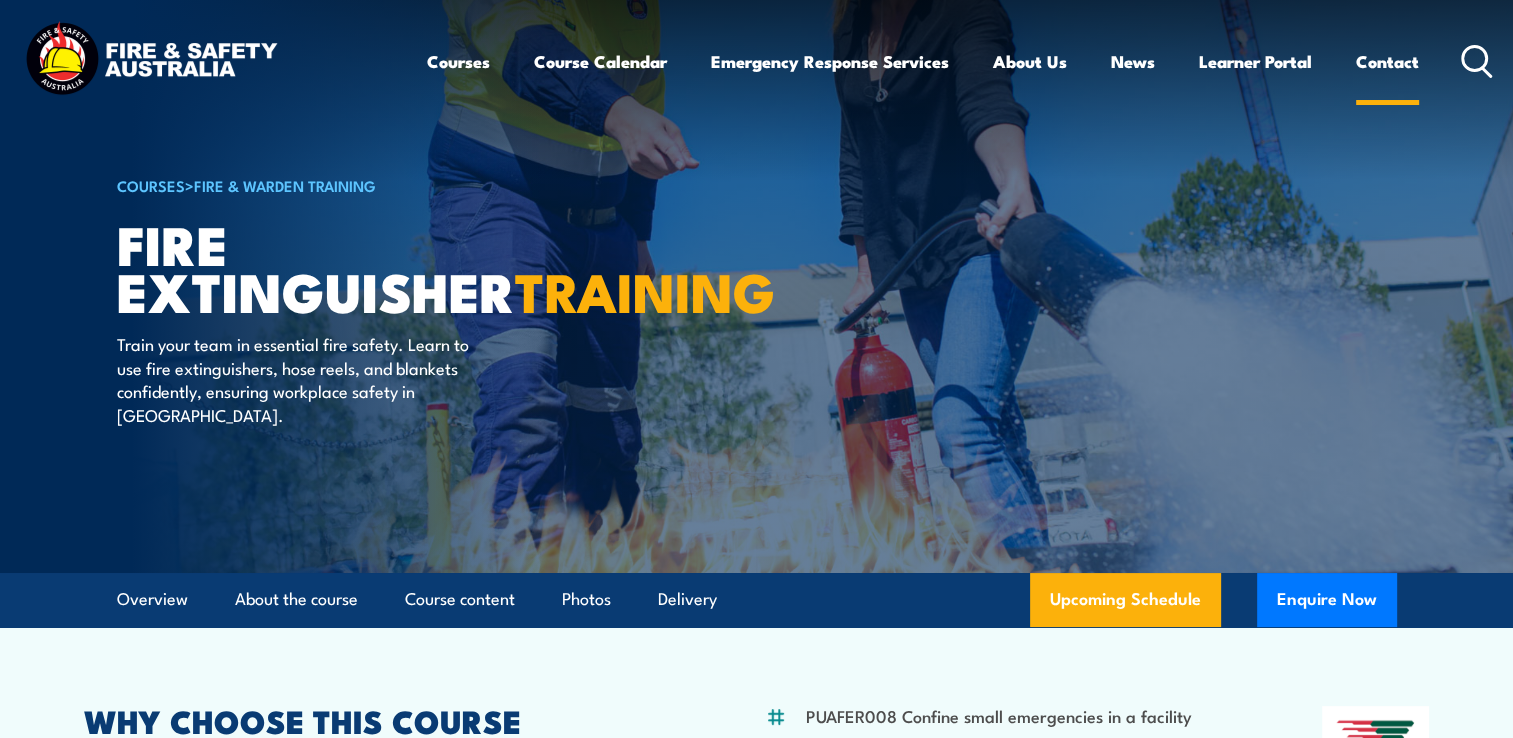 click on "Contact" at bounding box center [1387, 61] 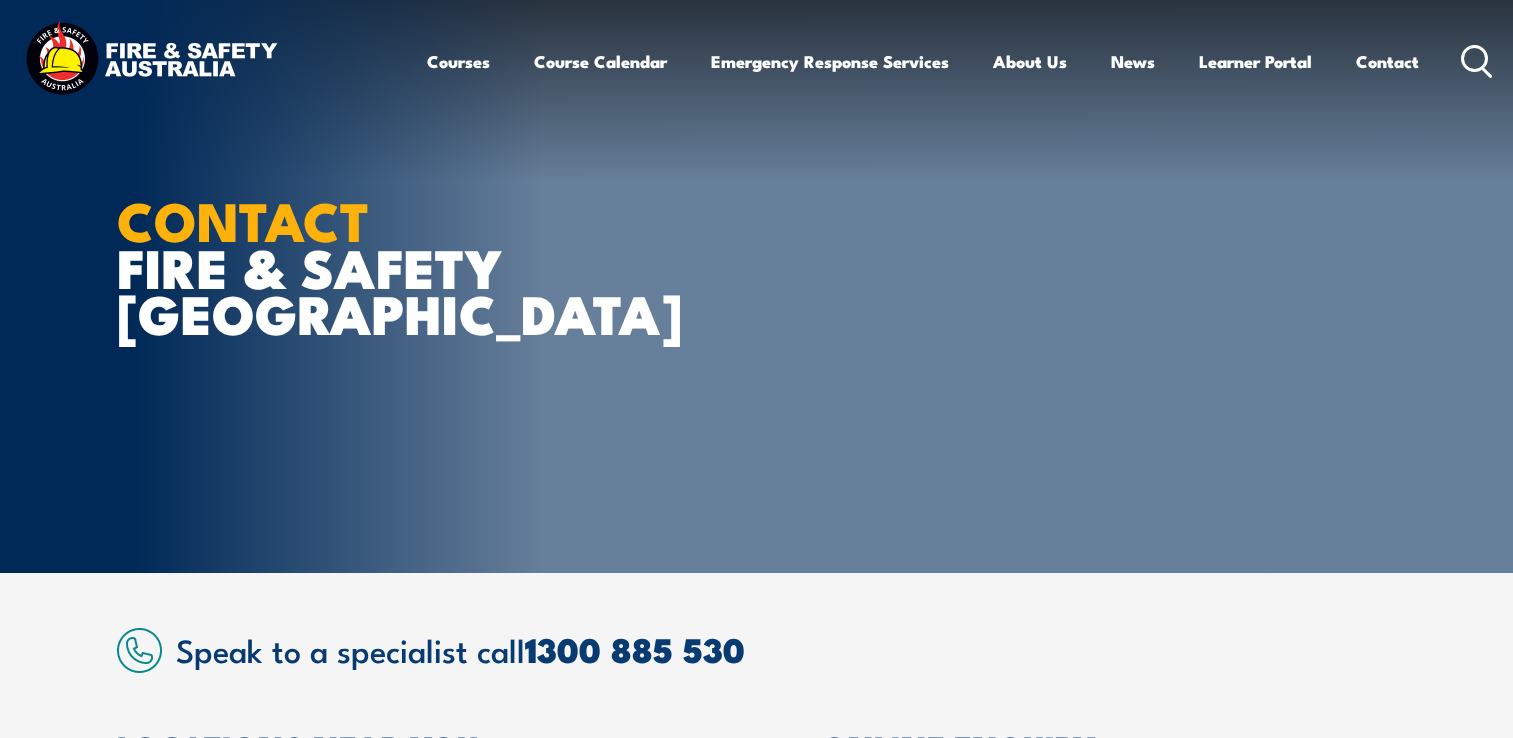 scroll, scrollTop: 85, scrollLeft: 0, axis: vertical 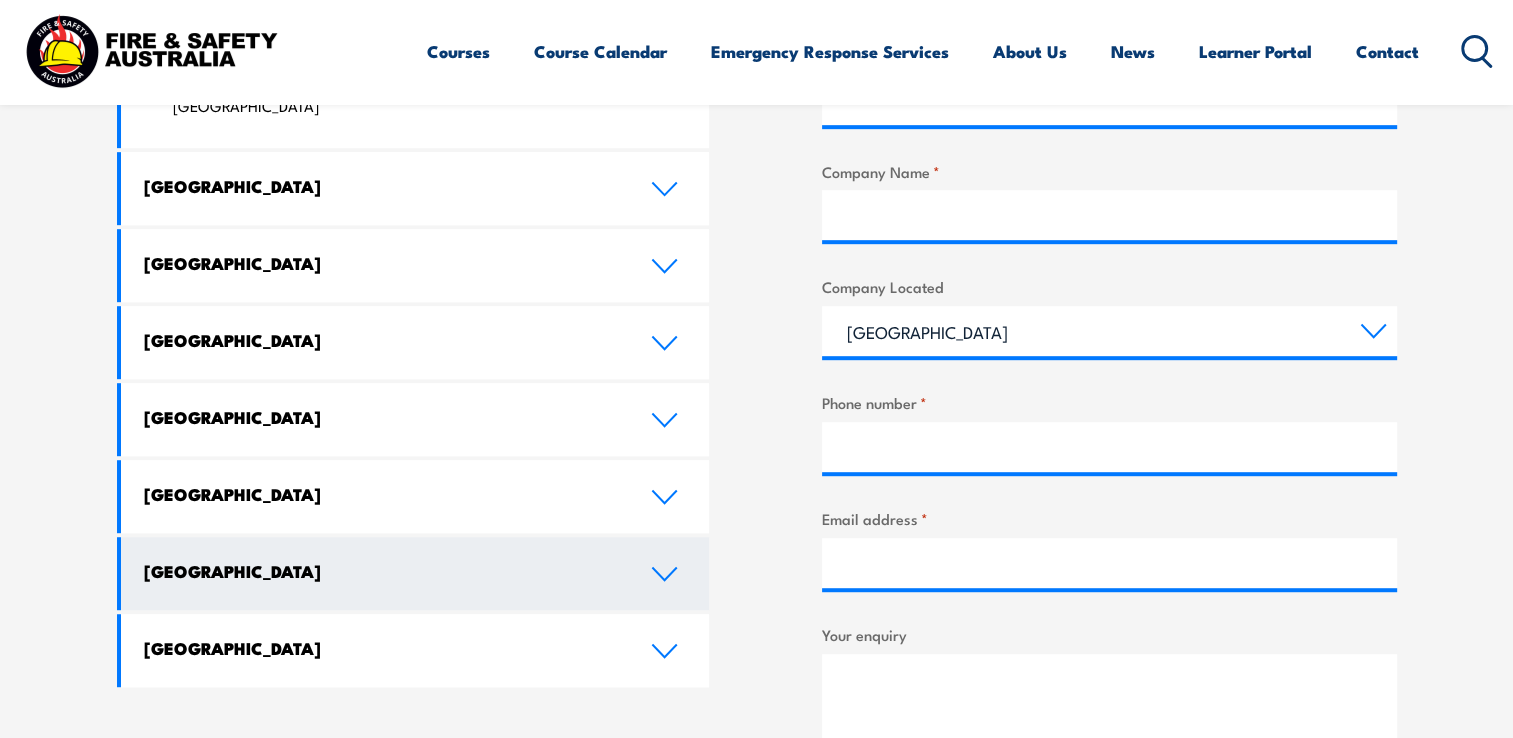 click on "Northern Territory" at bounding box center [382, 571] 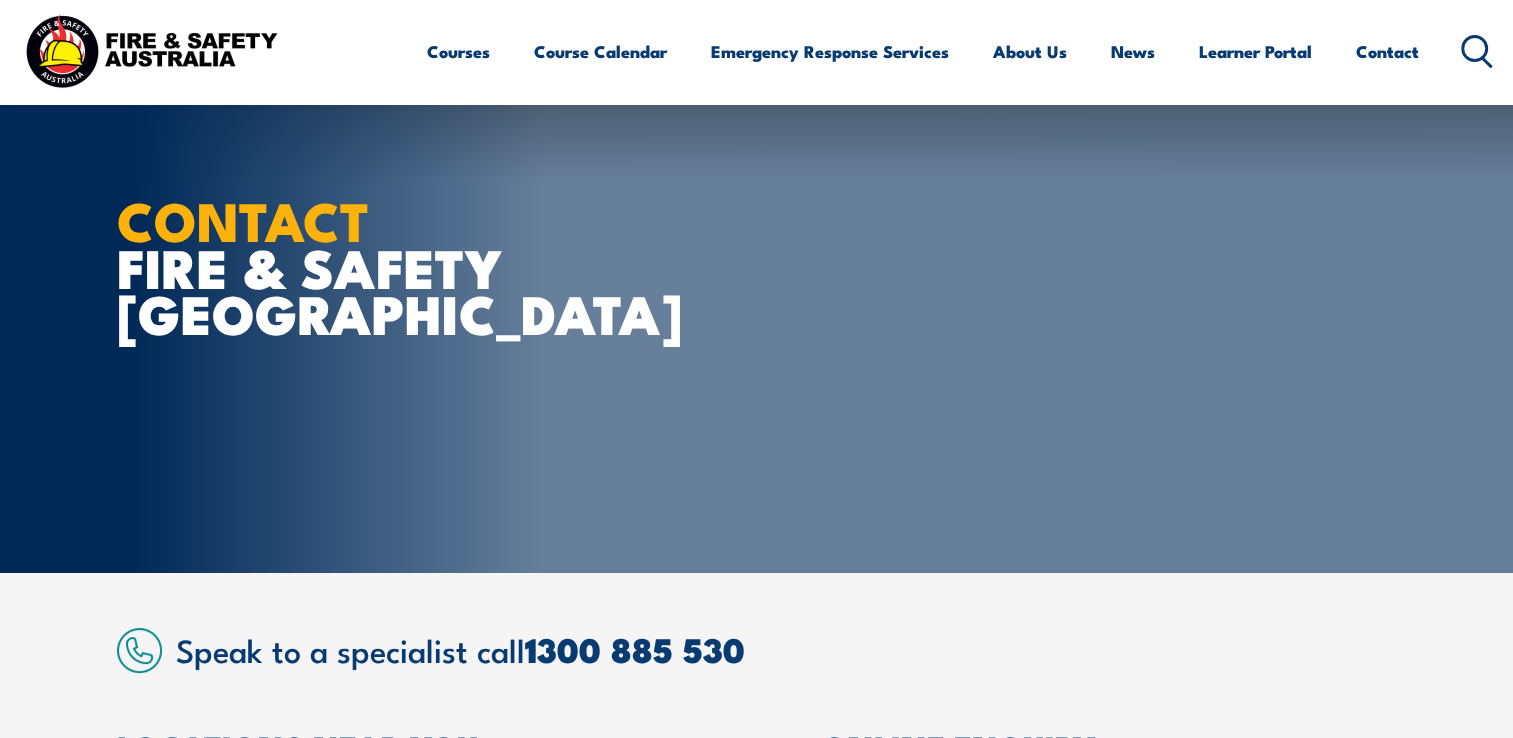 scroll, scrollTop: 200, scrollLeft: 0, axis: vertical 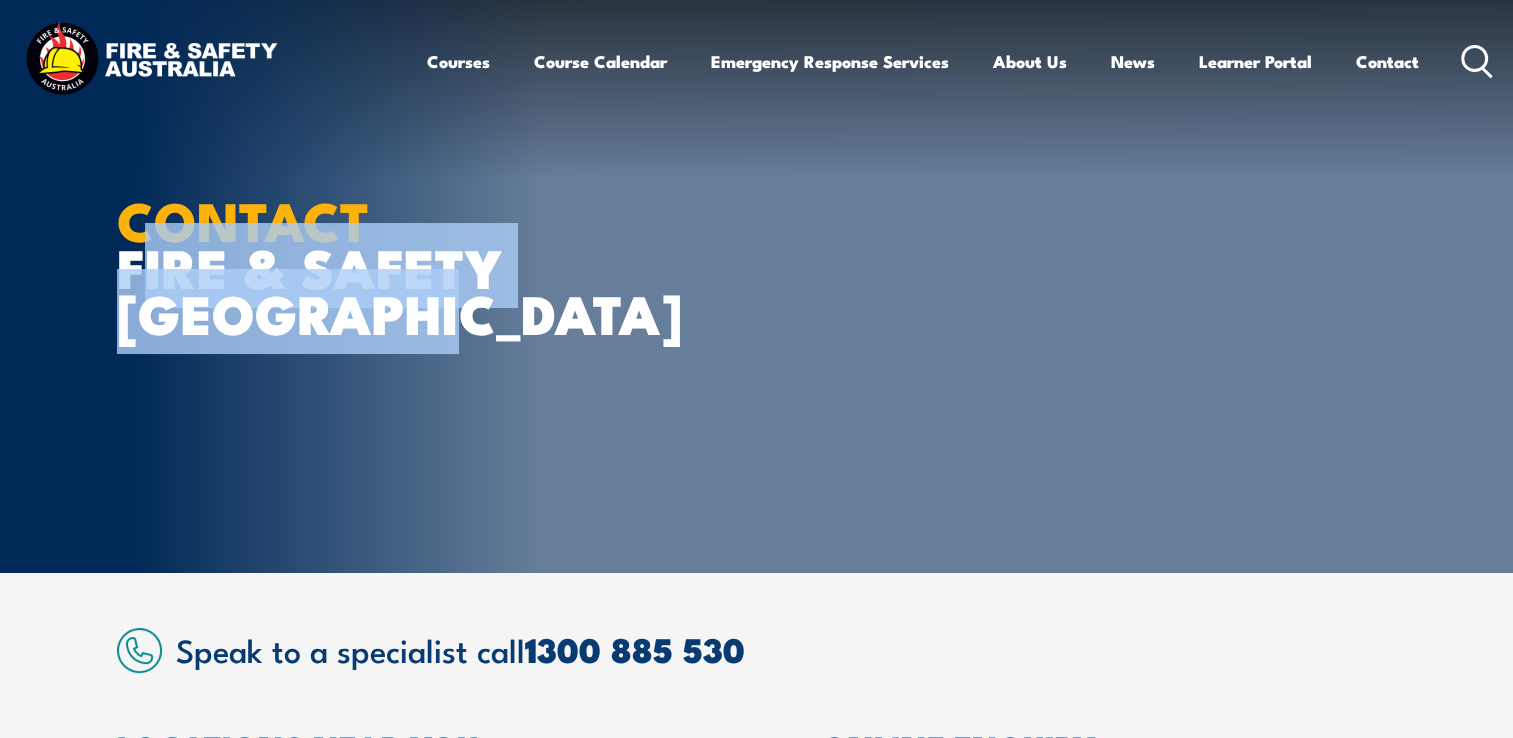 drag, startPoint x: 119, startPoint y: 267, endPoint x: 465, endPoint y: 326, distance: 350.9943 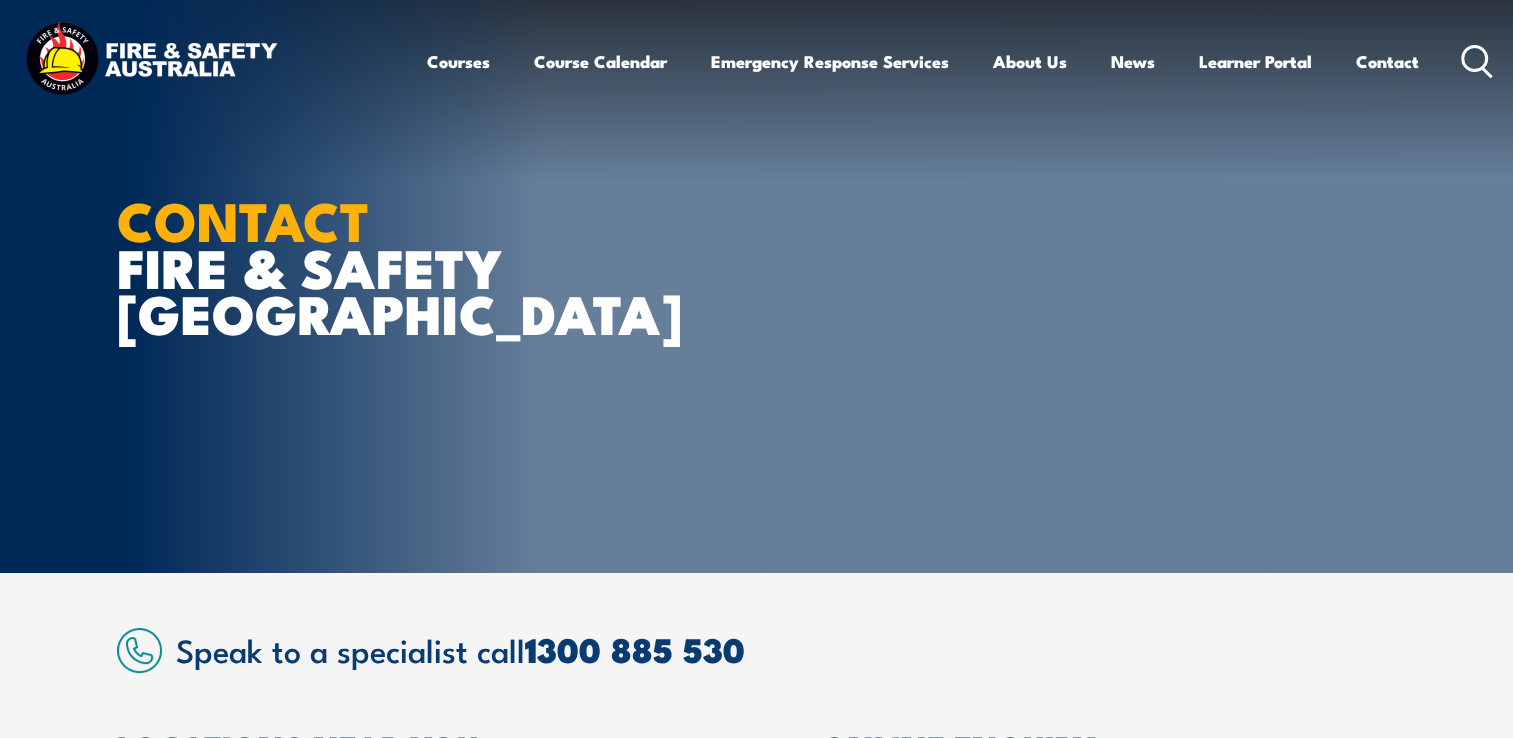 click on "CONTACT
FIRE & SAFETY AUSTRALIA" at bounding box center (364, 286) 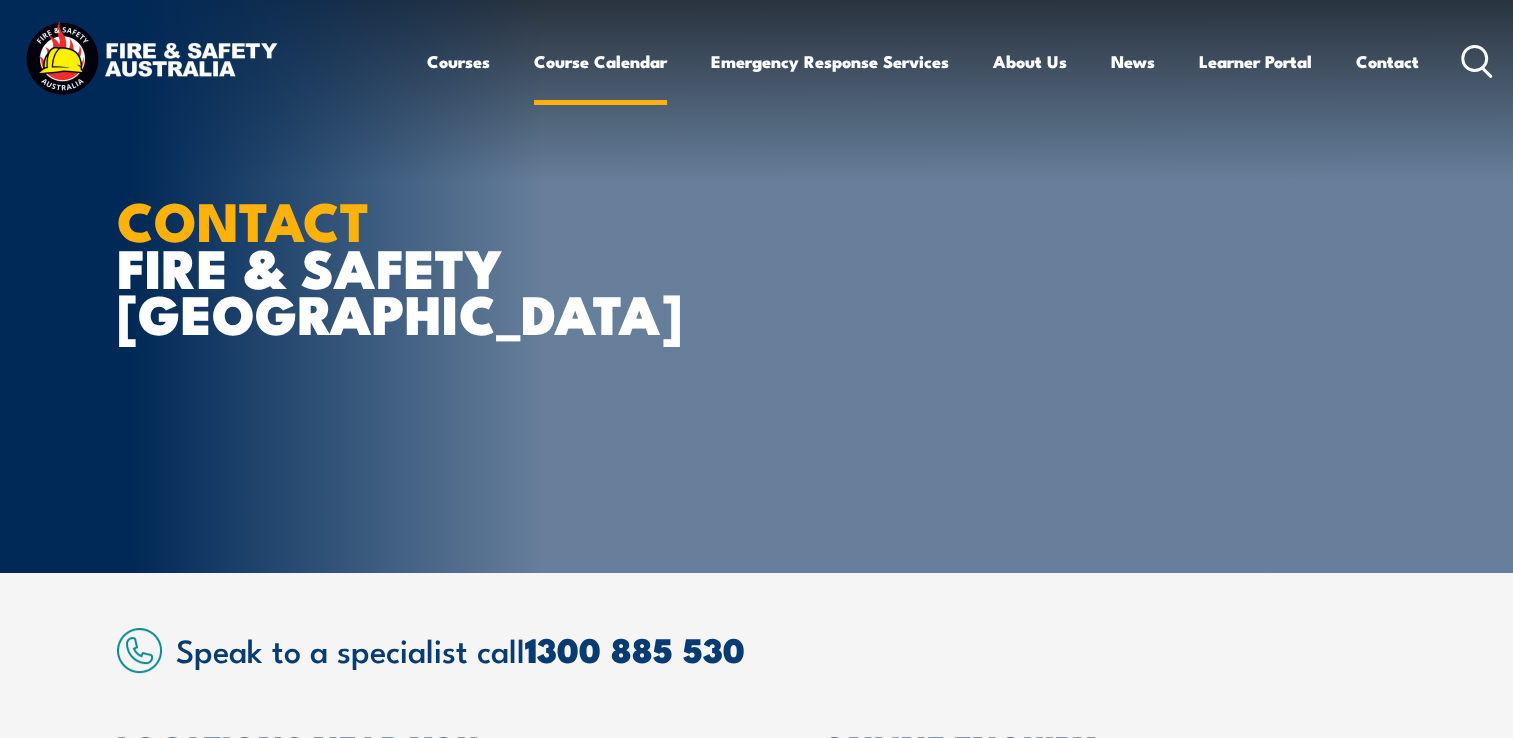 click on "Course Calendar" at bounding box center [600, 61] 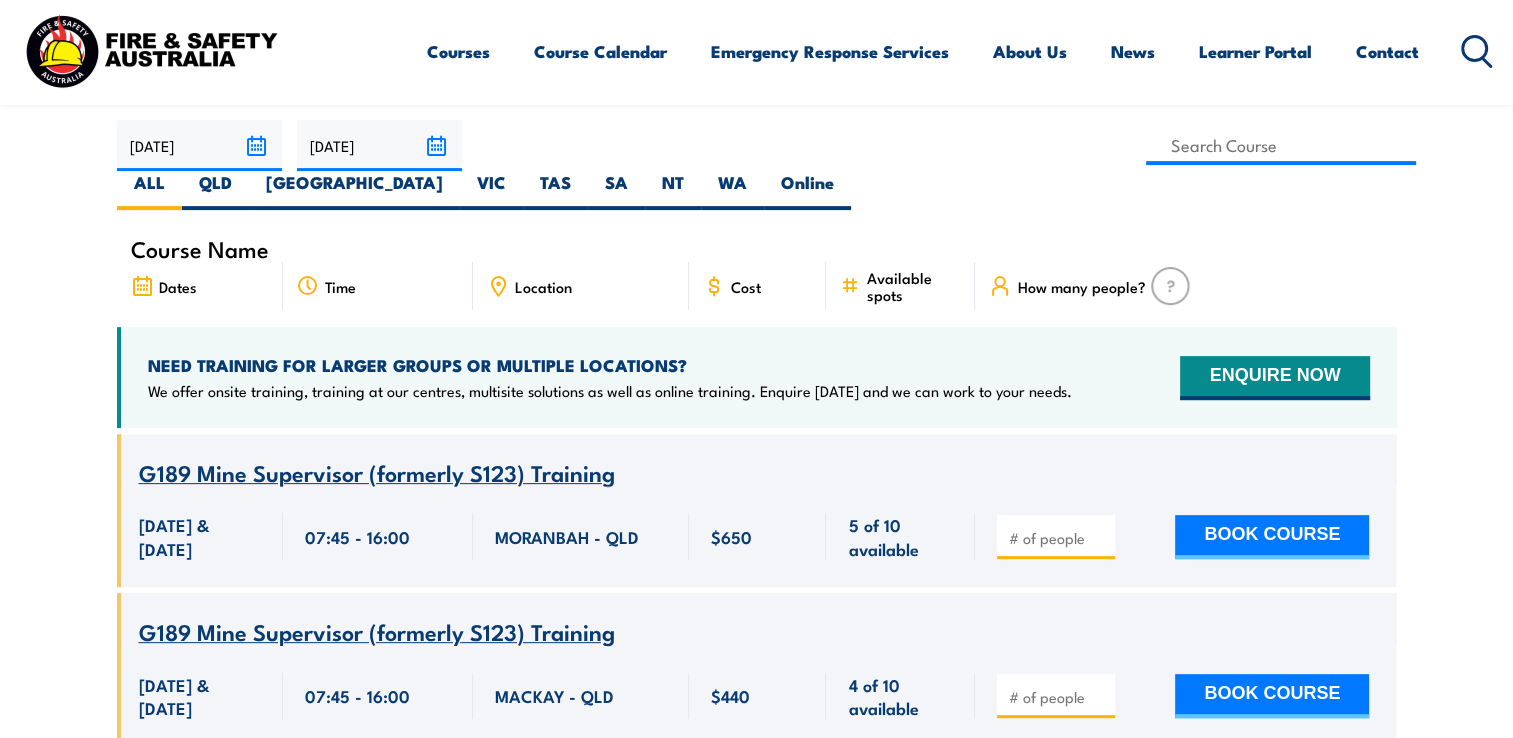 scroll, scrollTop: 600, scrollLeft: 0, axis: vertical 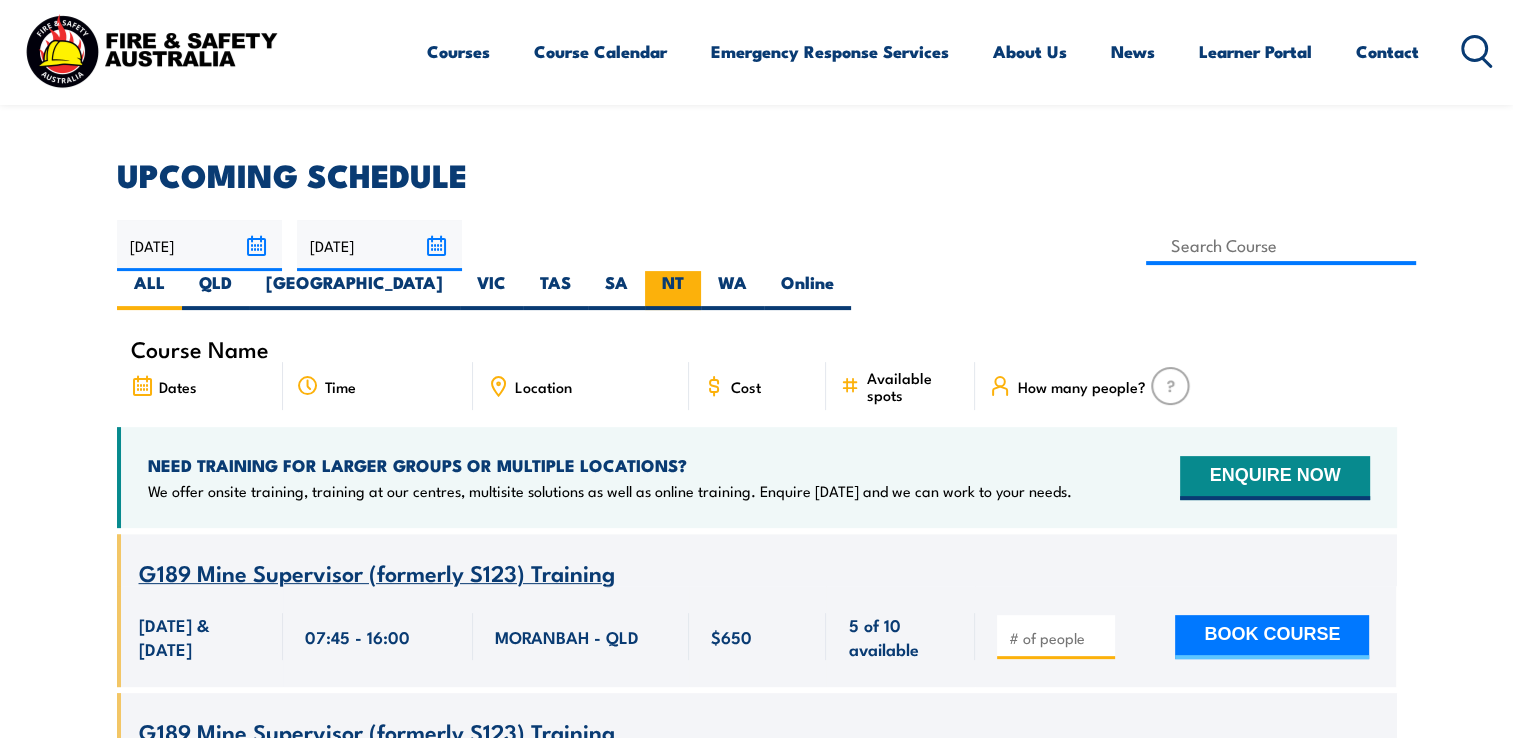 click on "NT" at bounding box center (673, 290) 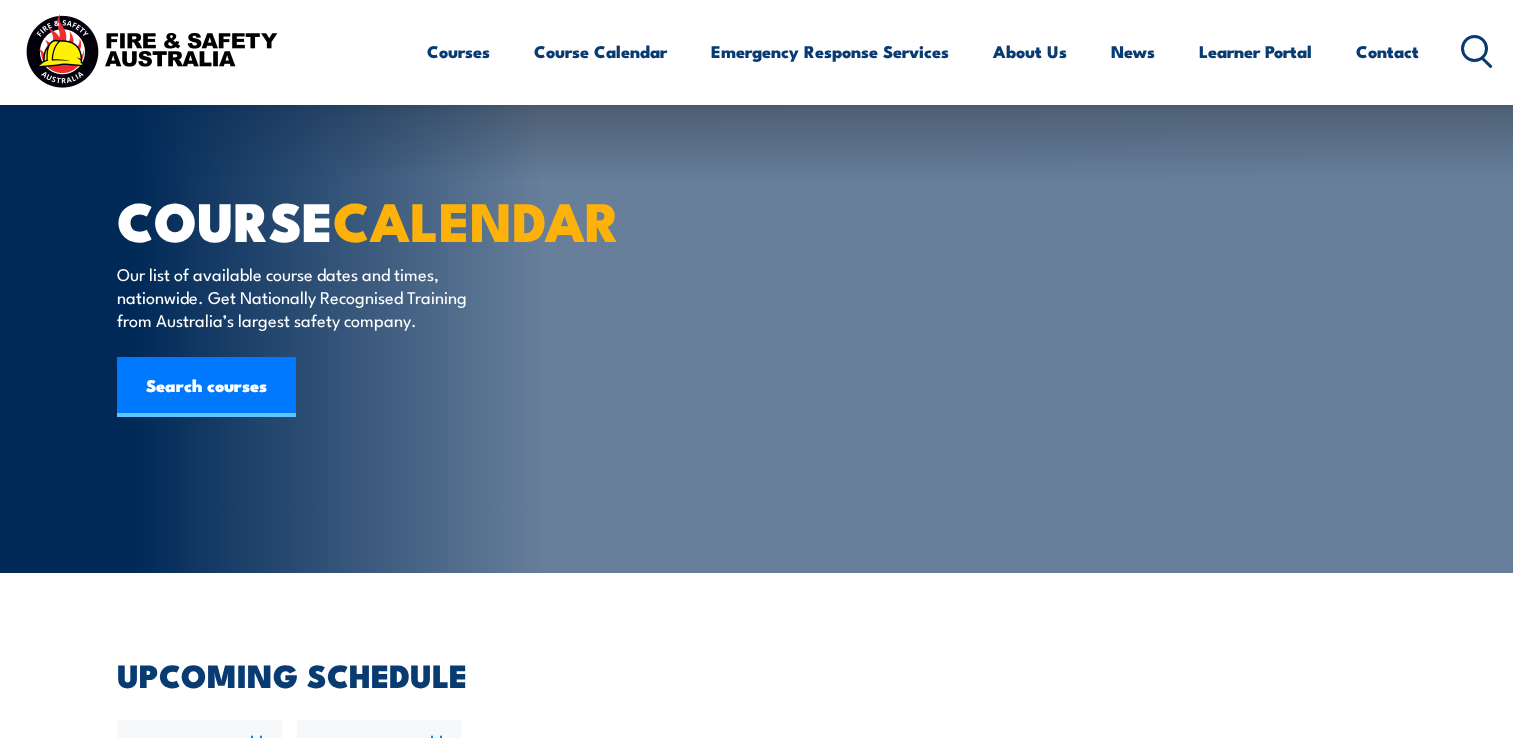 scroll, scrollTop: 660, scrollLeft: 0, axis: vertical 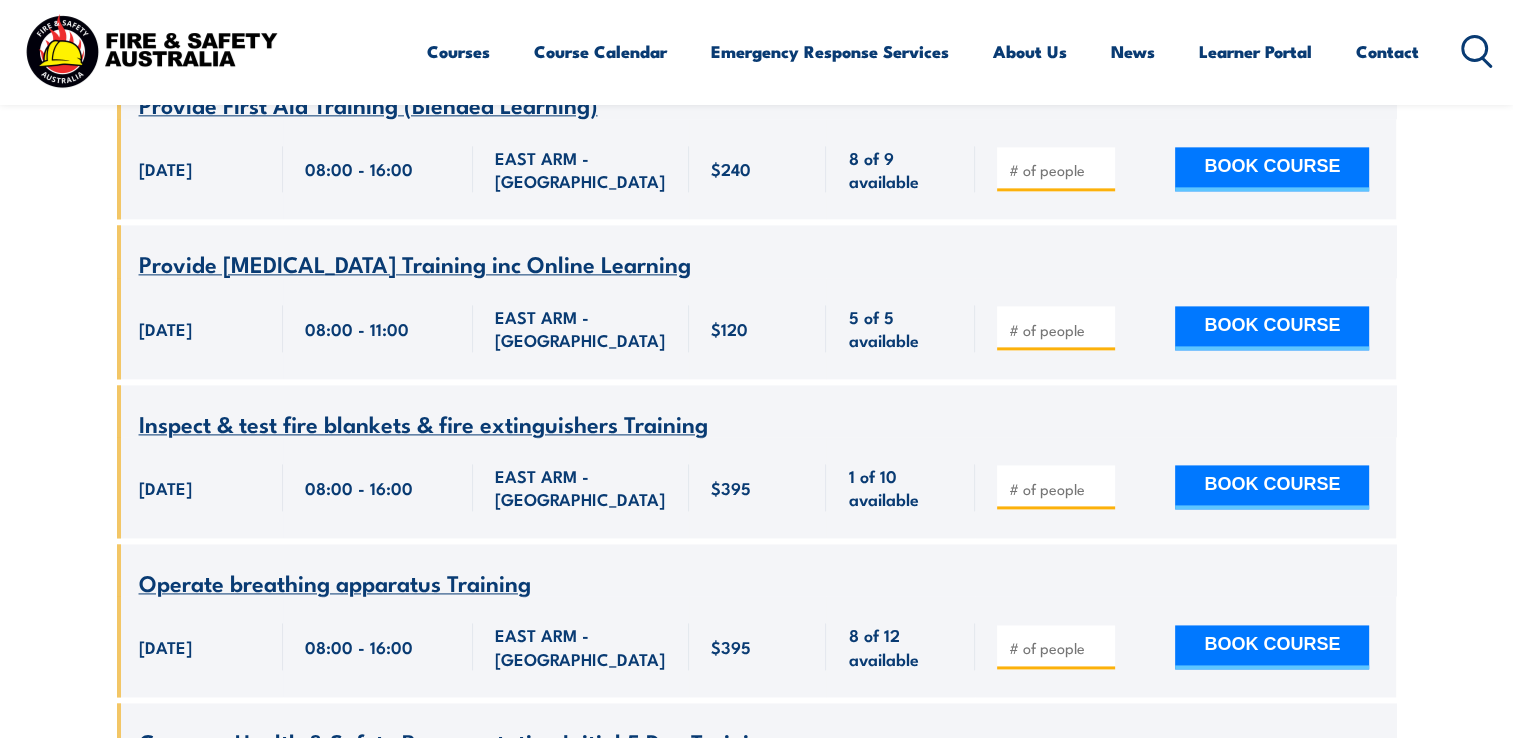 click on "Inspect & test fire blankets & fire extinguishers Training" at bounding box center [423, 423] 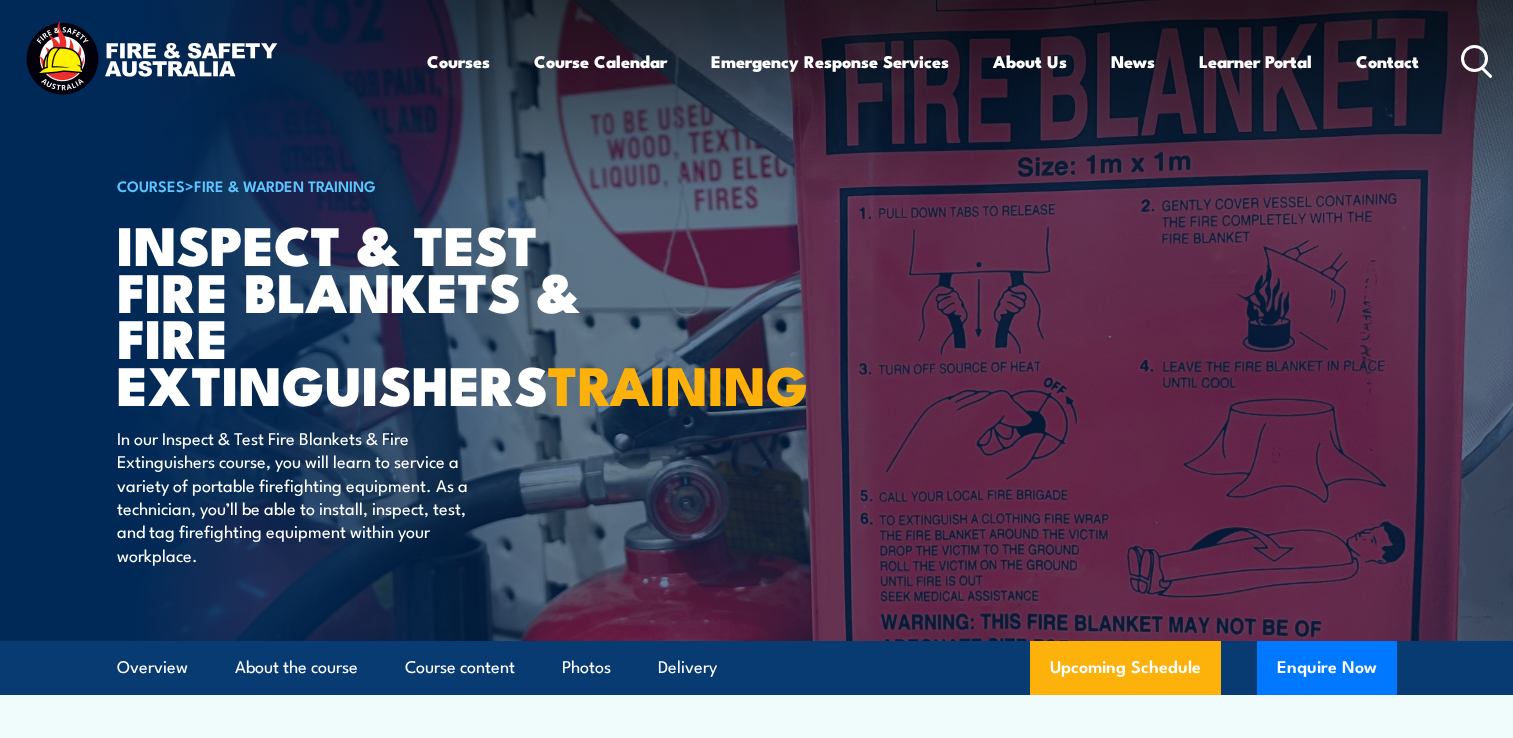 scroll, scrollTop: 0, scrollLeft: 0, axis: both 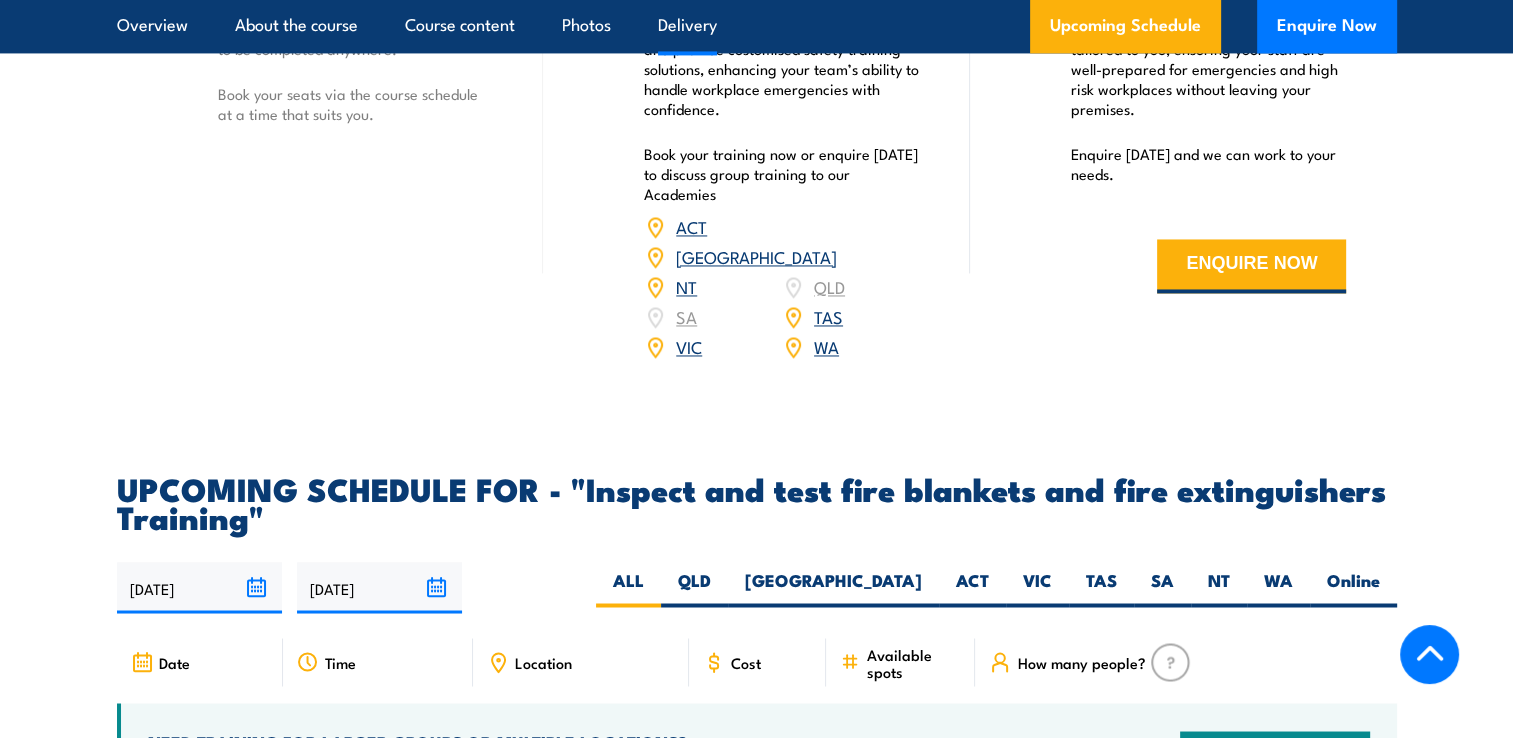 click on "NT" at bounding box center (686, 286) 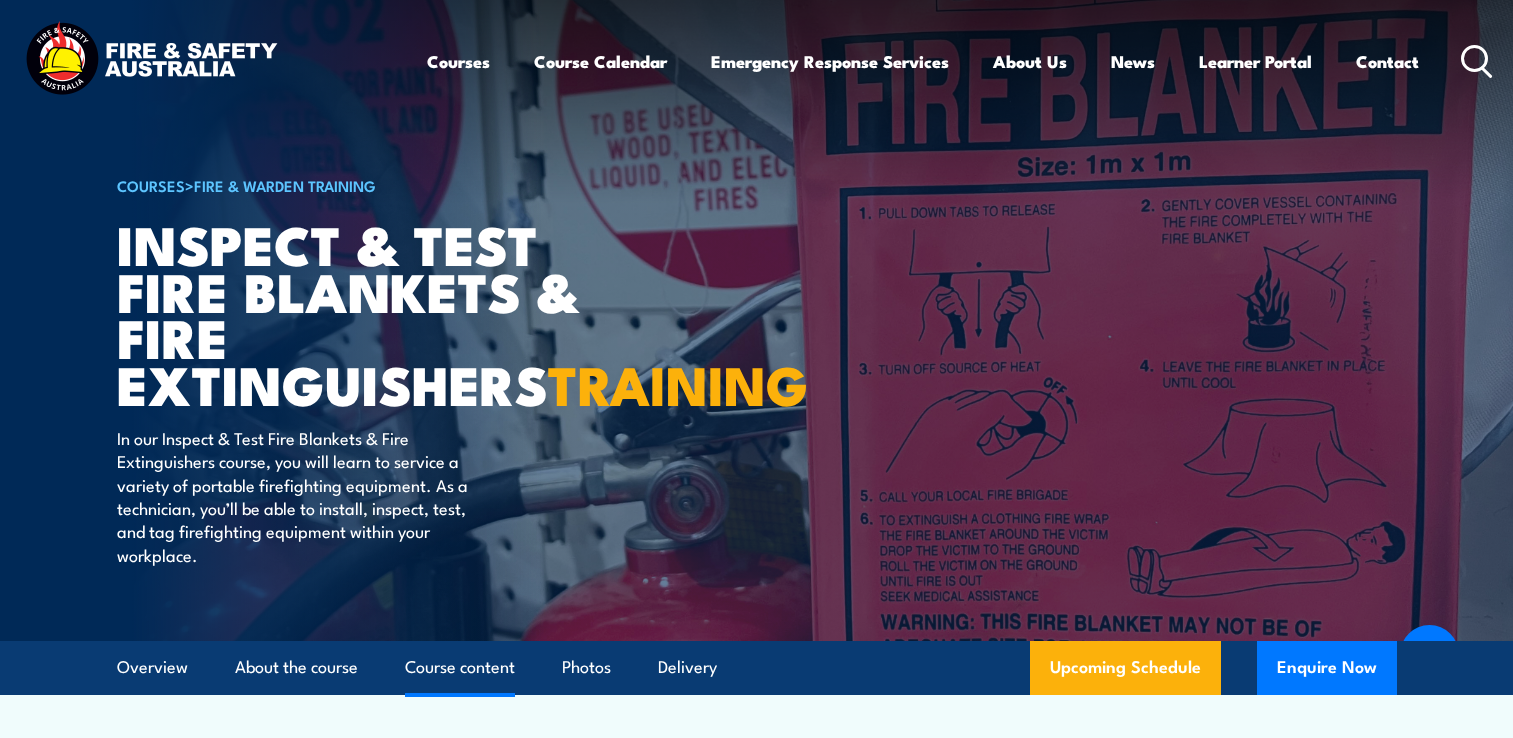 scroll, scrollTop: 3279, scrollLeft: 0, axis: vertical 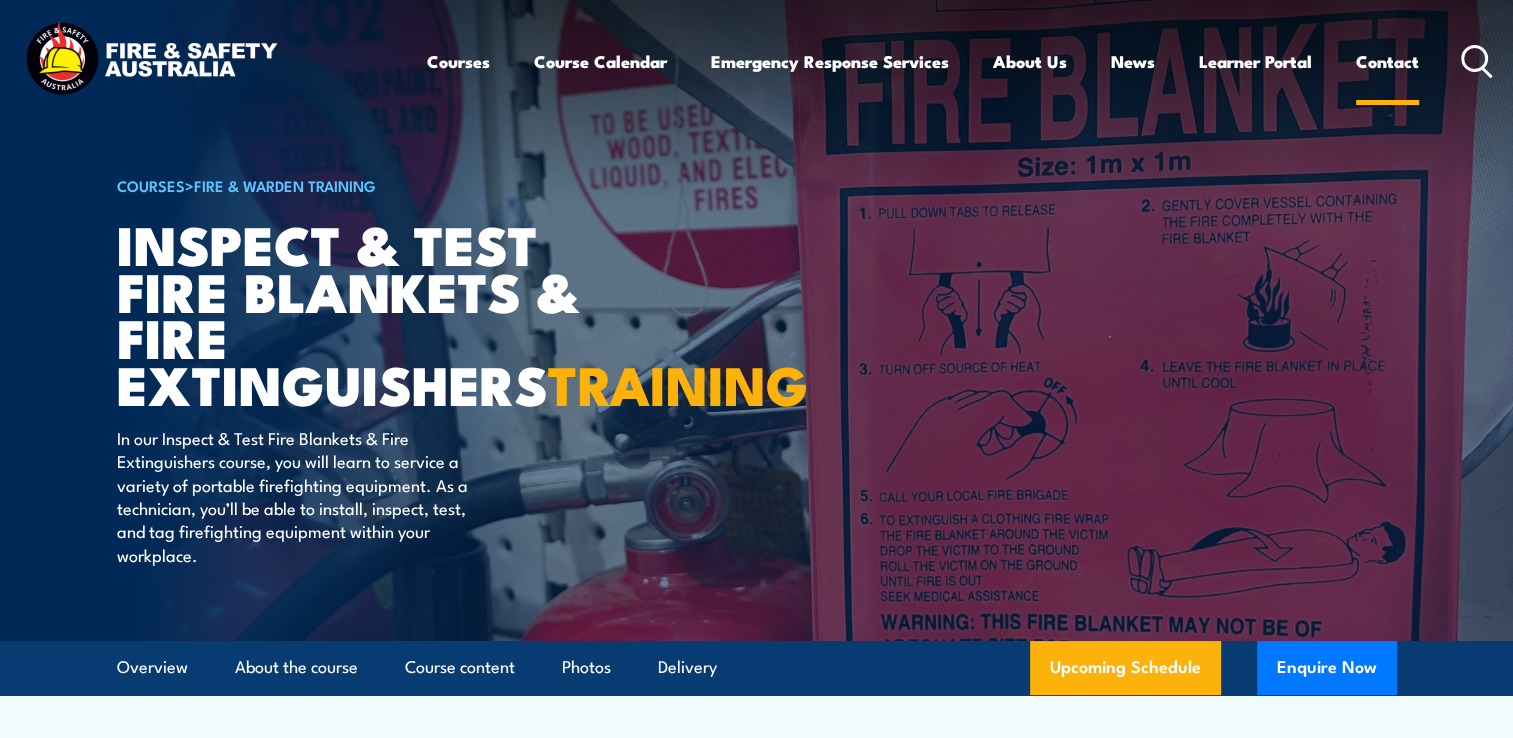 click on "Contact" at bounding box center (1387, 61) 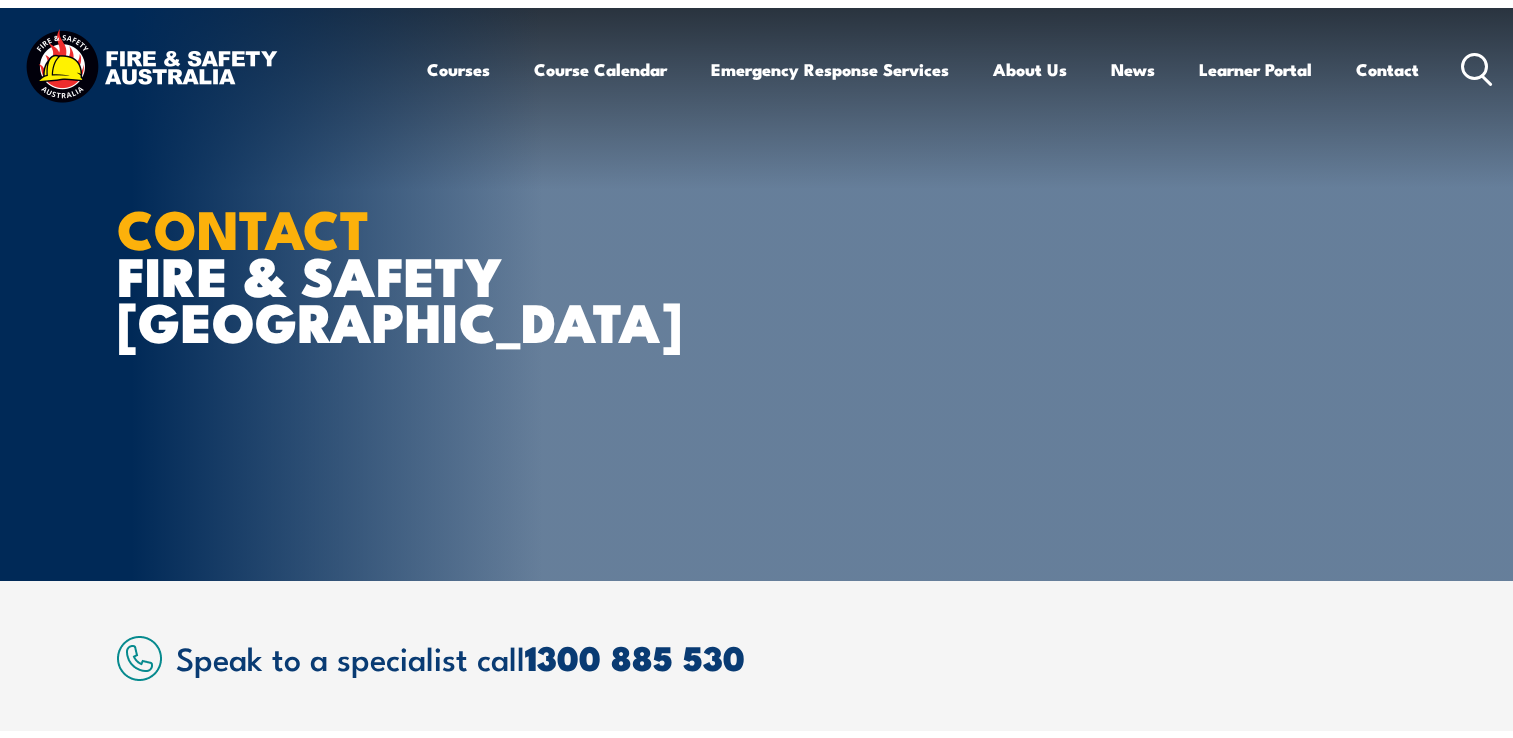 scroll, scrollTop: 0, scrollLeft: 0, axis: both 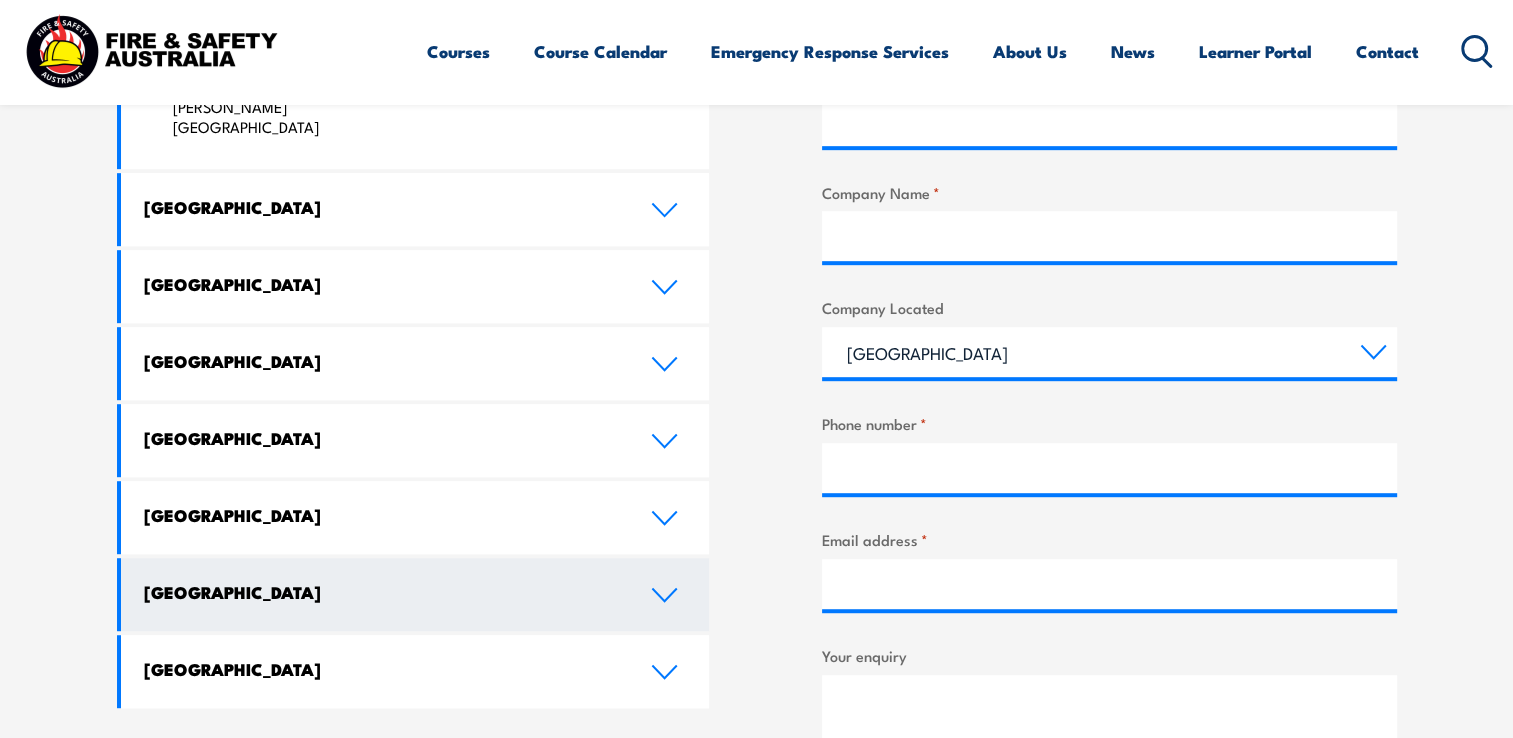click on "[GEOGRAPHIC_DATA]" at bounding box center (382, 592) 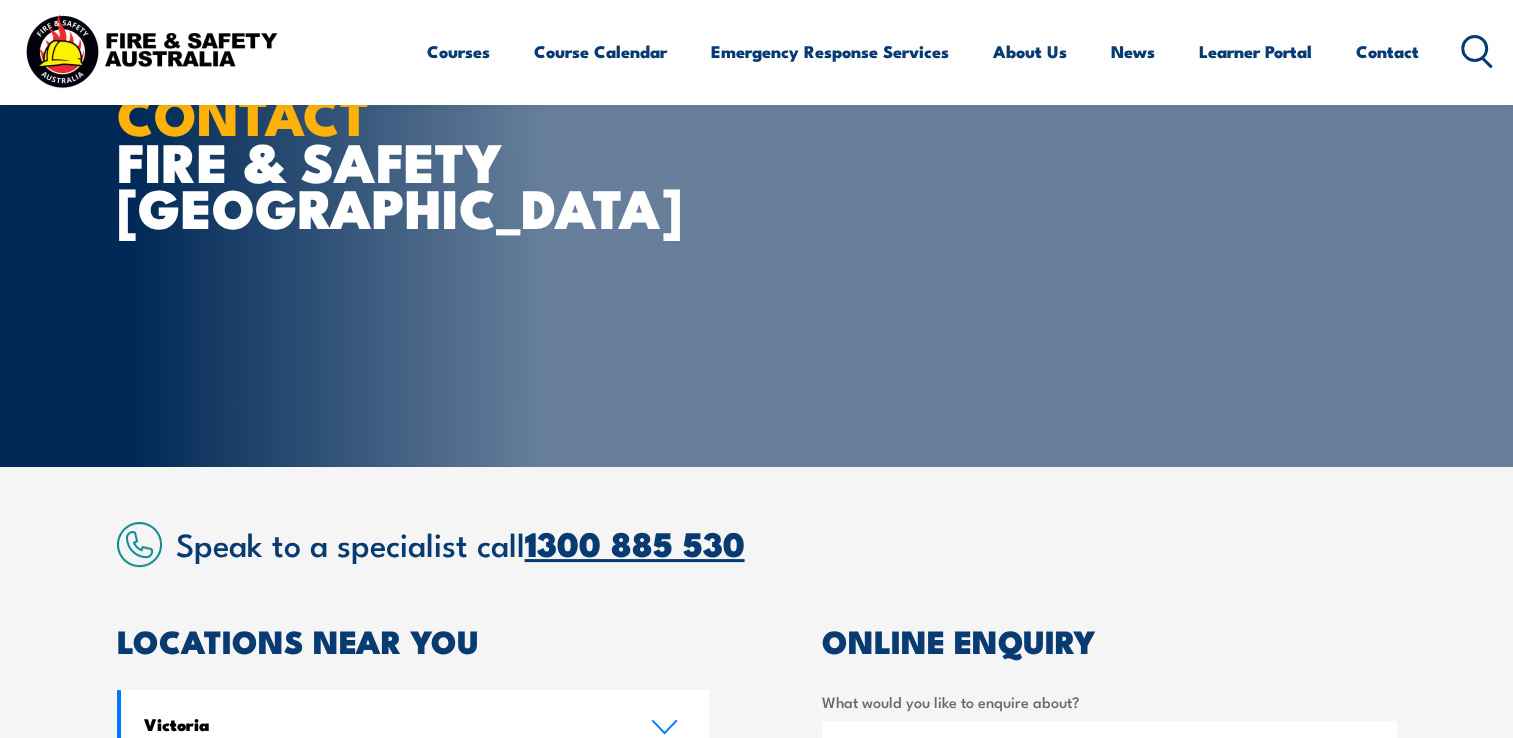 scroll, scrollTop: 0, scrollLeft: 0, axis: both 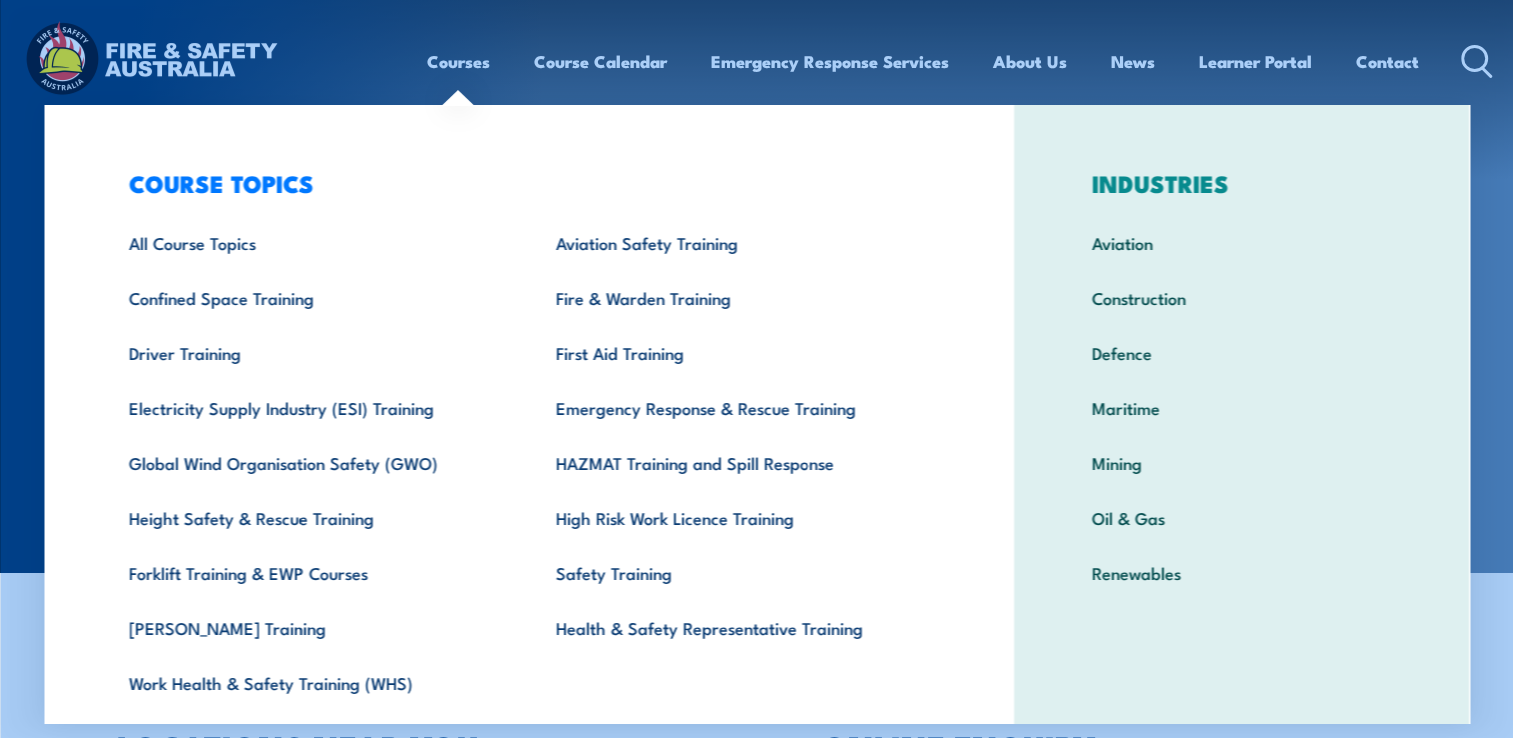 click on "Courses" at bounding box center (458, 61) 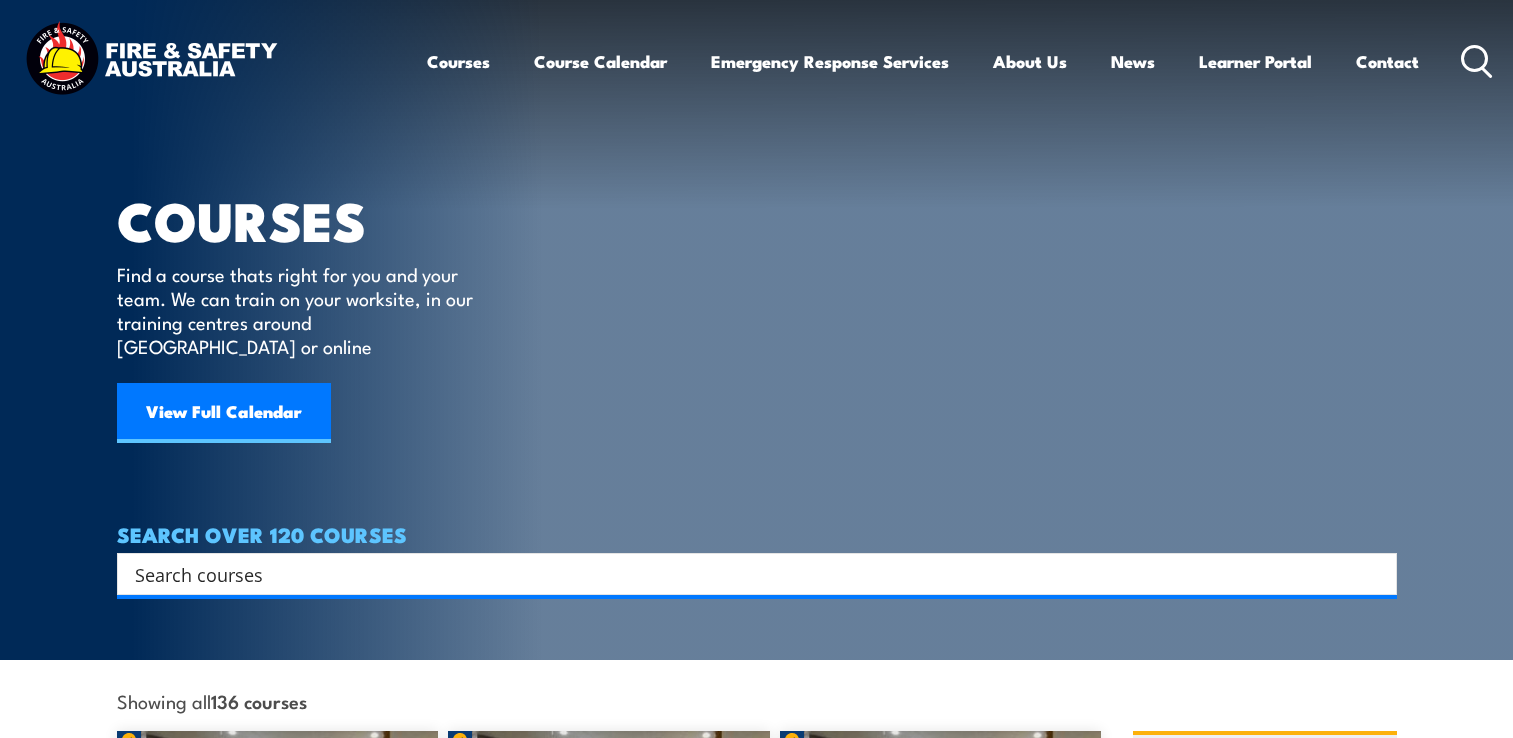 scroll, scrollTop: 0, scrollLeft: 0, axis: both 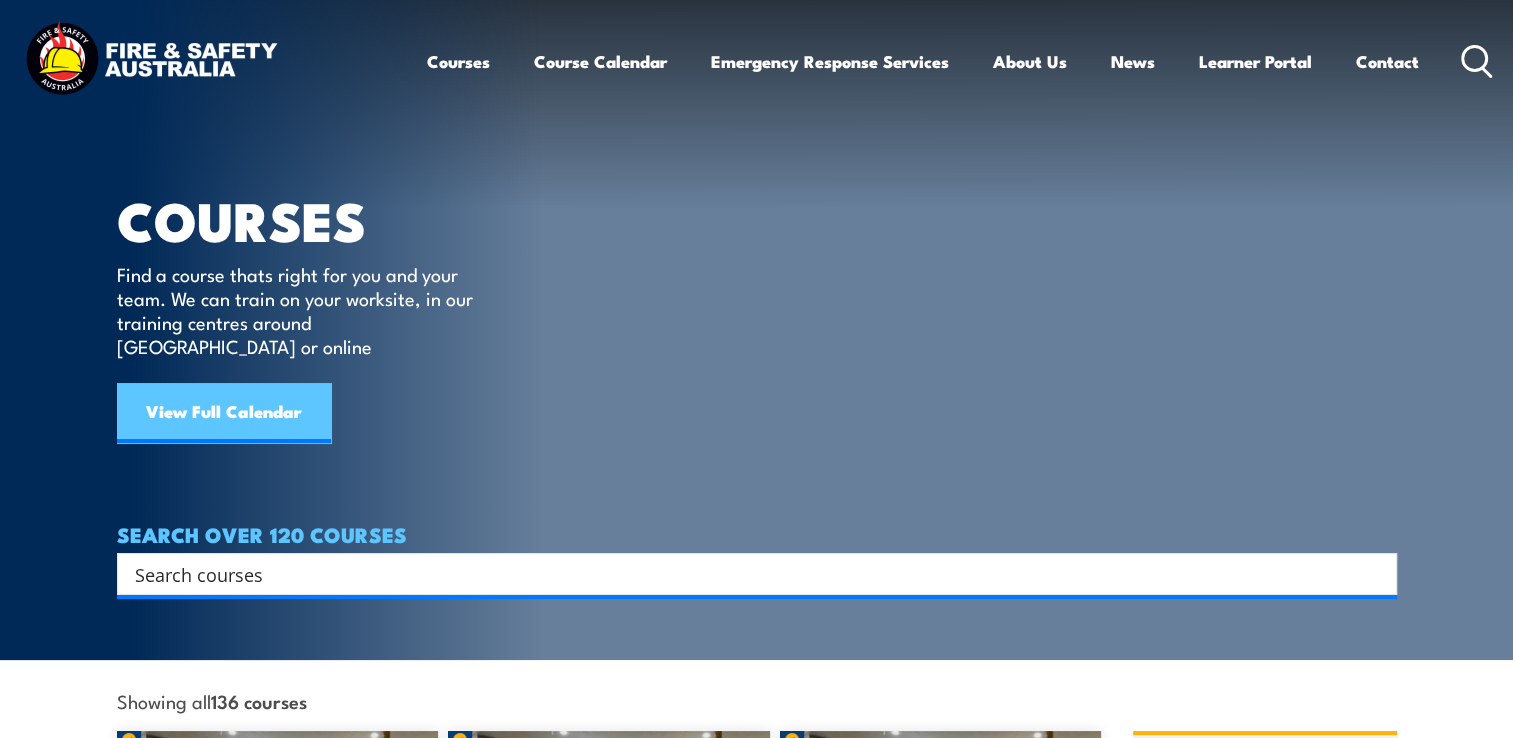 click on "View Full Calendar" at bounding box center [224, 413] 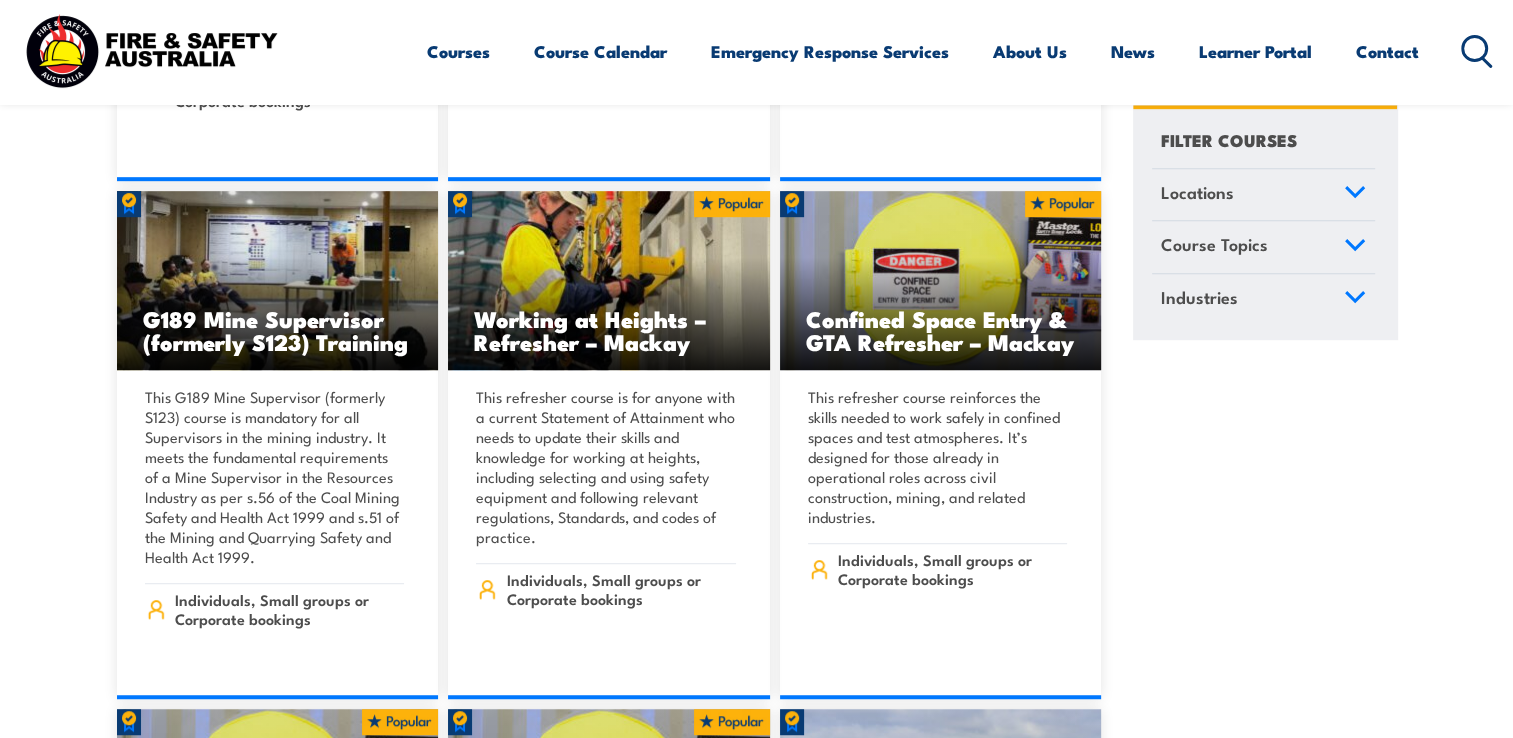 scroll, scrollTop: 563, scrollLeft: 0, axis: vertical 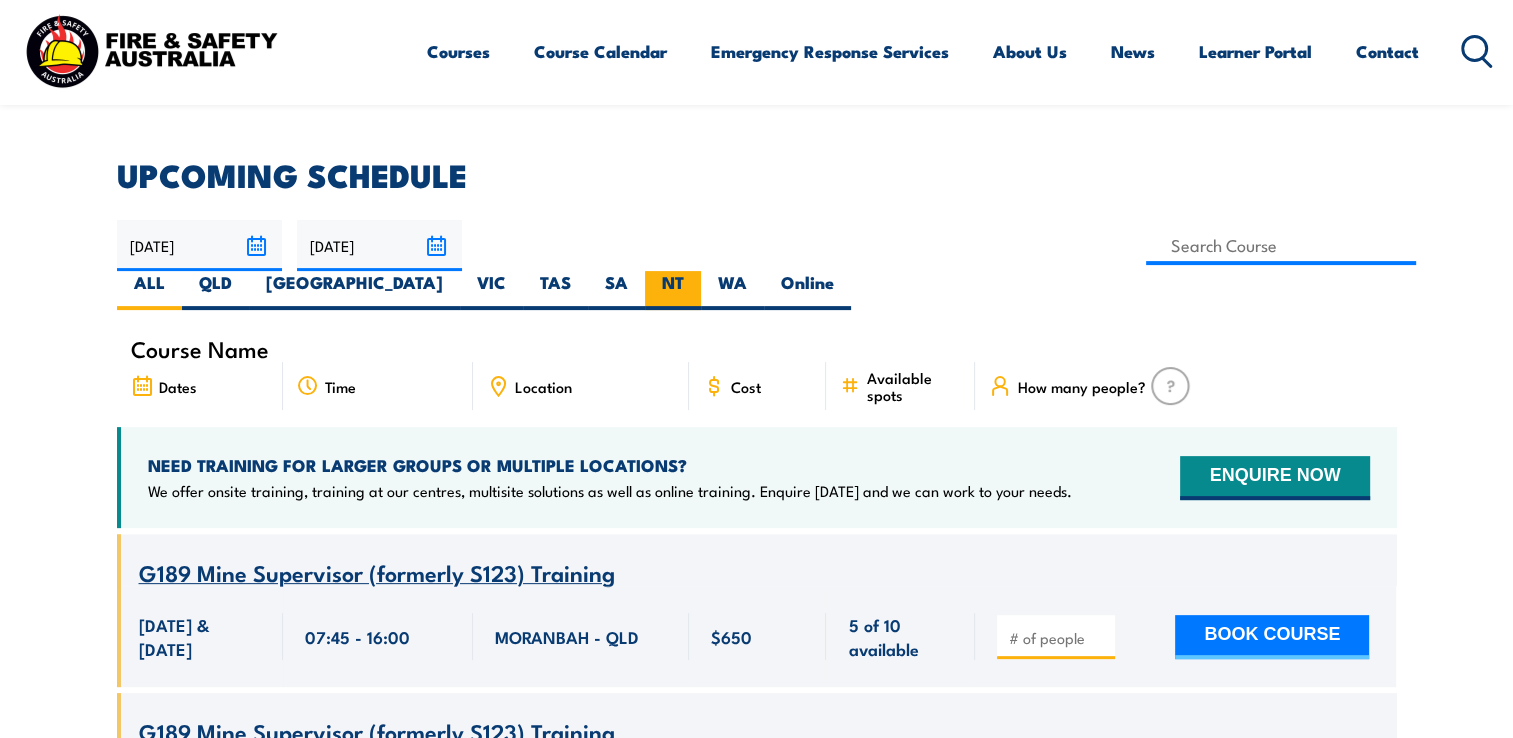 click on "NT" at bounding box center [673, 290] 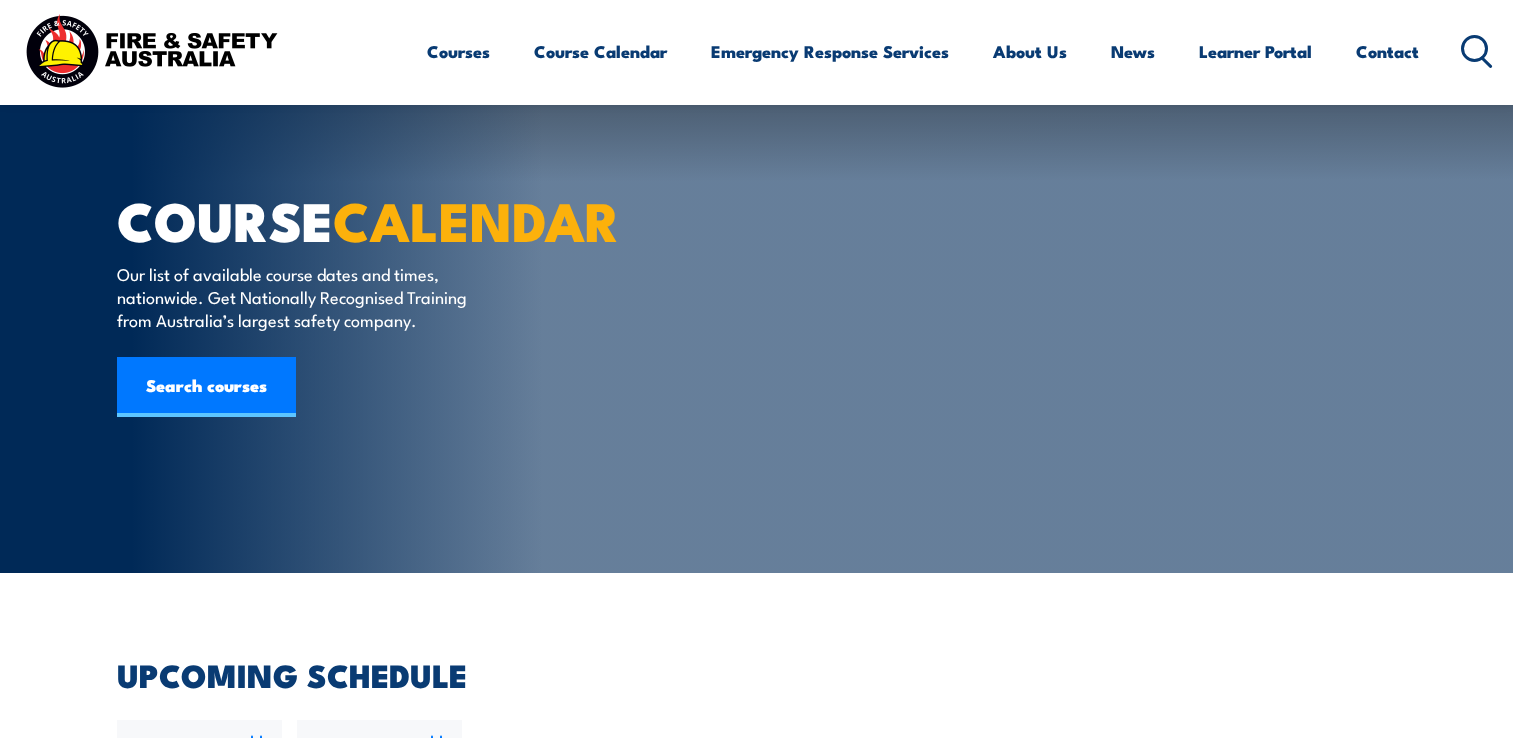 scroll, scrollTop: 660, scrollLeft: 0, axis: vertical 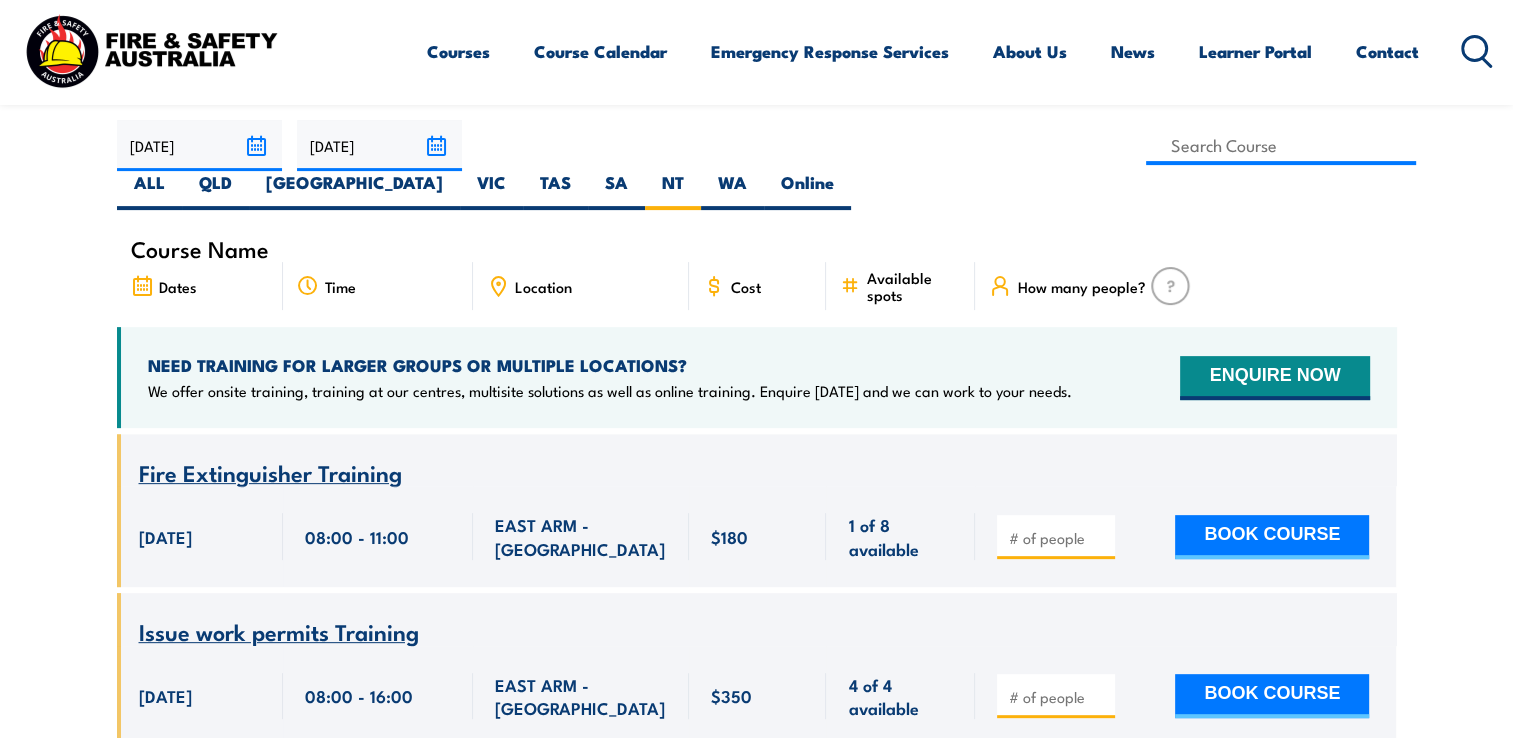 click on "Fire Extinguisher Training" at bounding box center [270, 472] 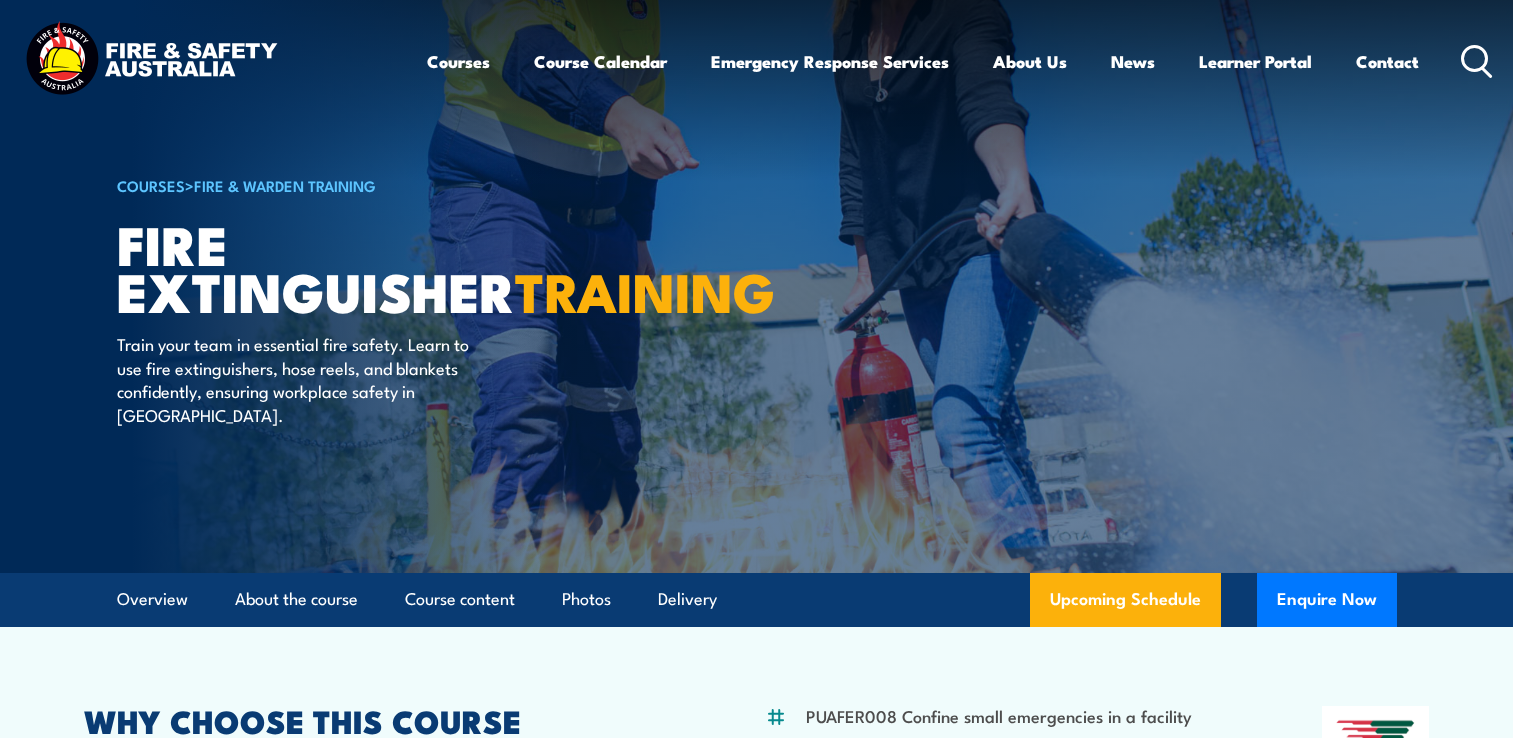scroll, scrollTop: 0, scrollLeft: 0, axis: both 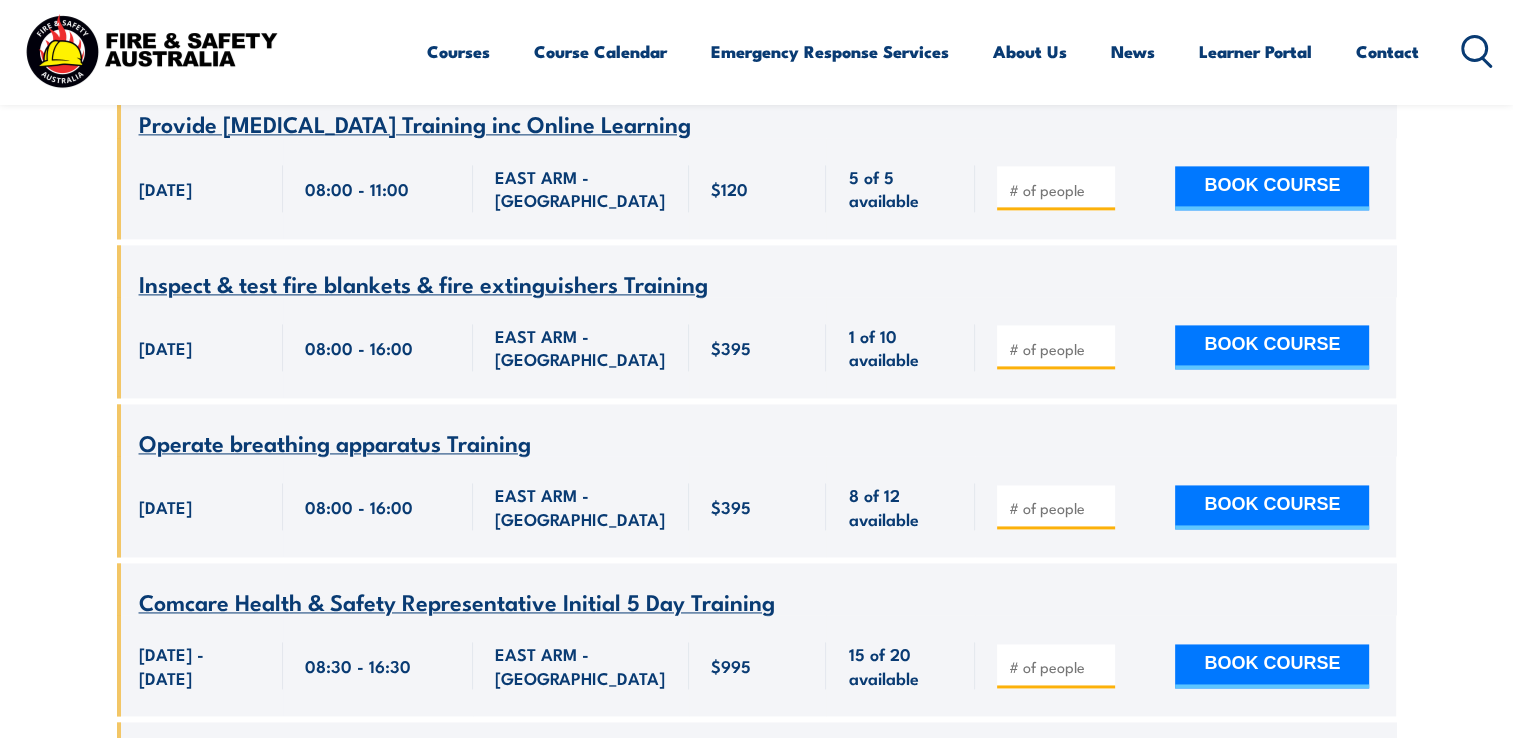 click on "Inspect & test fire blankets & fire extinguishers Training" at bounding box center [423, 283] 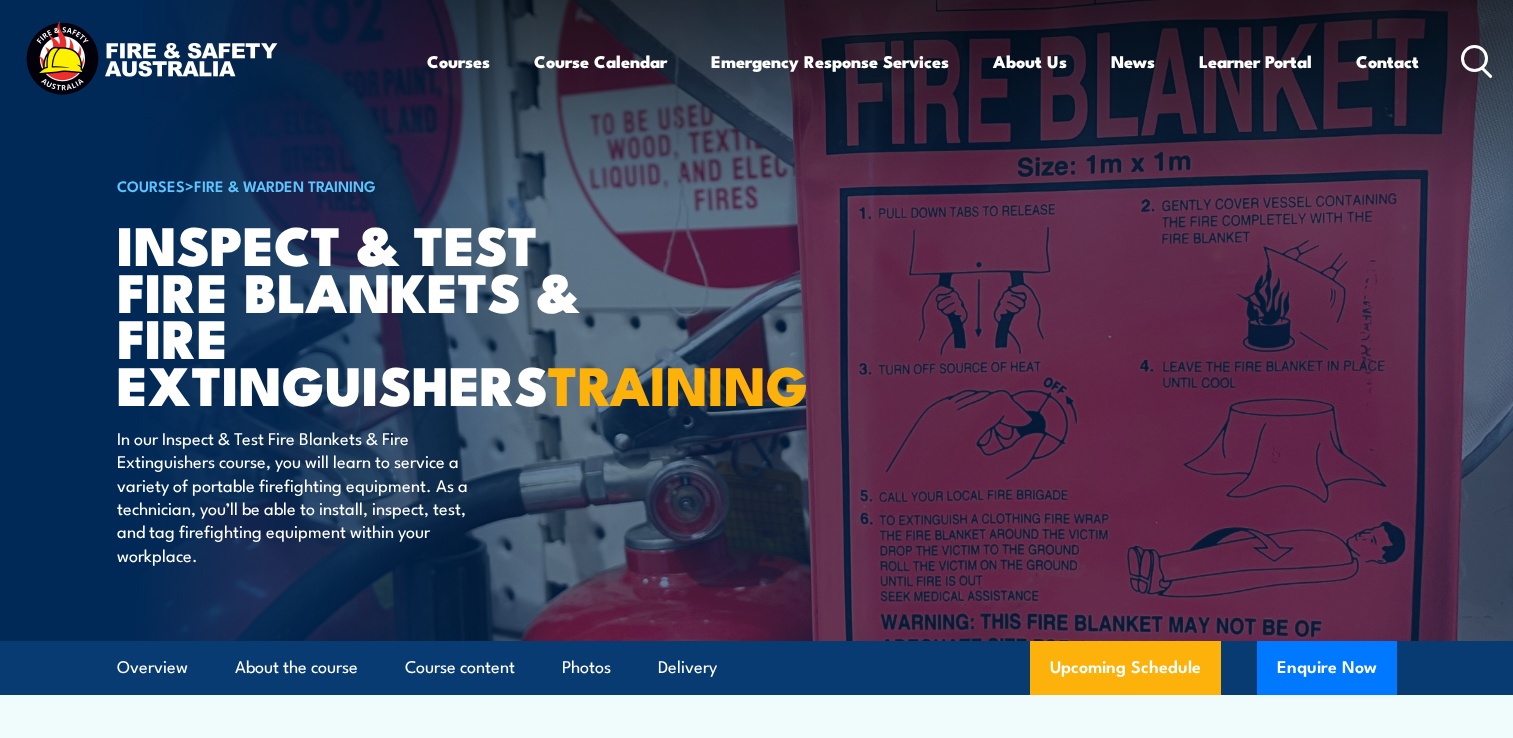 scroll, scrollTop: 0, scrollLeft: 0, axis: both 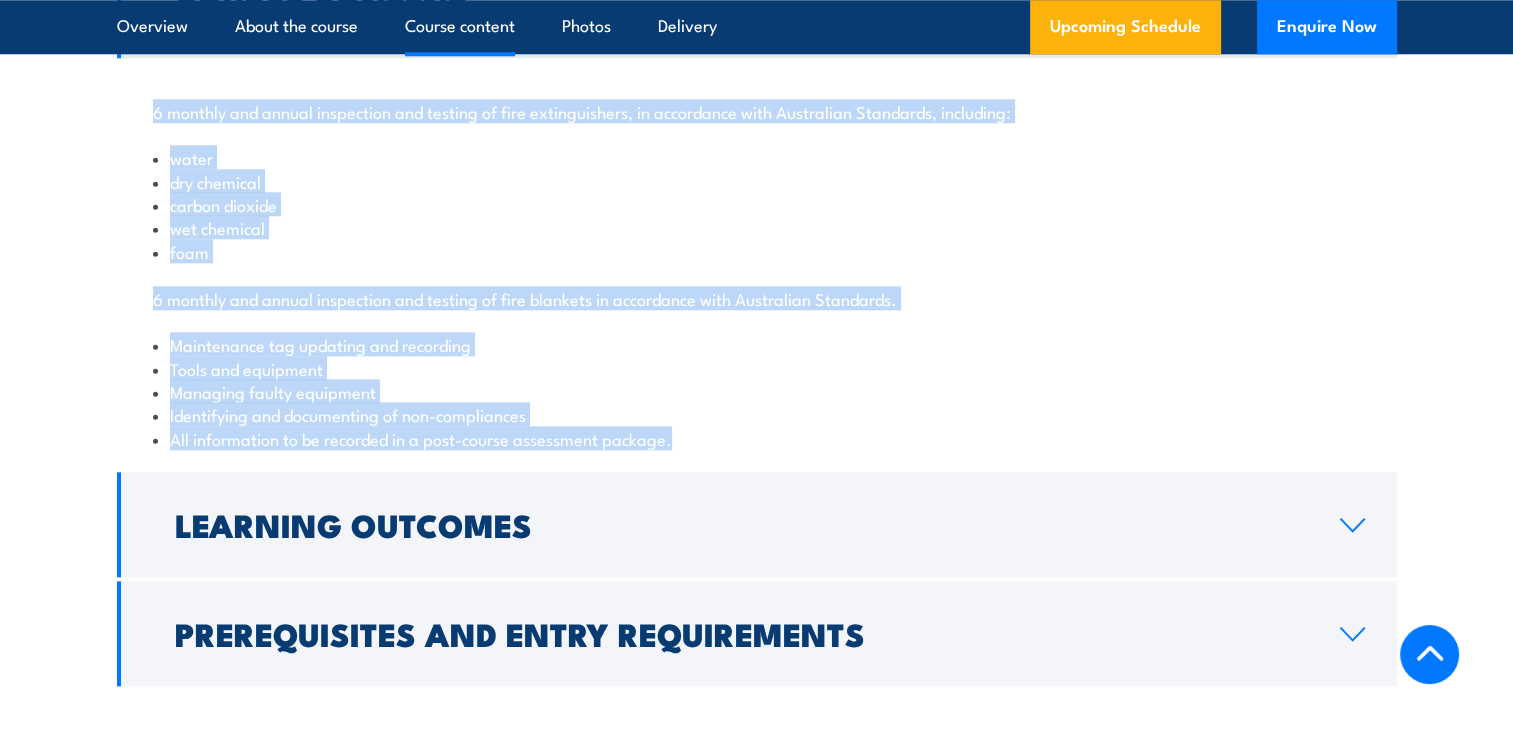 drag, startPoint x: 154, startPoint y: 185, endPoint x: 688, endPoint y: 530, distance: 635.7523 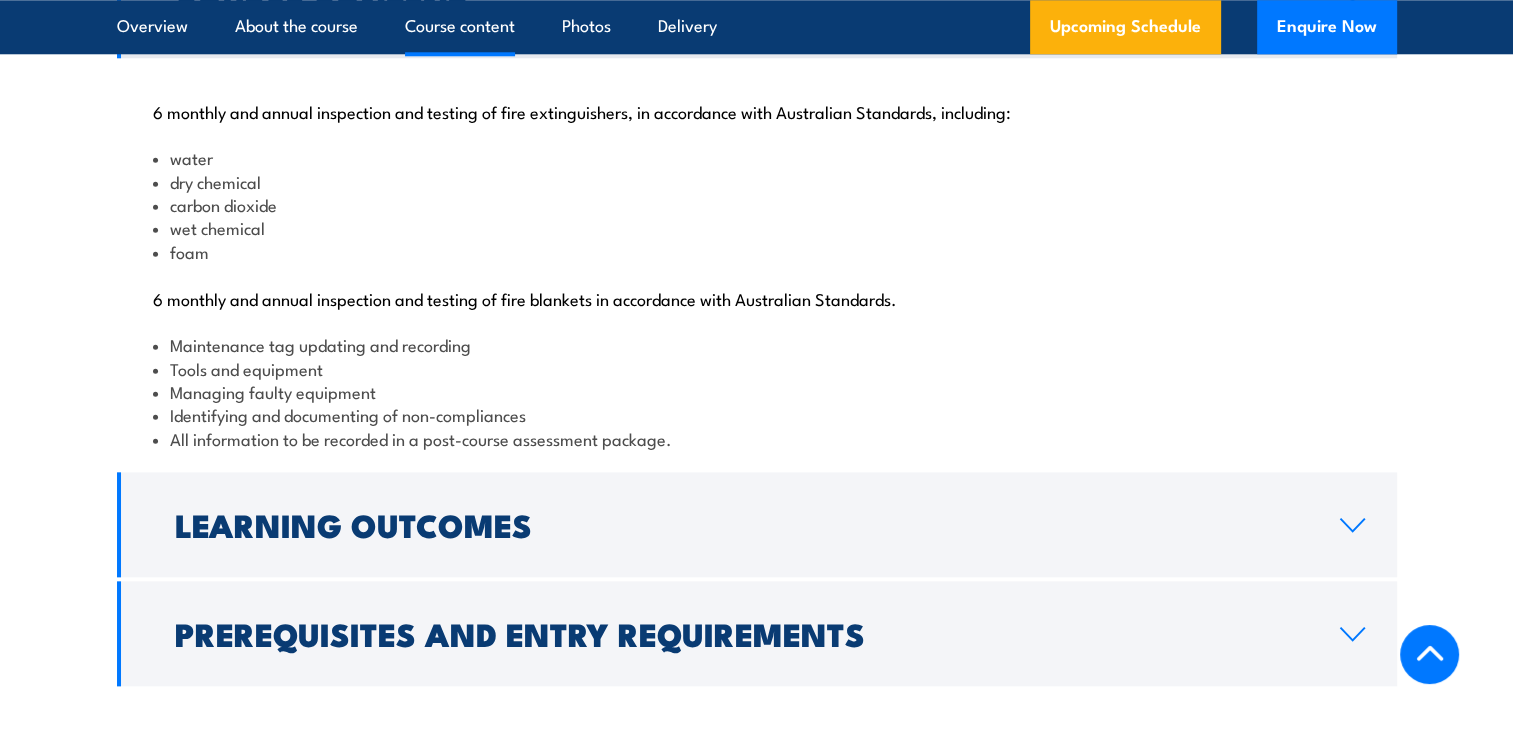 click on "Course Content" at bounding box center [741, 5] 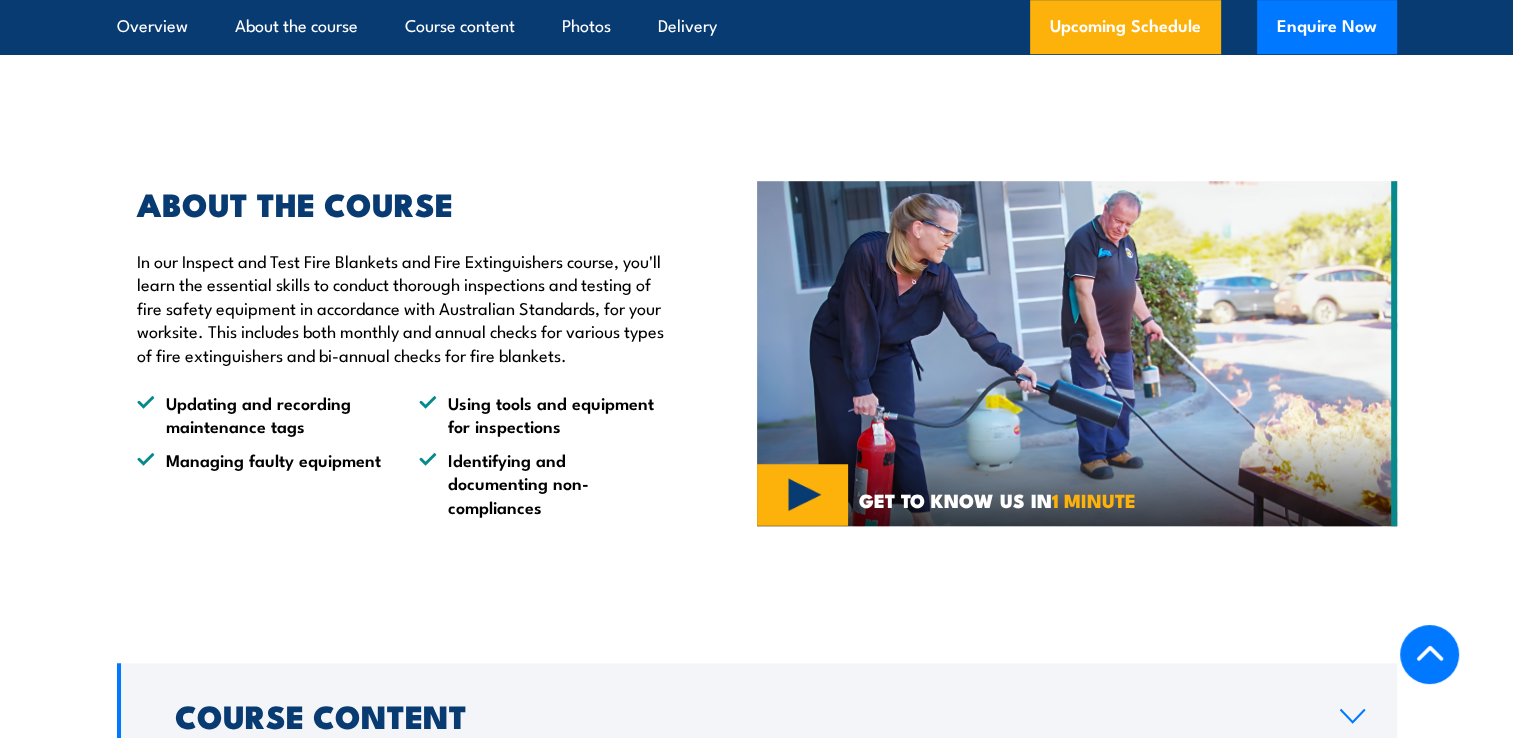 scroll, scrollTop: 1500, scrollLeft: 0, axis: vertical 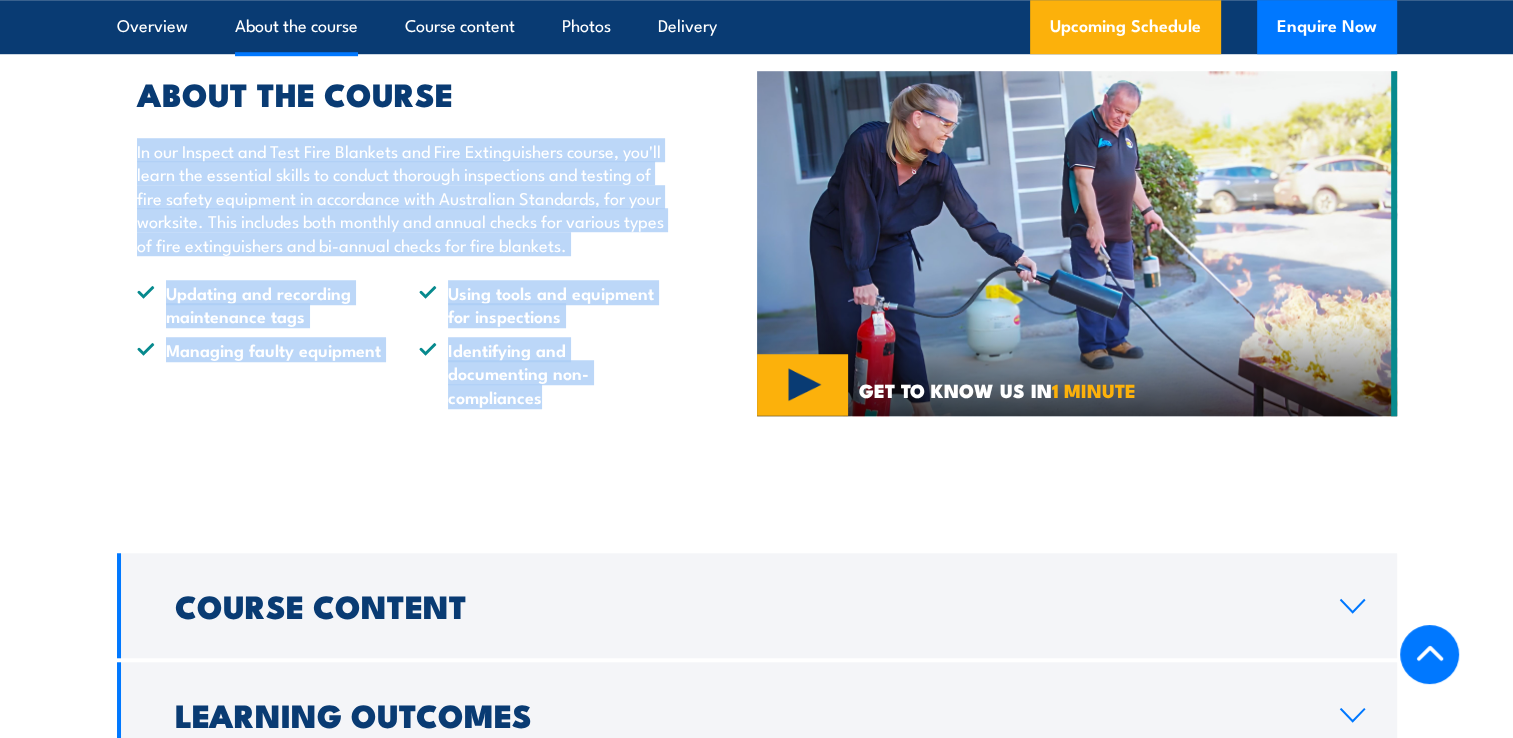drag, startPoint x: 138, startPoint y: 201, endPoint x: 602, endPoint y: 467, distance: 534.8383 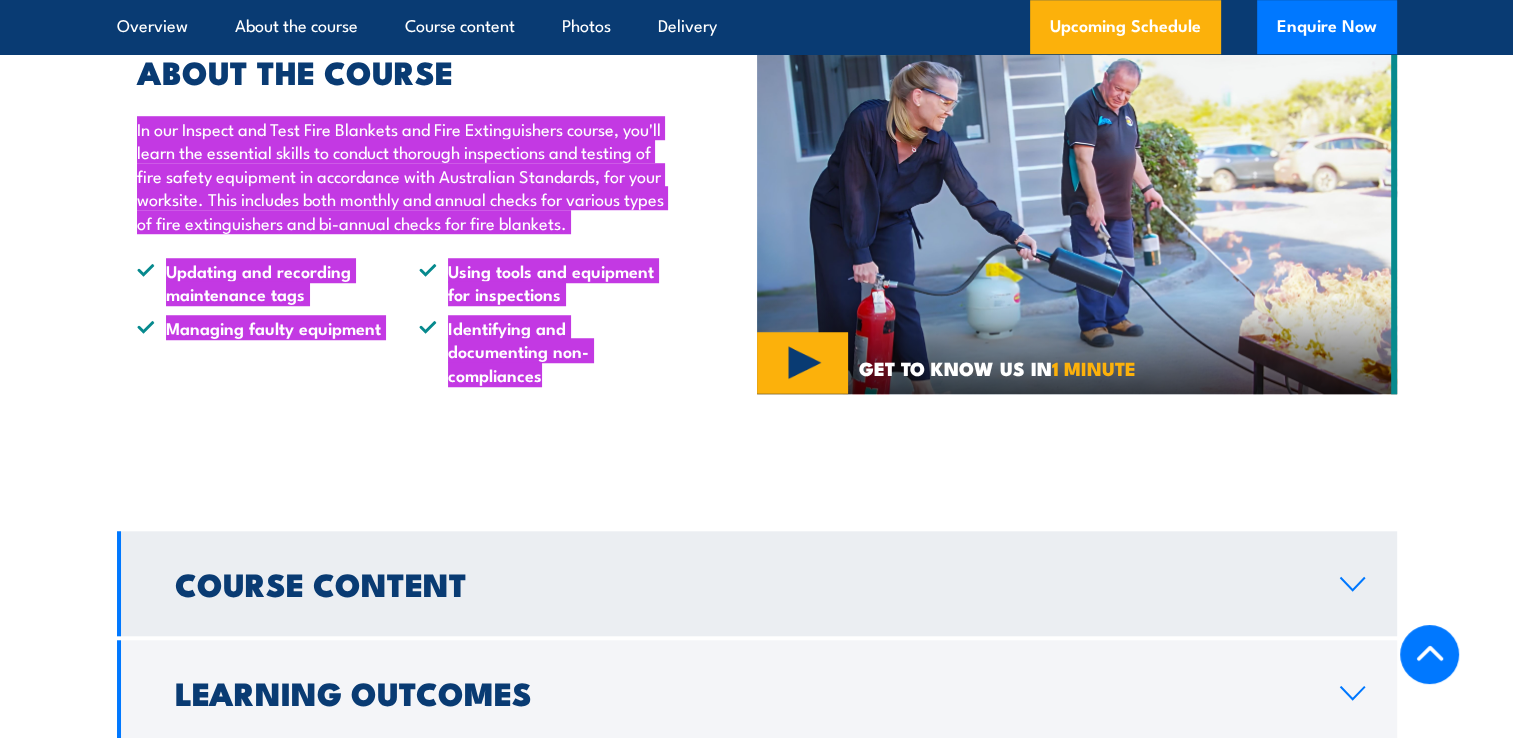 scroll, scrollTop: 1300, scrollLeft: 0, axis: vertical 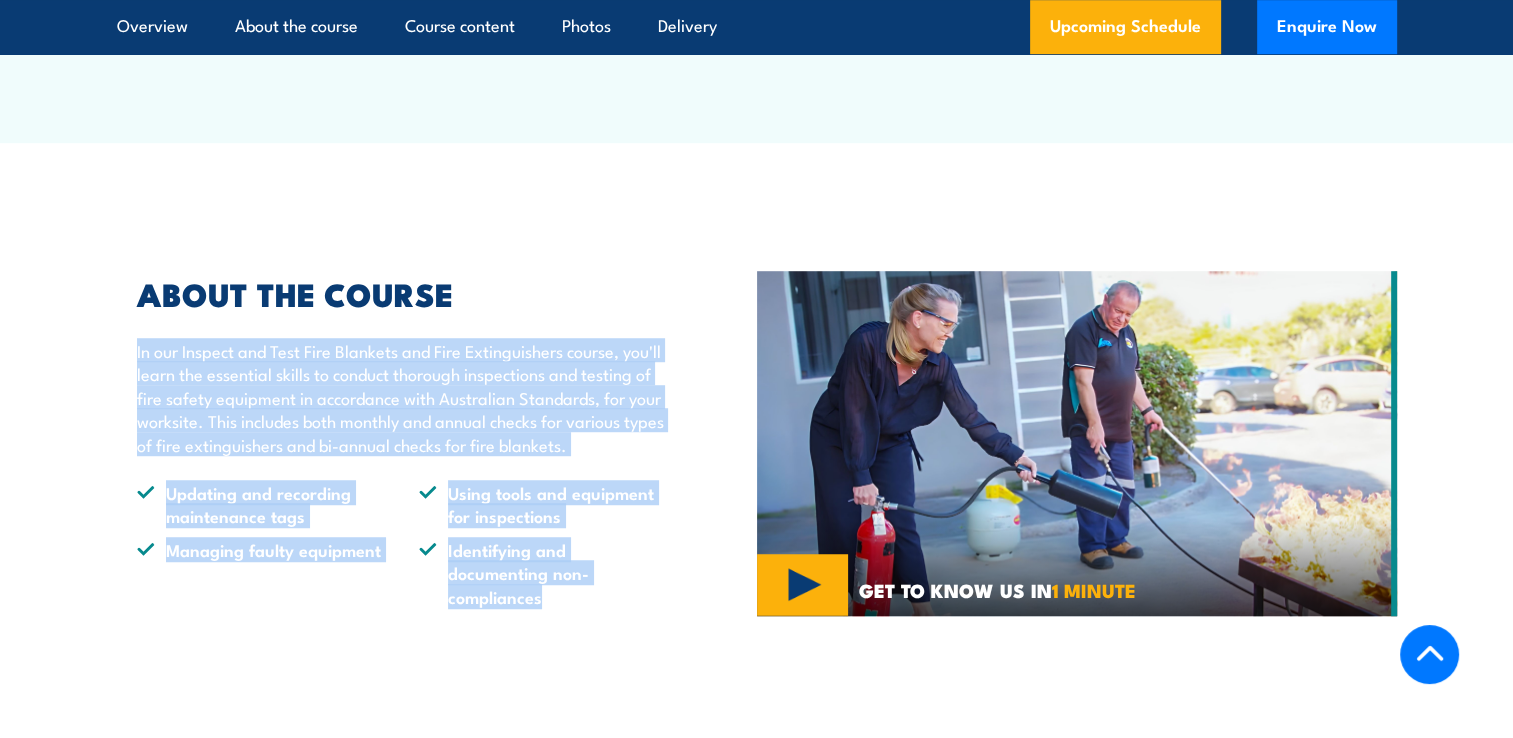 click on "Identifying and documenting non-compliances" at bounding box center [542, 573] 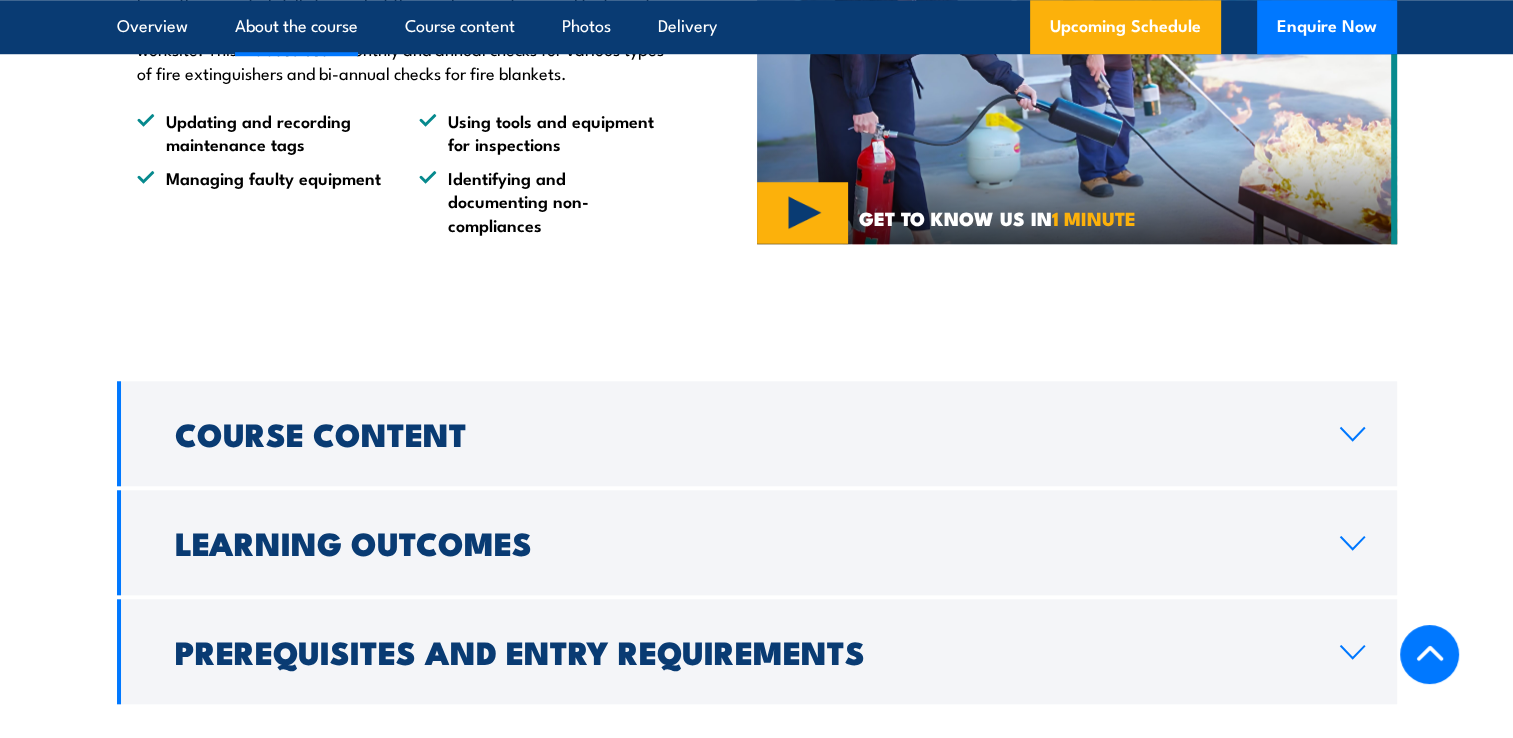 scroll, scrollTop: 1700, scrollLeft: 0, axis: vertical 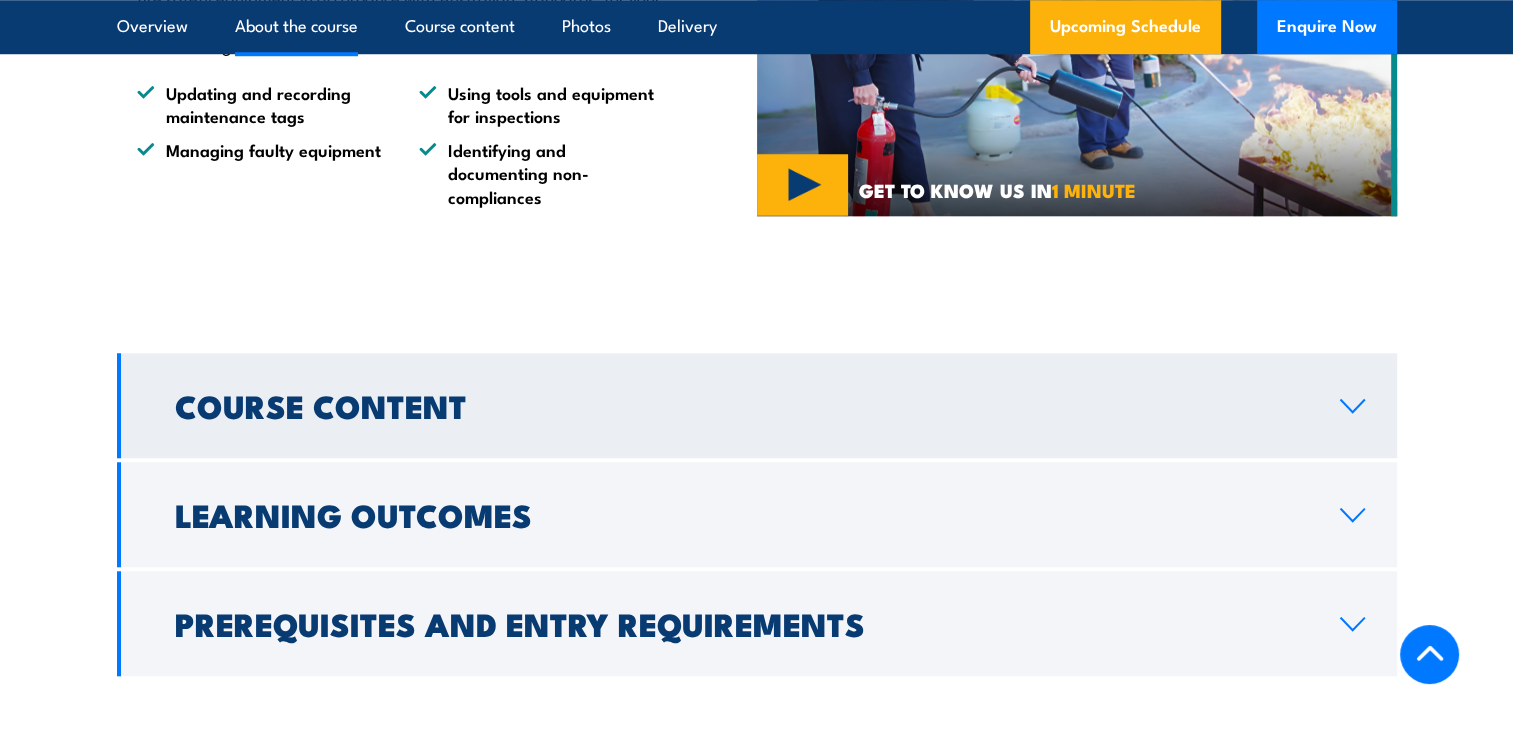 click on "Course Content" at bounding box center [741, 405] 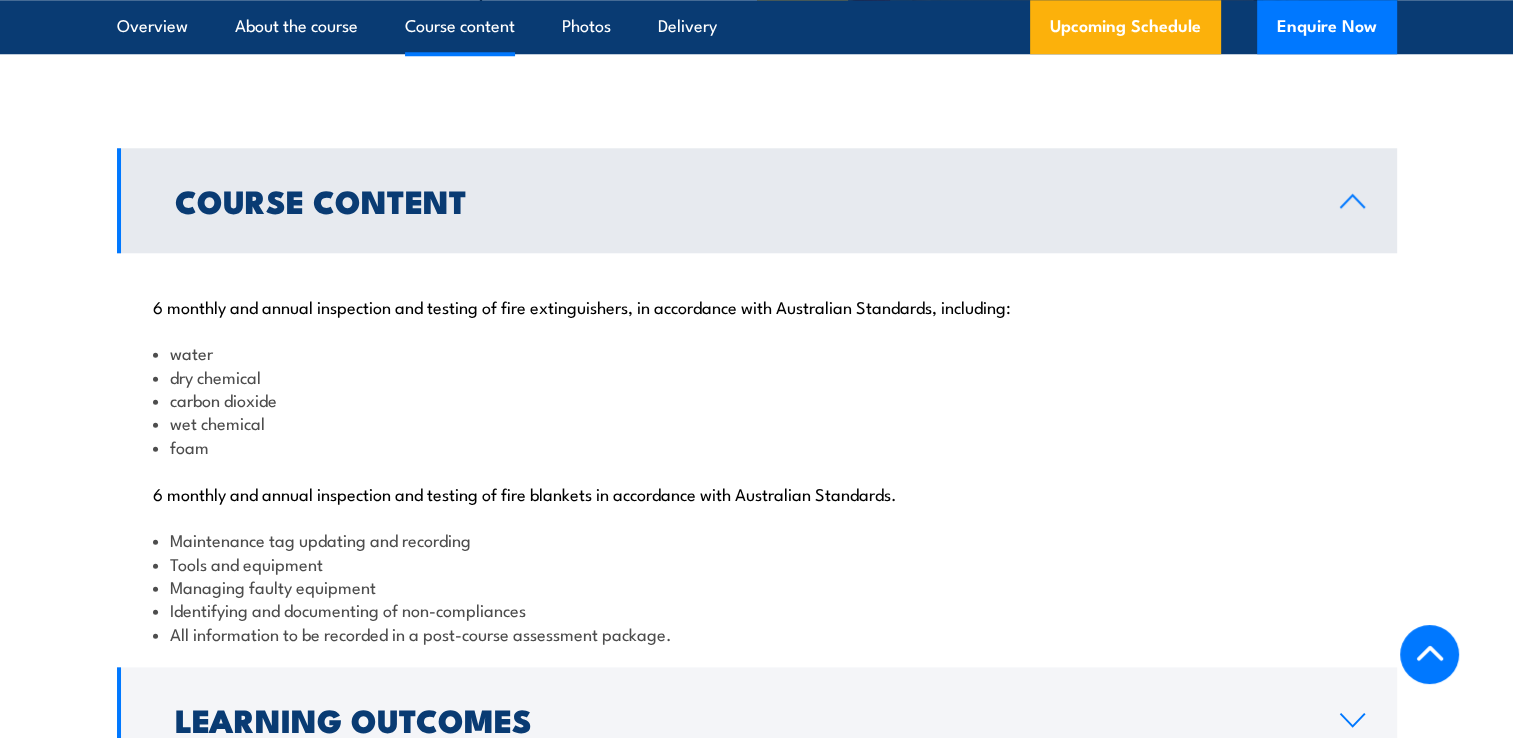 scroll, scrollTop: 1900, scrollLeft: 0, axis: vertical 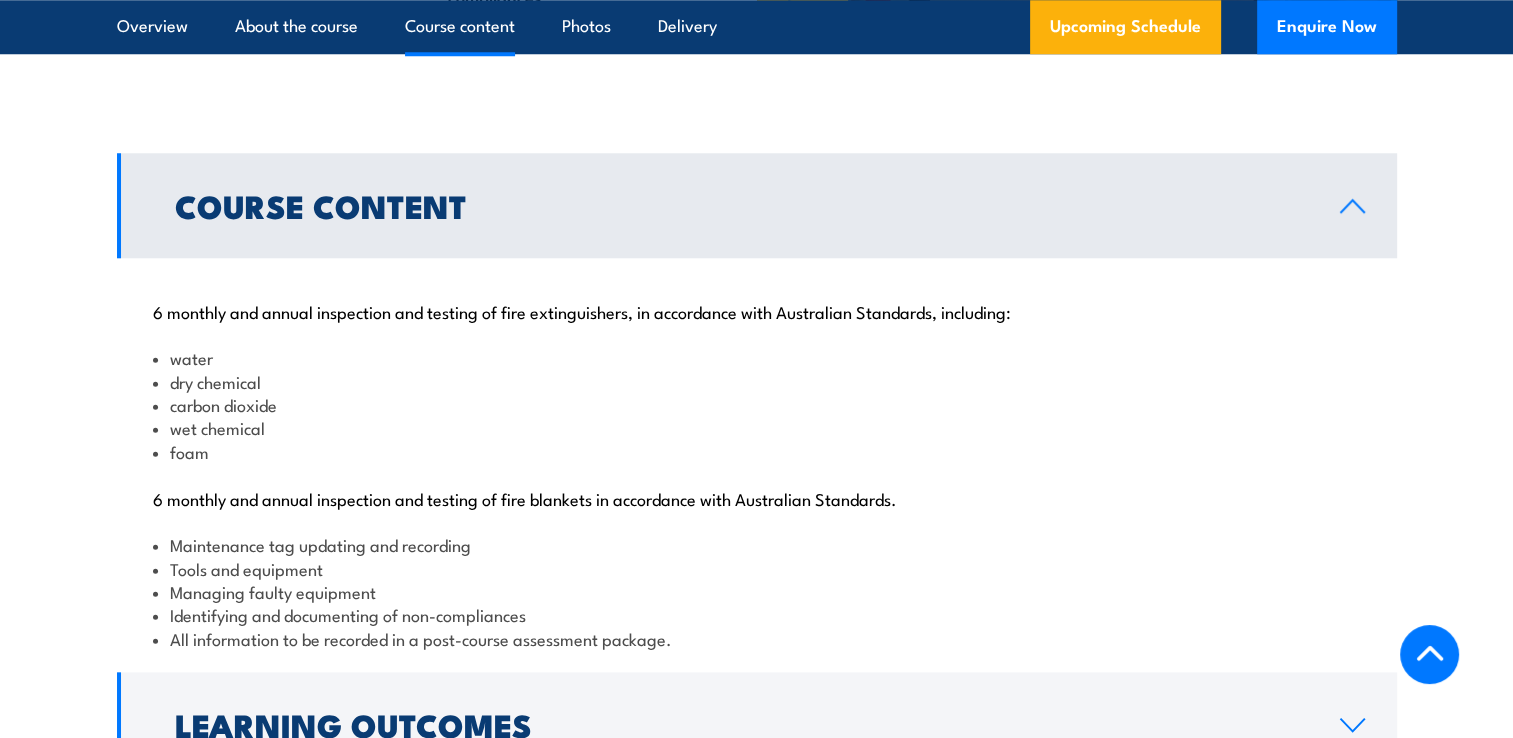 click on "Course Content" at bounding box center [741, 205] 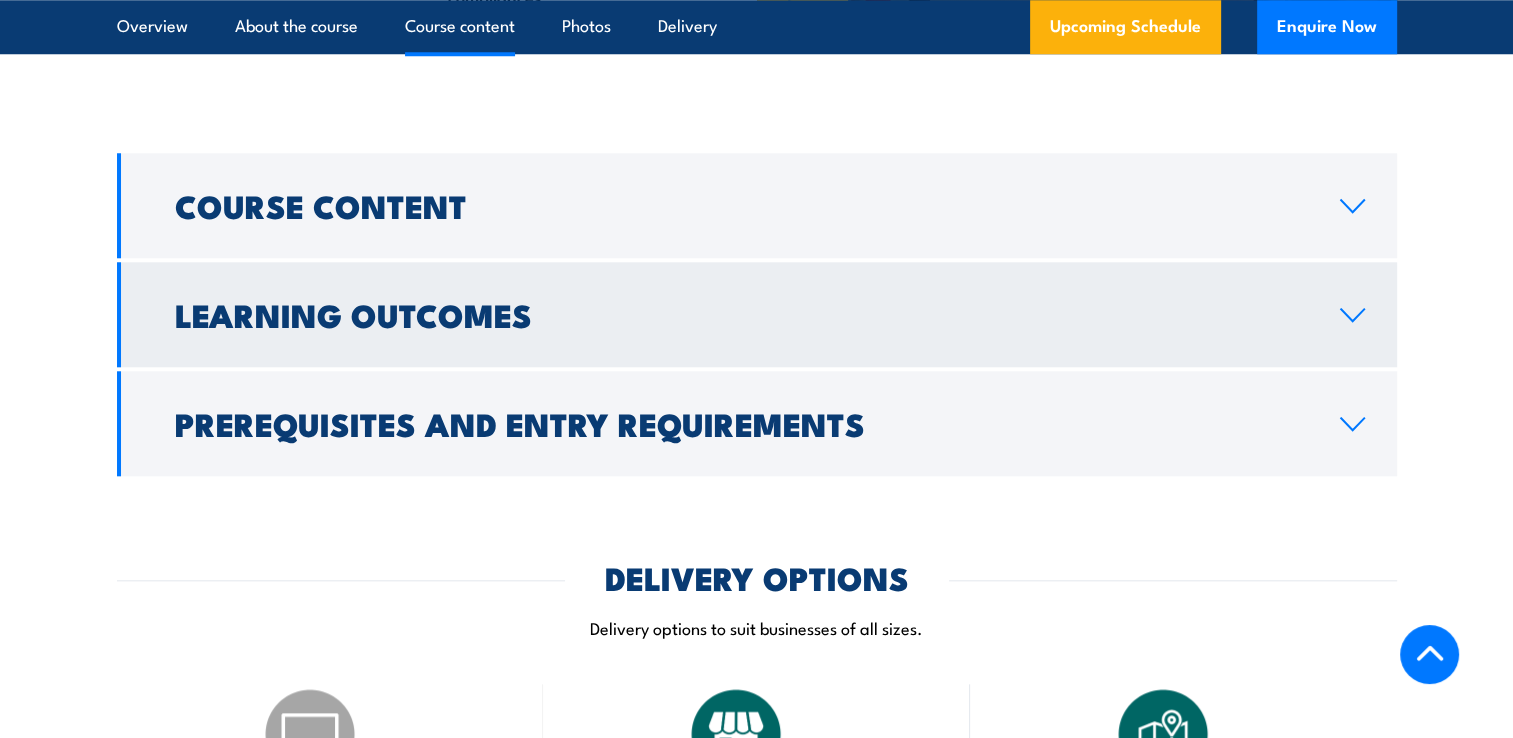 click on "Learning Outcomes" at bounding box center (741, 314) 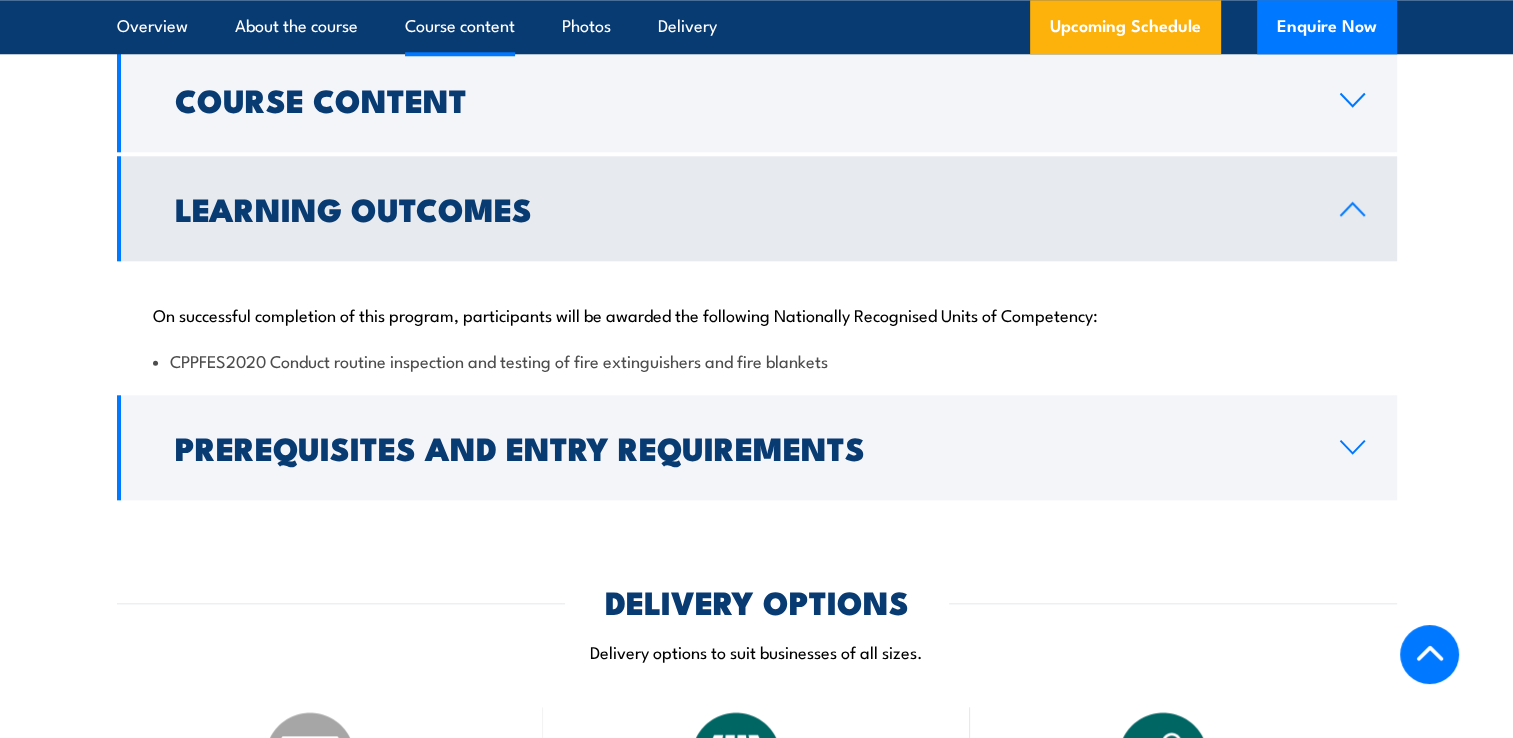 scroll, scrollTop: 2000, scrollLeft: 0, axis: vertical 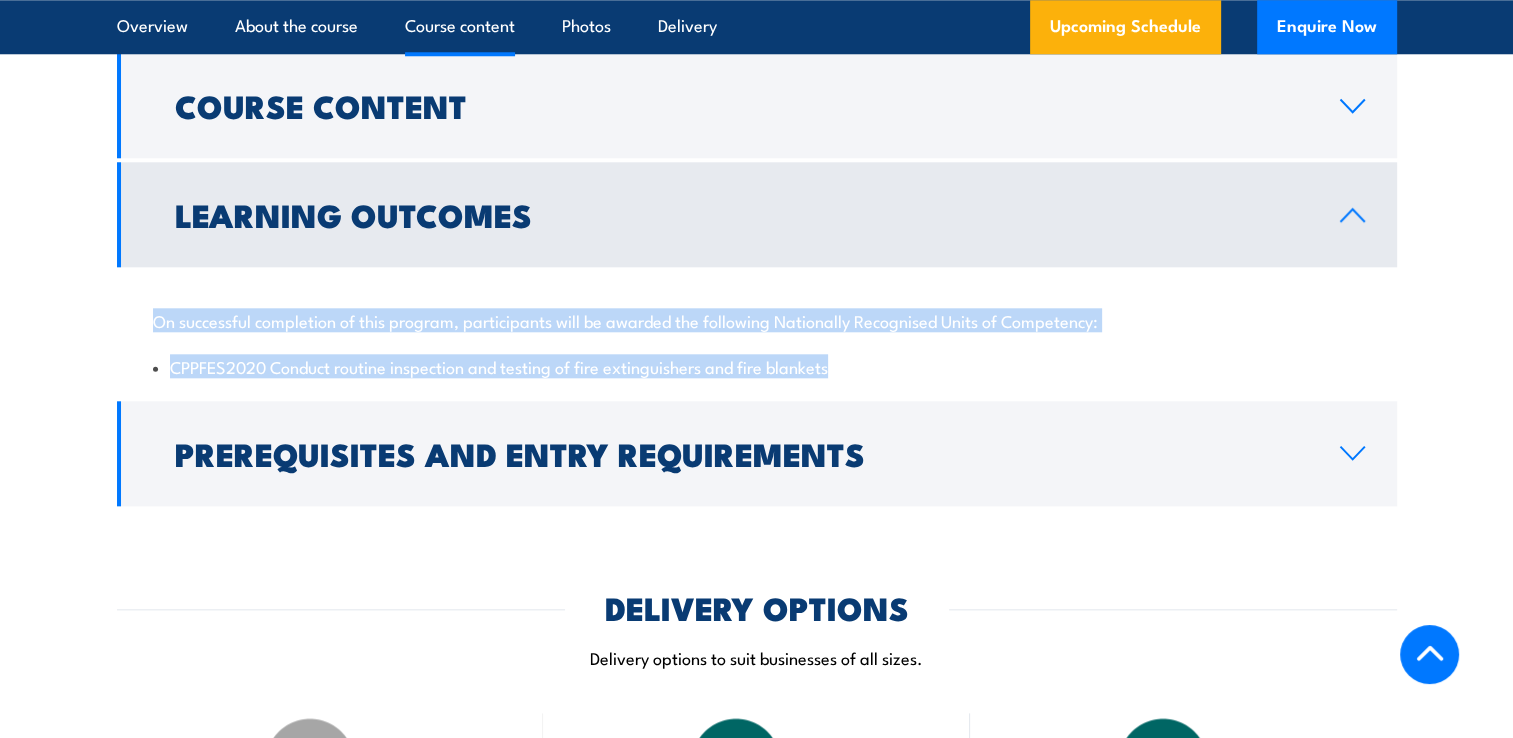drag, startPoint x: 832, startPoint y: 437, endPoint x: 126, endPoint y: 396, distance: 707.1895 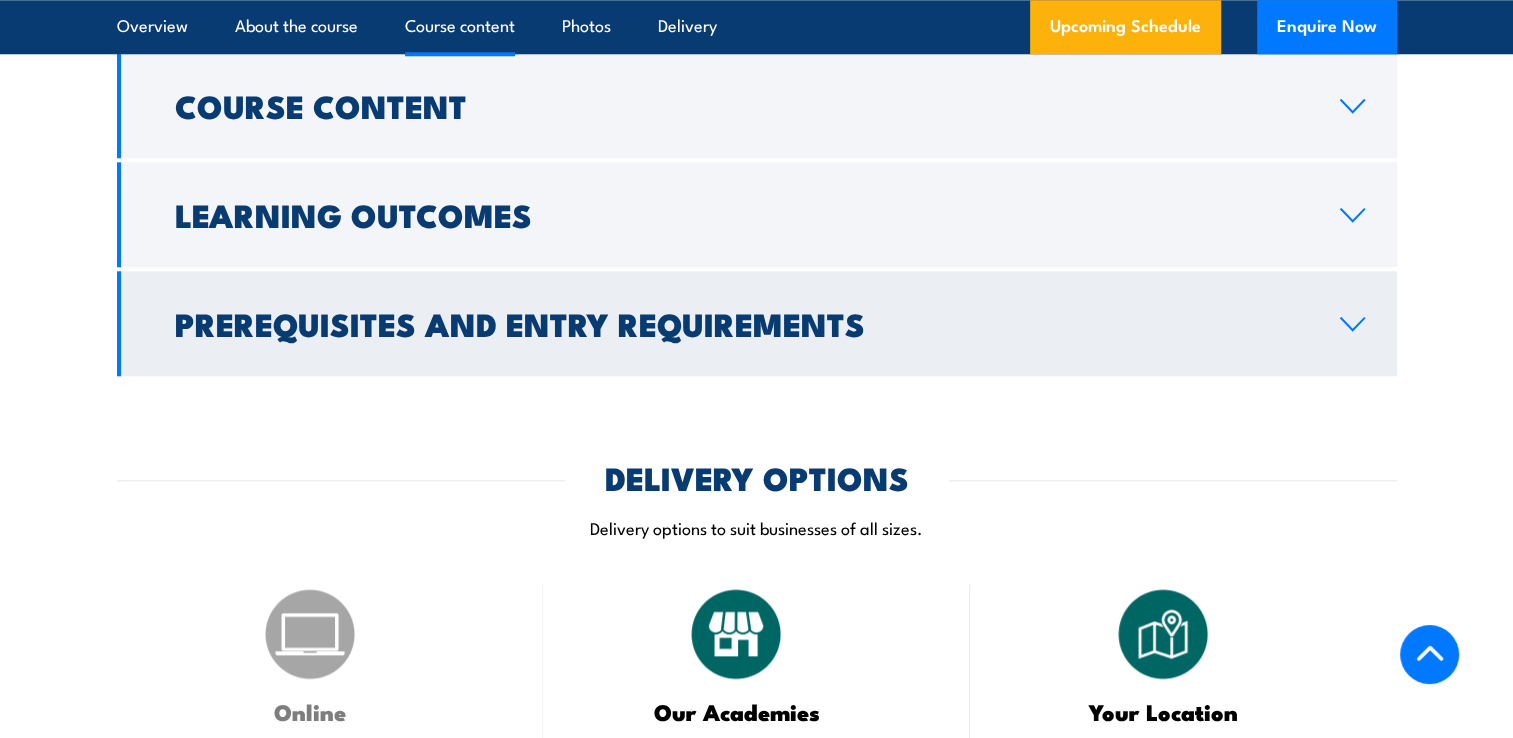 click on "Prerequisites and Entry Requirements" at bounding box center [741, 323] 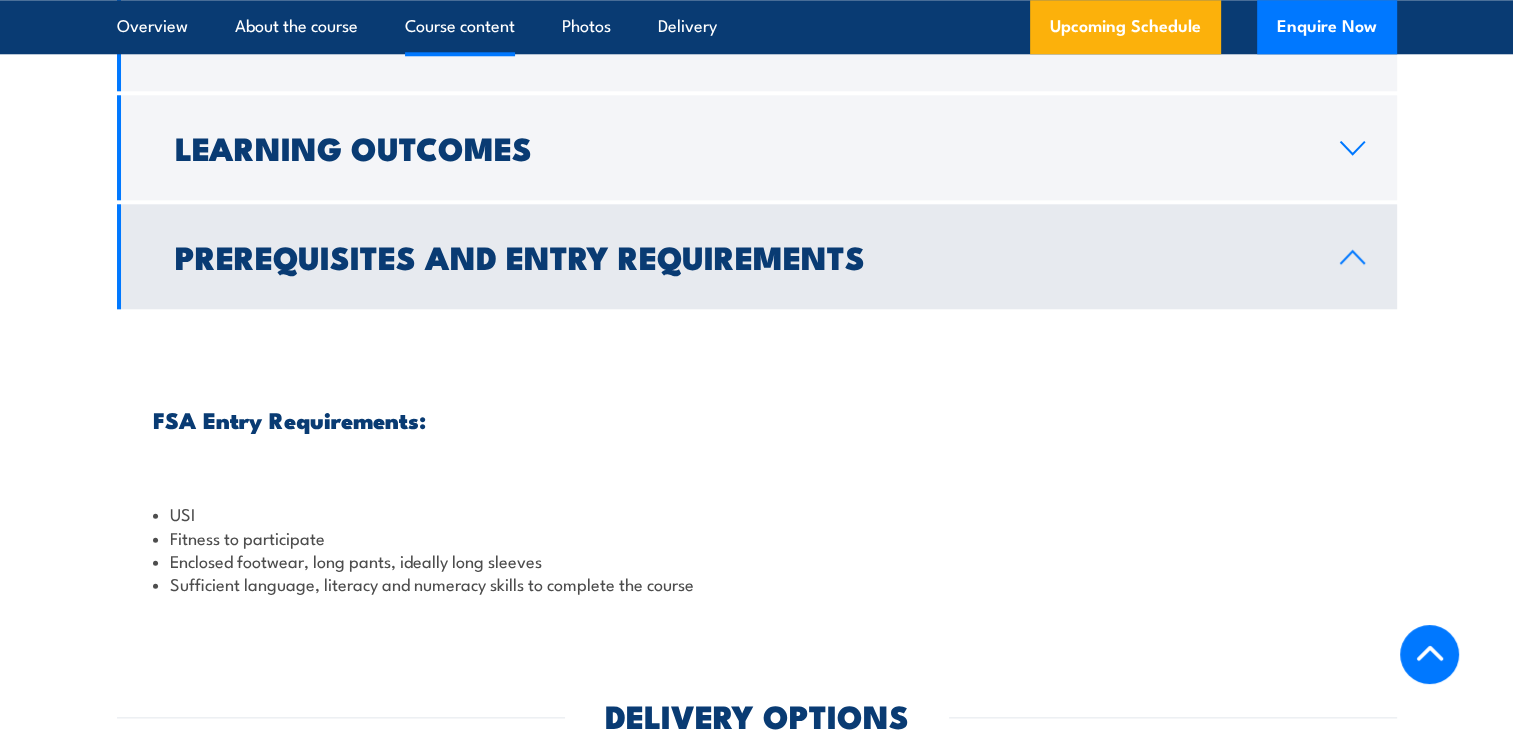 scroll, scrollTop: 2200, scrollLeft: 0, axis: vertical 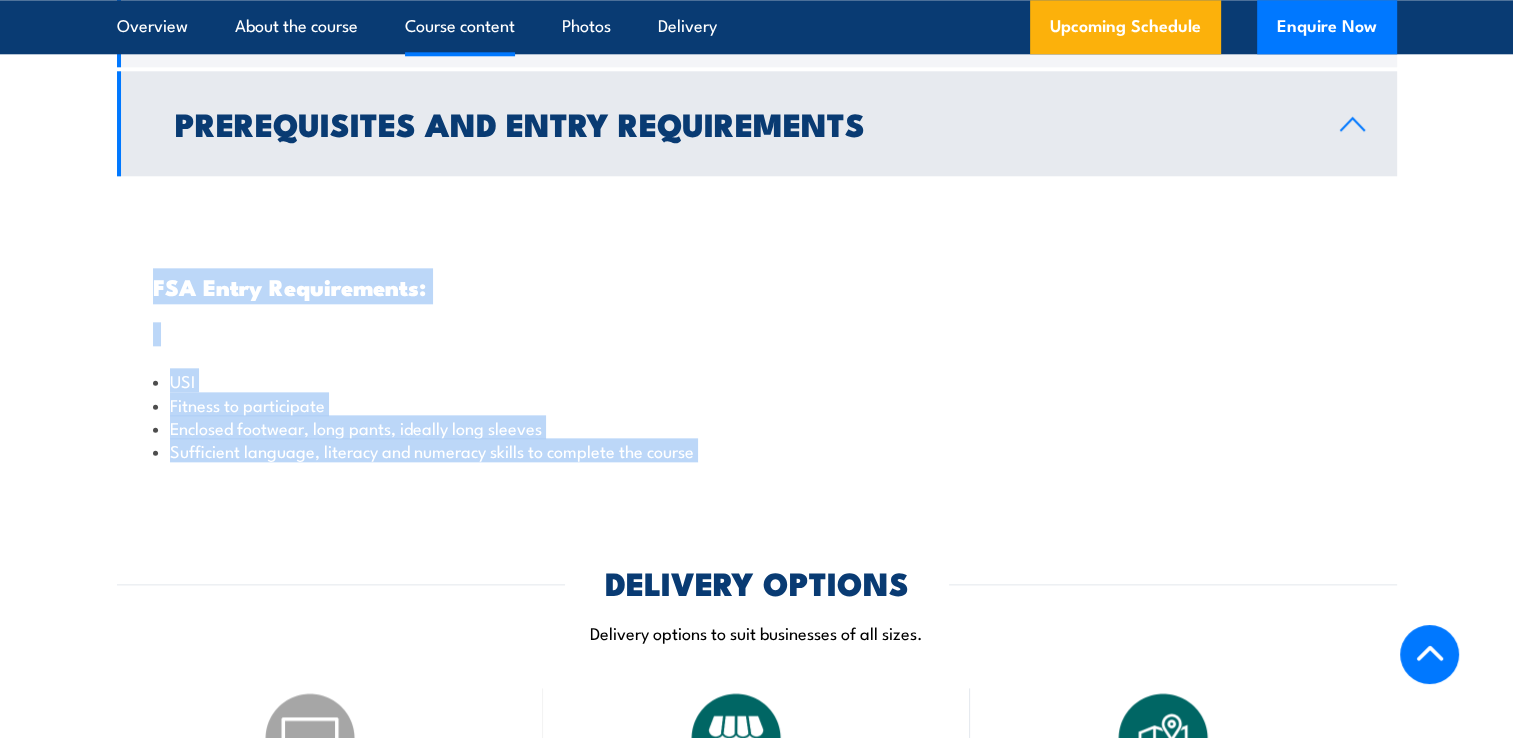 drag, startPoint x: 154, startPoint y: 360, endPoint x: 688, endPoint y: 557, distance: 569.17926 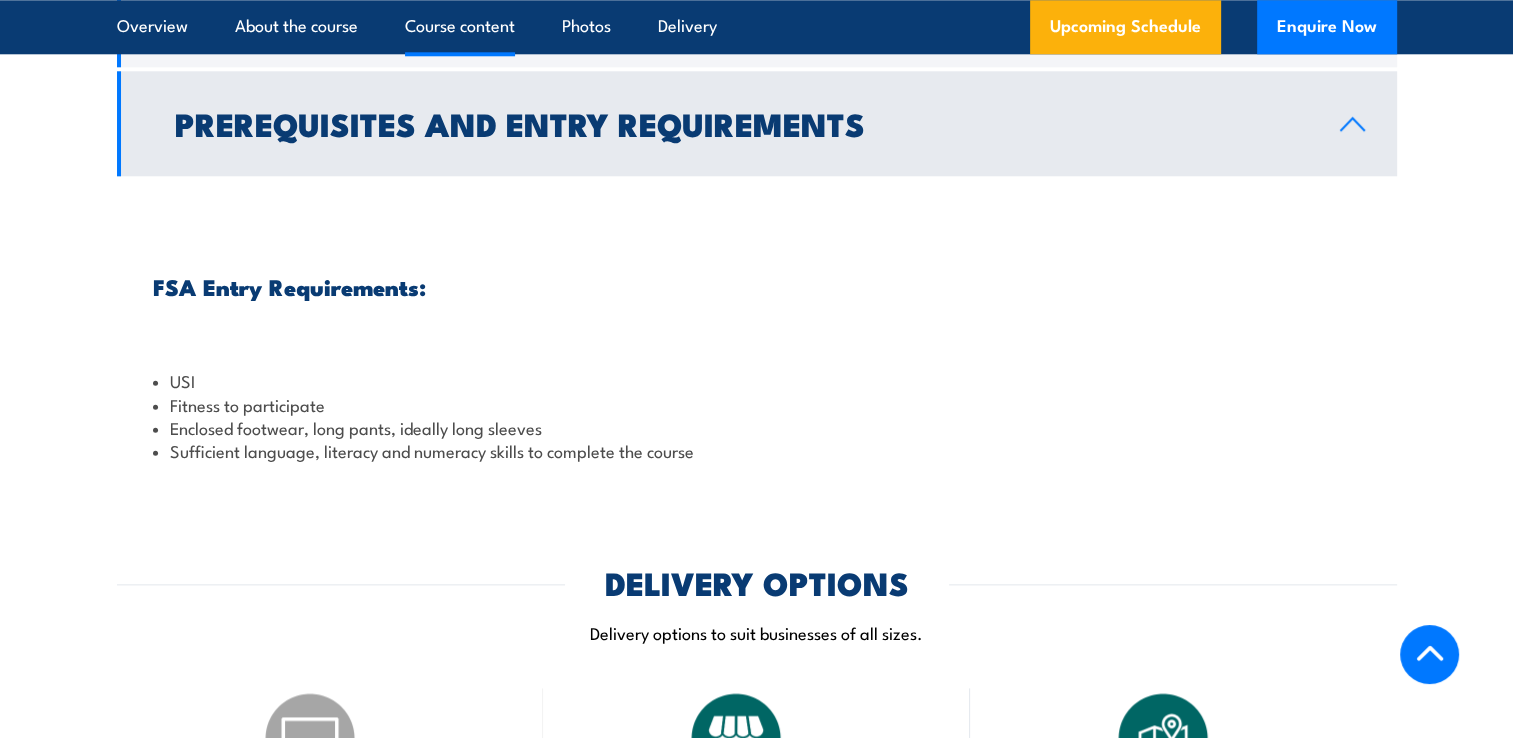 click on "Prerequisites and Entry Requirements" at bounding box center (741, 123) 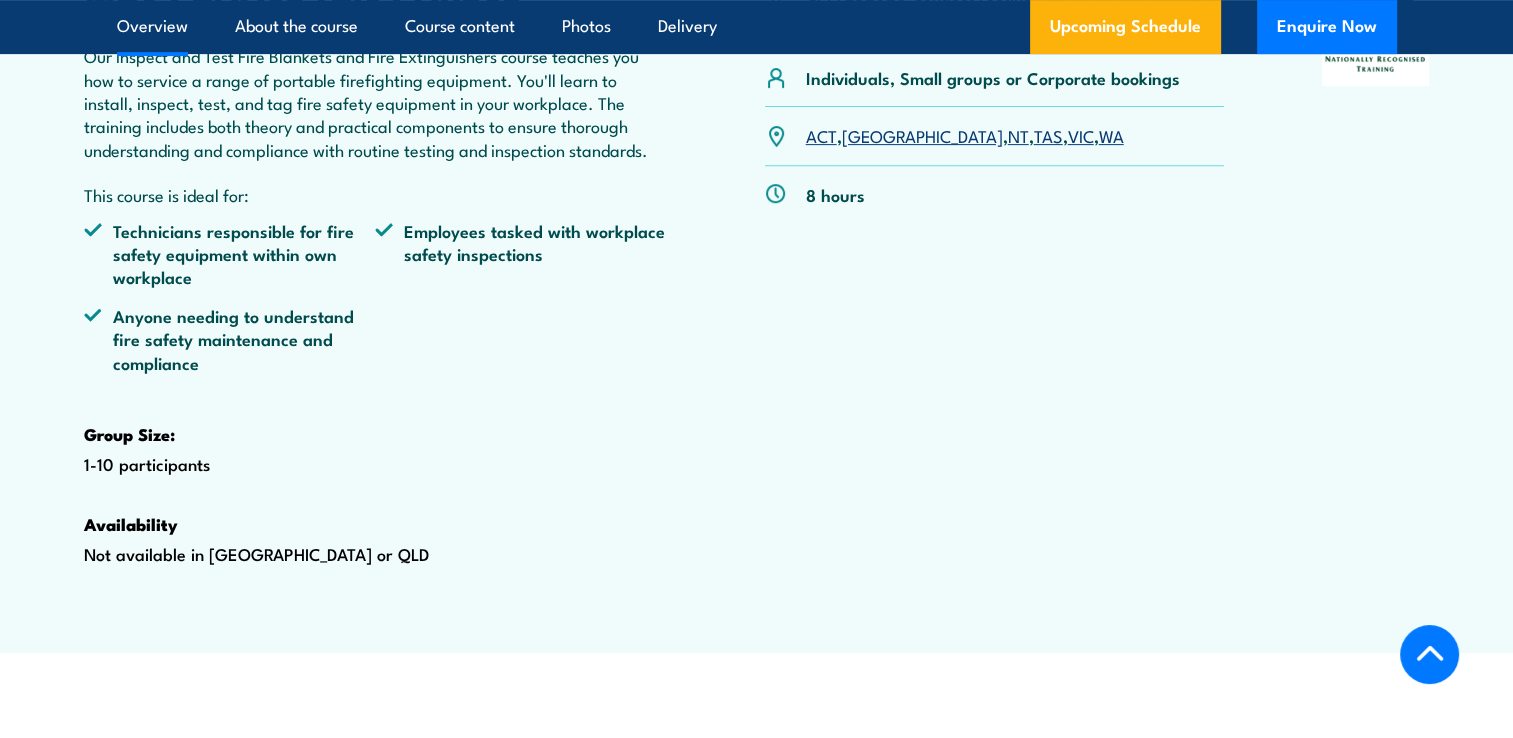 scroll, scrollTop: 800, scrollLeft: 0, axis: vertical 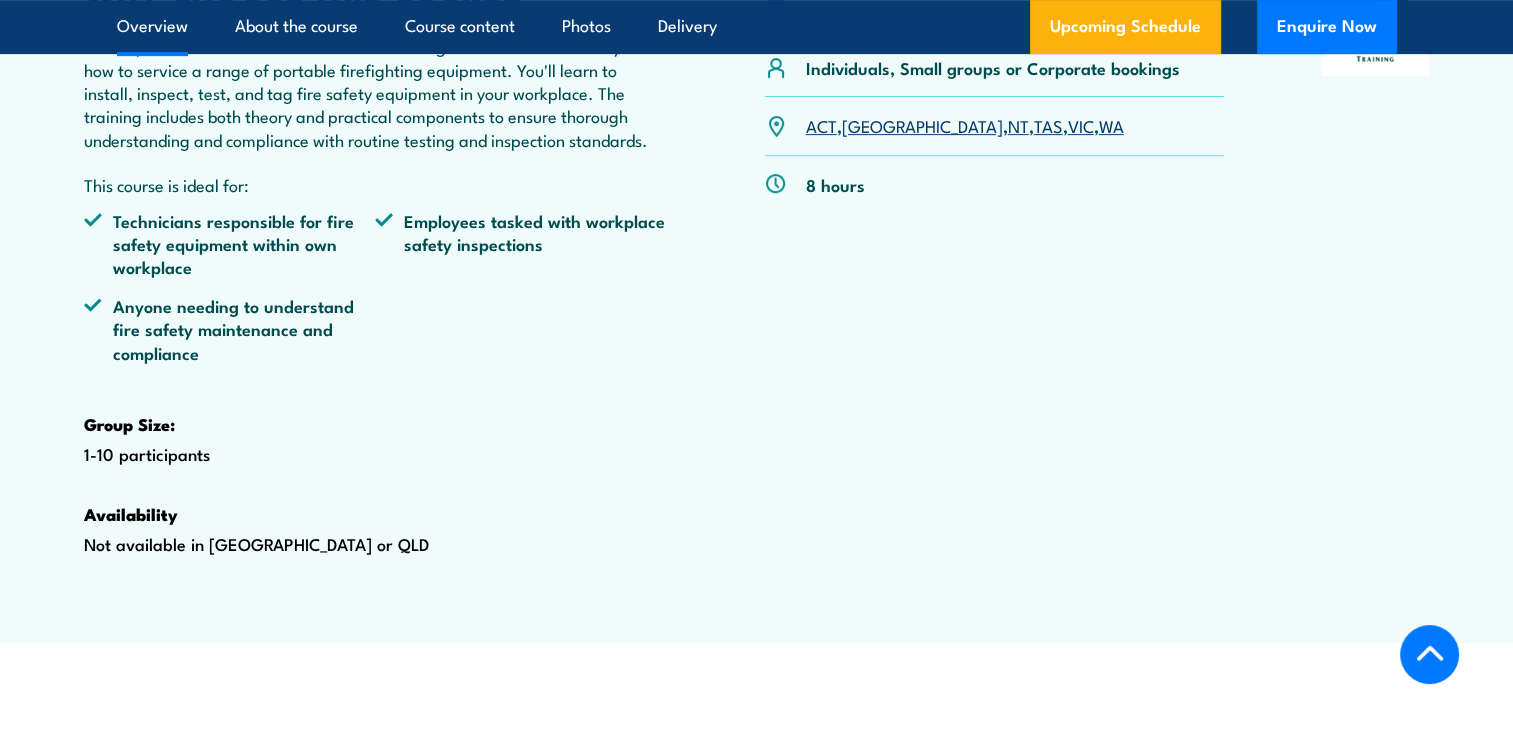 click on "WHY CHOOSE THIS COURSE Our Inspect and Test Fire Blankets and Fire Extinguishers course teaches you how to service a range of portable firefighting equipment. You'll learn to install, inspect, test, and tag fire safety equipment in your workplace. The training includes both theory and practical components to ensure thorough understanding and compliance with routine testing and inspection standards.
This course is ideal for:
Technicians responsible for fire safety equipment within own workplace
Employees tasked with workplace safety inspections
Anyone needing to understand fire safety maintenance and compliance
Group Size:
1-10 participants
Availability
Not available in TAS or QLD" at bounding box center [376, 296] 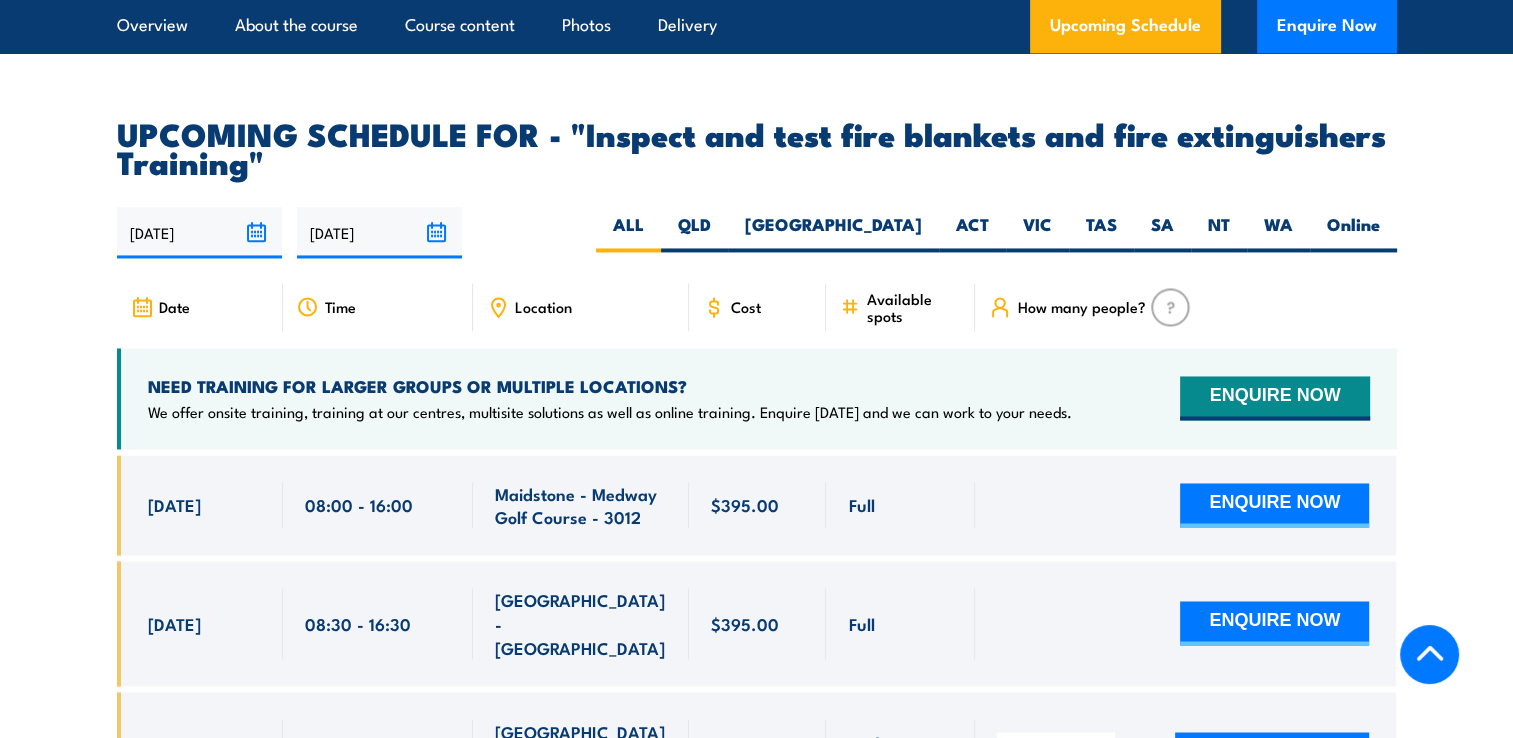 scroll, scrollTop: 3100, scrollLeft: 0, axis: vertical 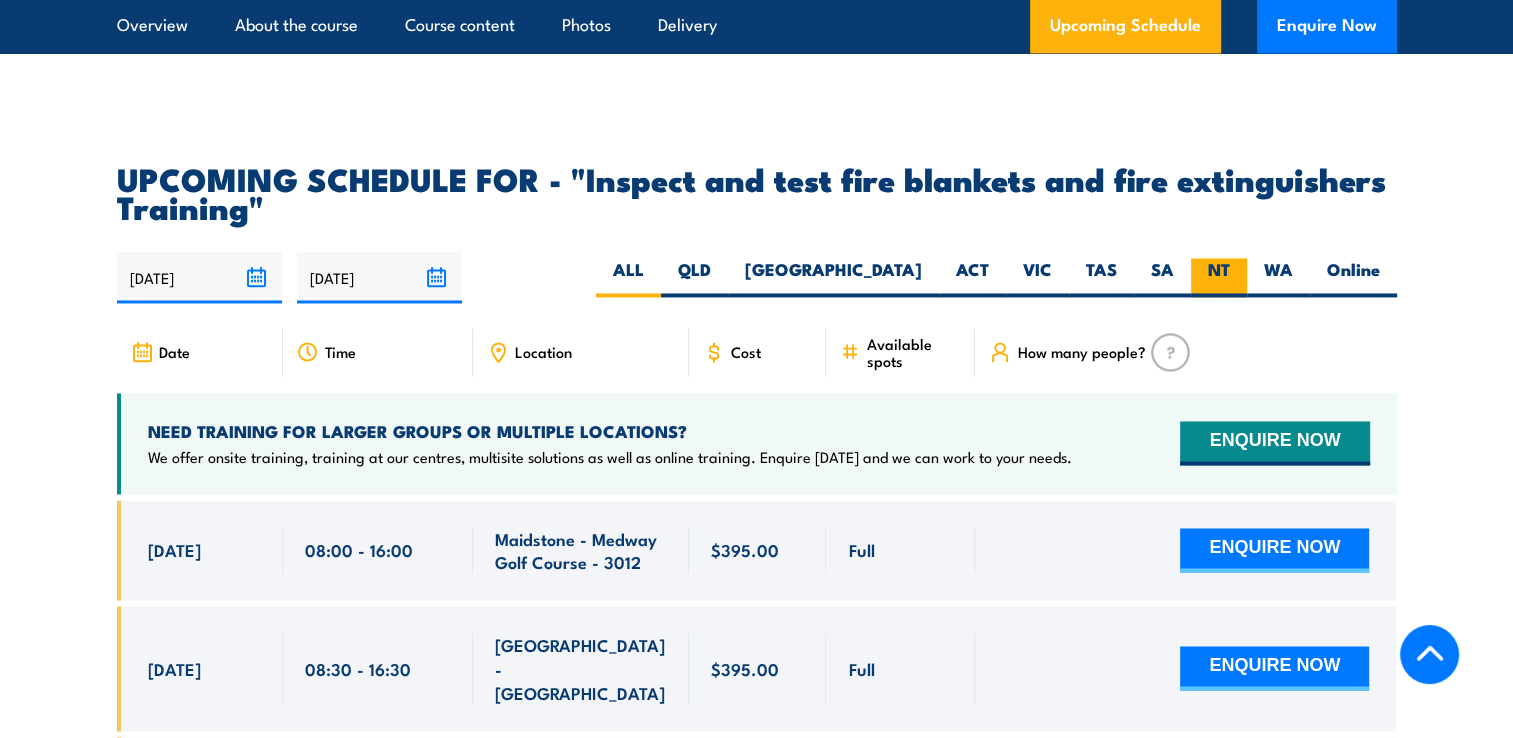 click on "NT" at bounding box center (1219, 277) 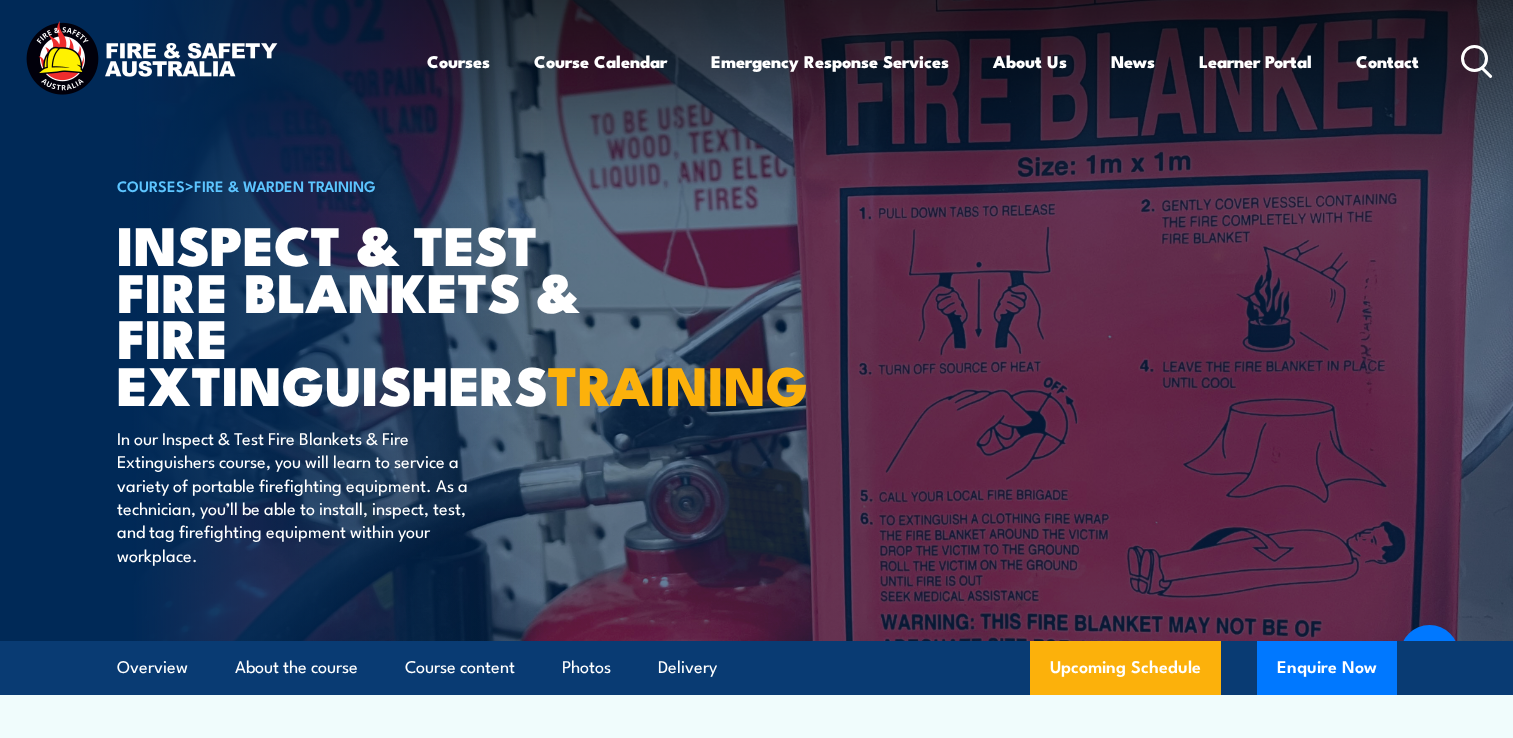 scroll, scrollTop: 3713, scrollLeft: 0, axis: vertical 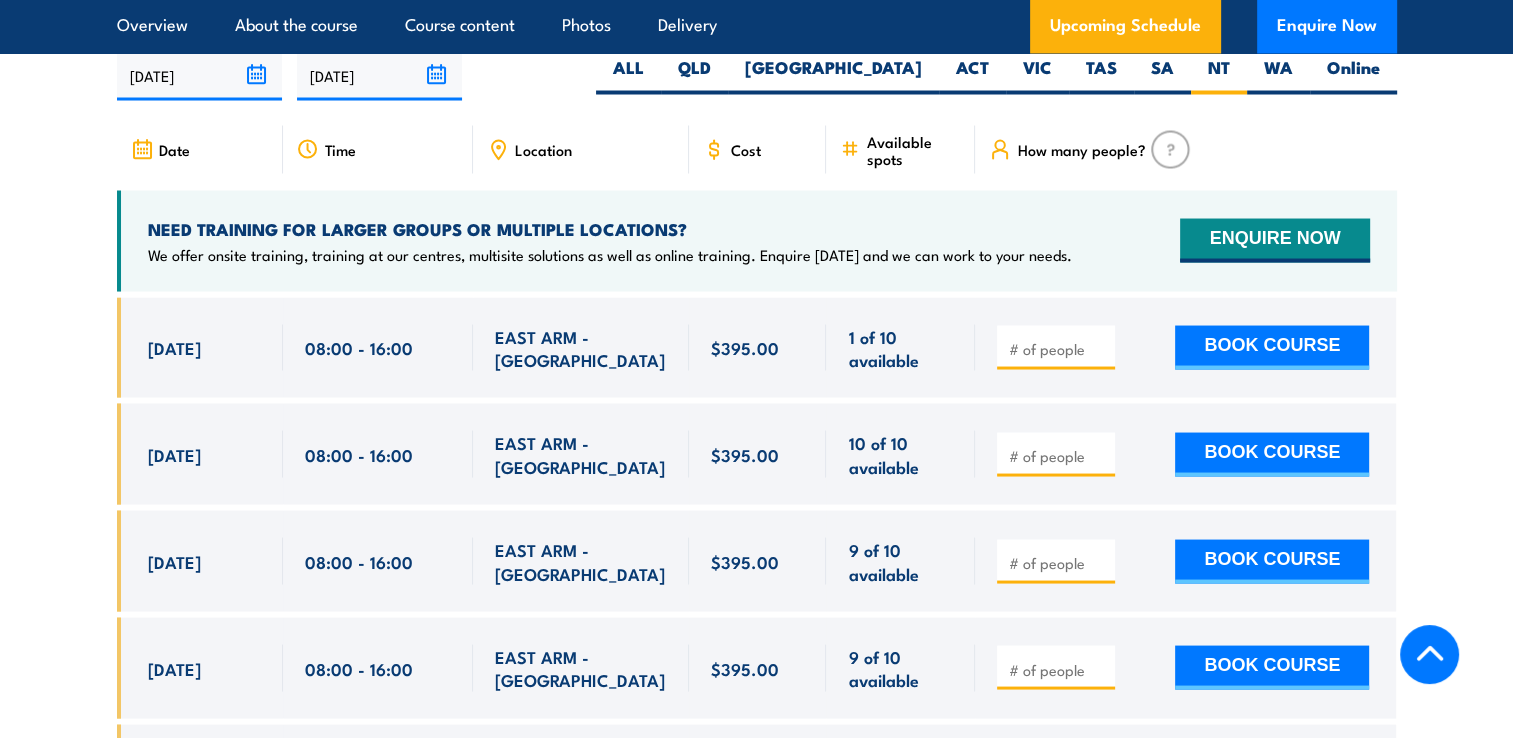 drag, startPoint x: 146, startPoint y: 497, endPoint x: 929, endPoint y: 510, distance: 783.1079 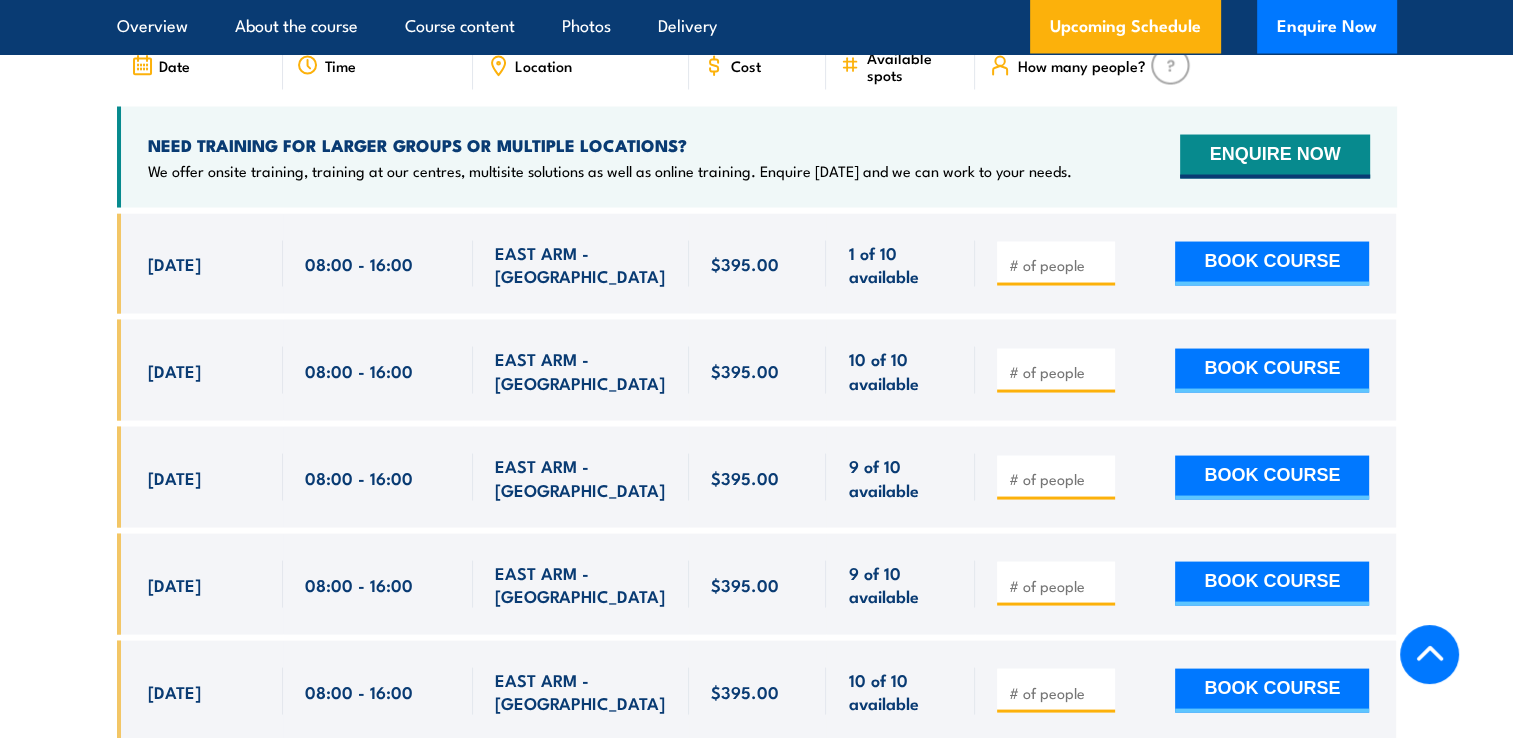 scroll, scrollTop: 3913, scrollLeft: 0, axis: vertical 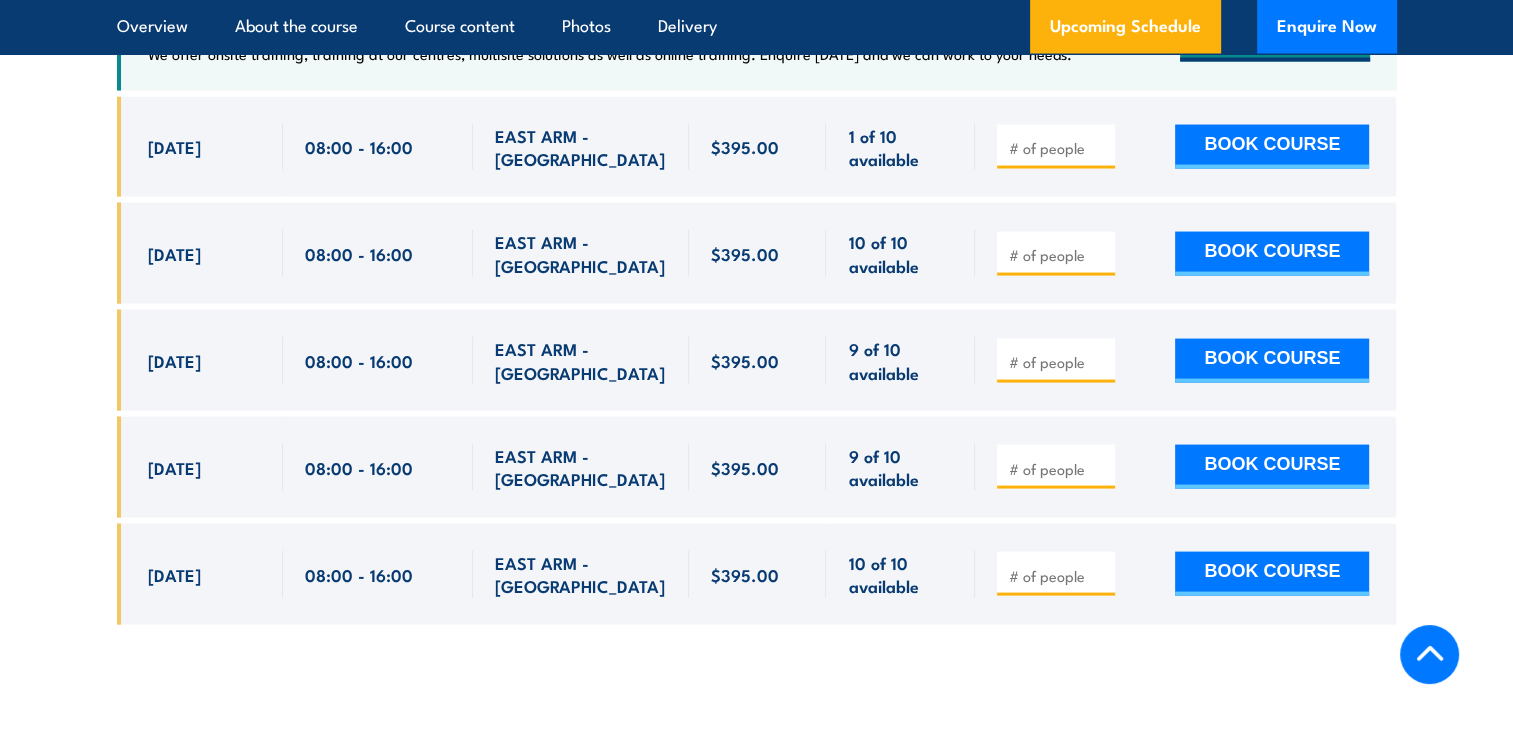 drag, startPoint x: 148, startPoint y: 401, endPoint x: 928, endPoint y: 518, distance: 788.7262 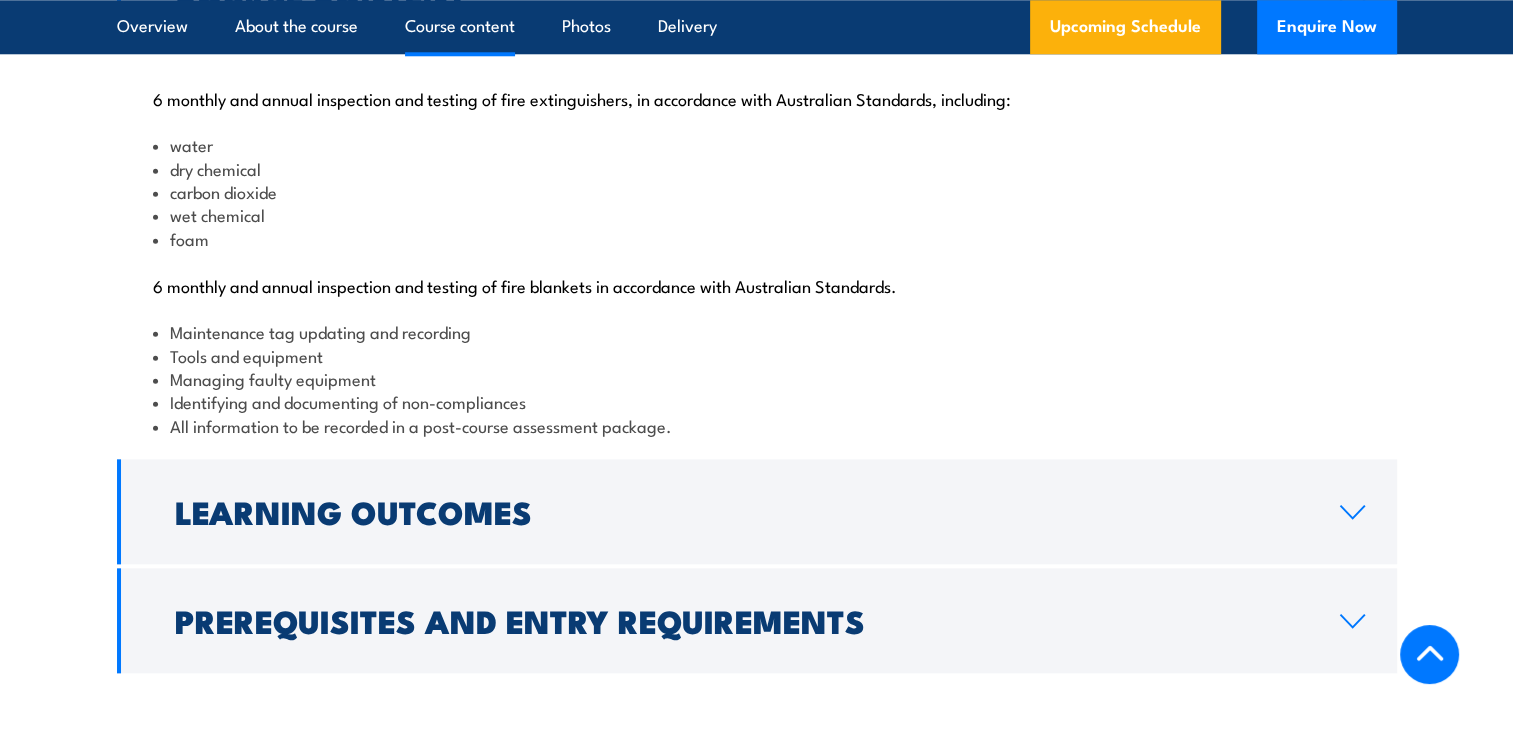 scroll, scrollTop: 1913, scrollLeft: 0, axis: vertical 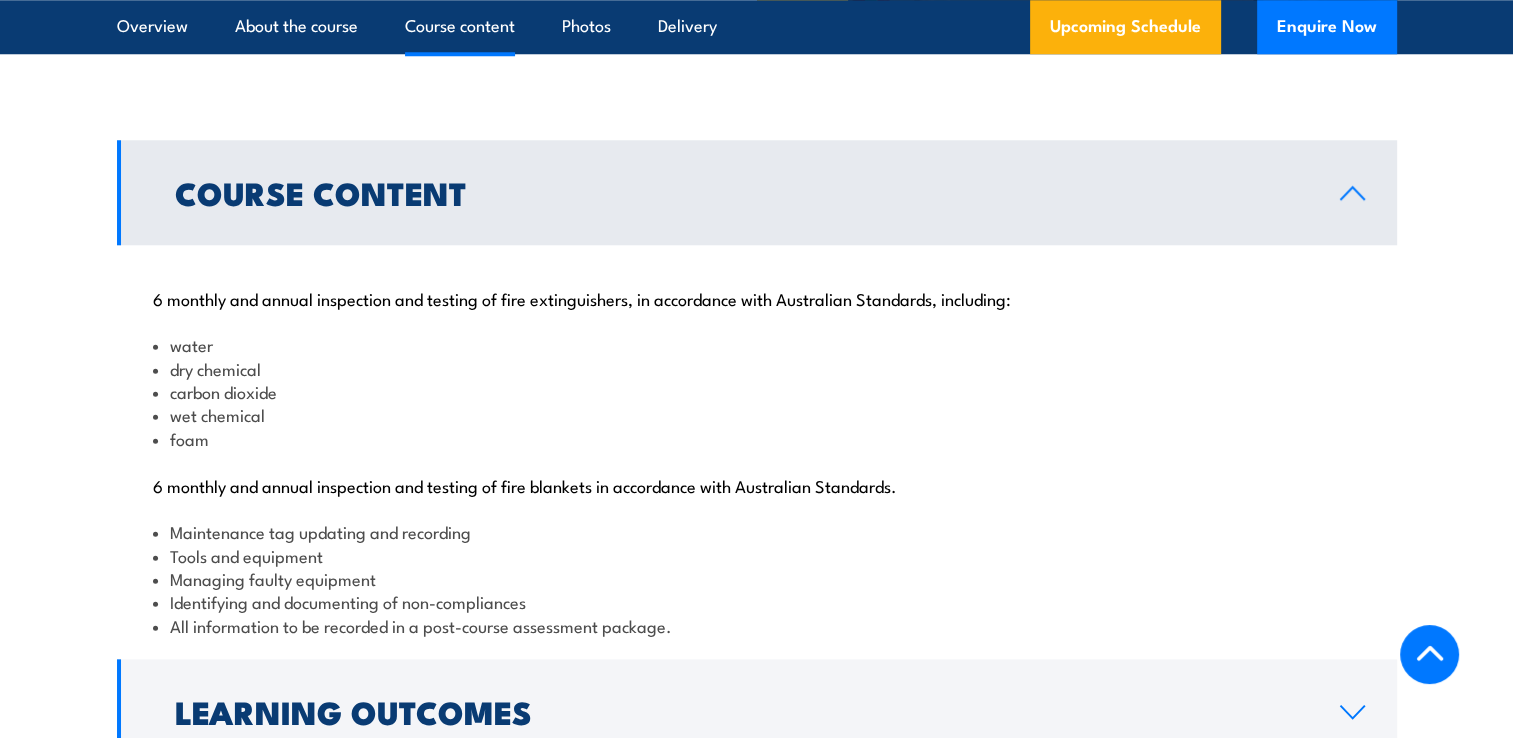 click on "Course Content" at bounding box center [741, 192] 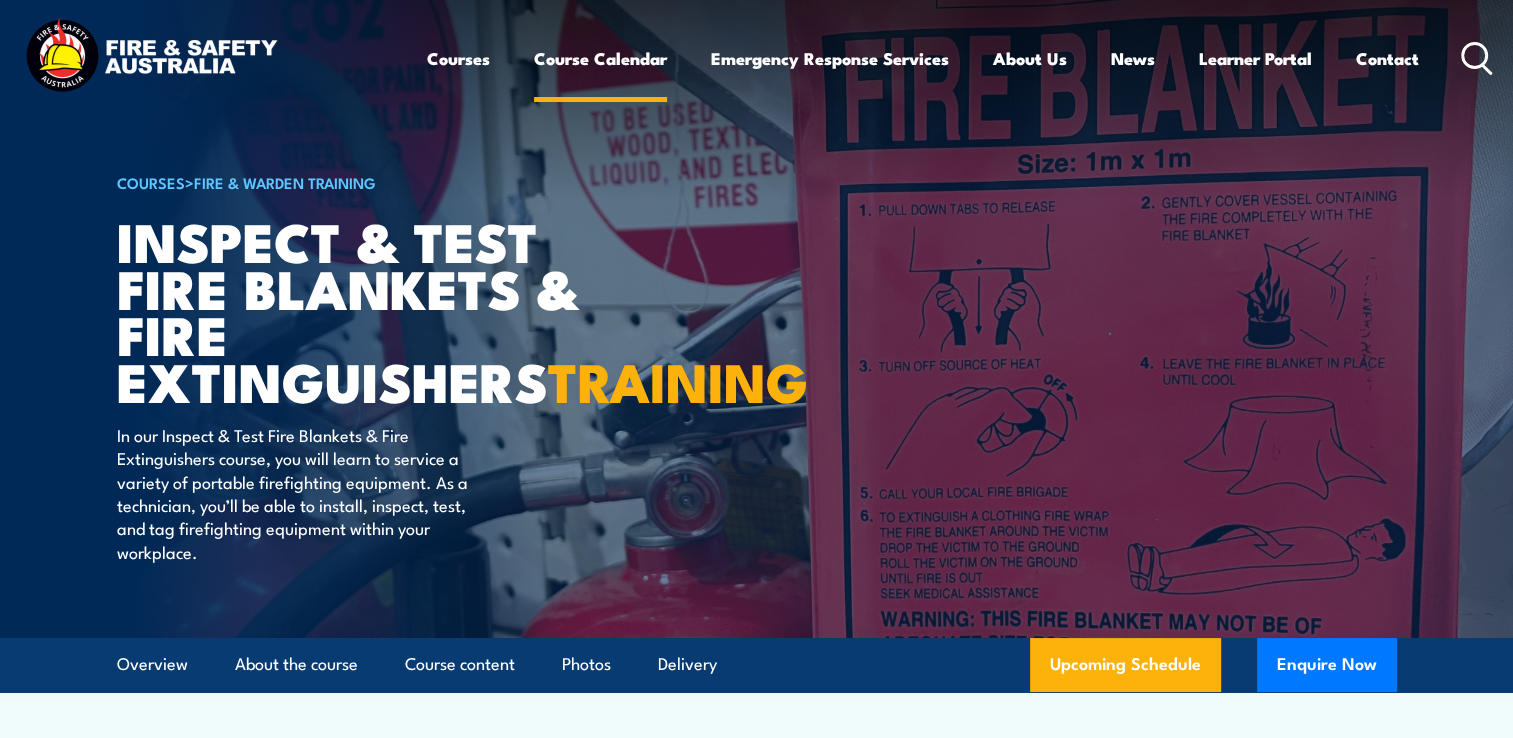 scroll, scrollTop: 0, scrollLeft: 0, axis: both 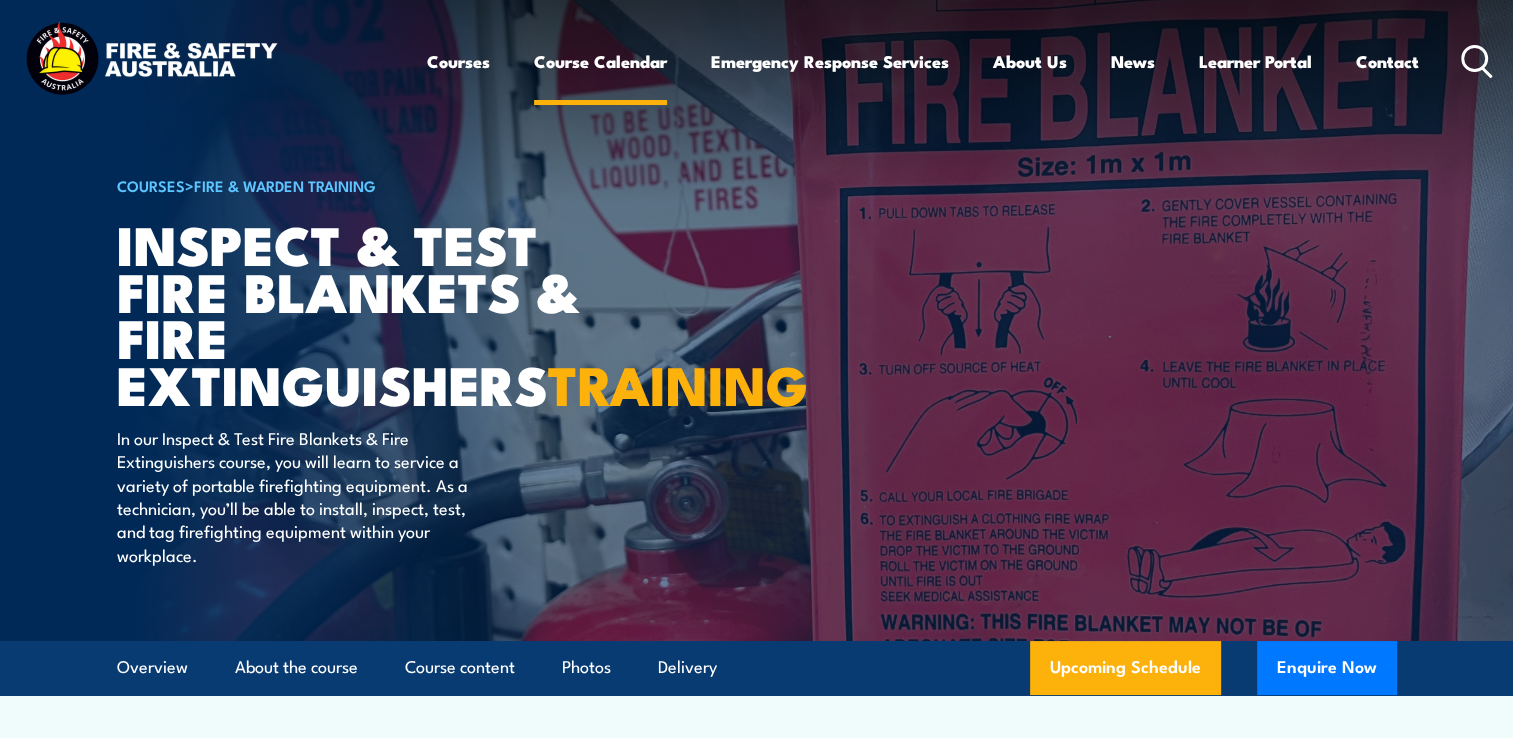 click on "Course Calendar" at bounding box center (600, 61) 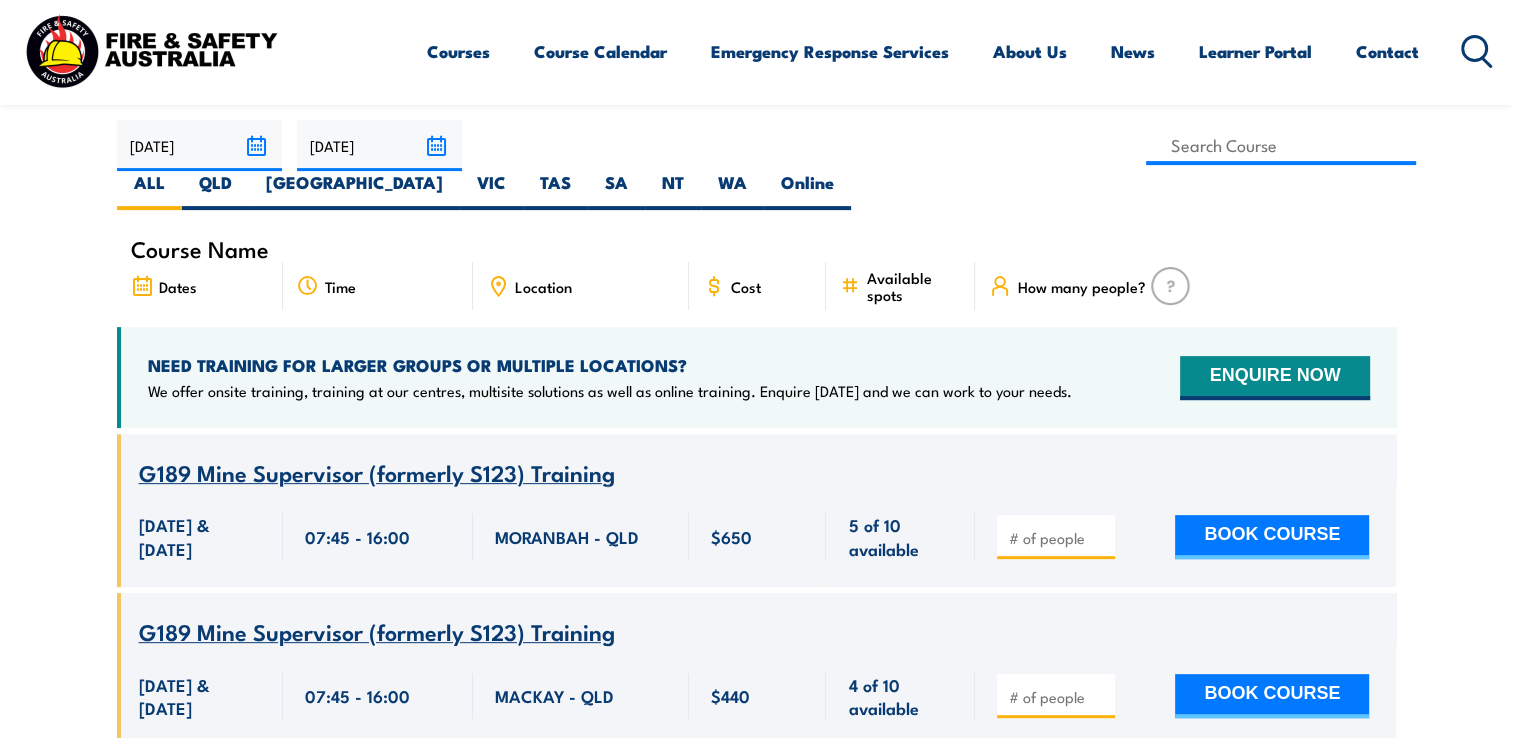 scroll, scrollTop: 829, scrollLeft: 0, axis: vertical 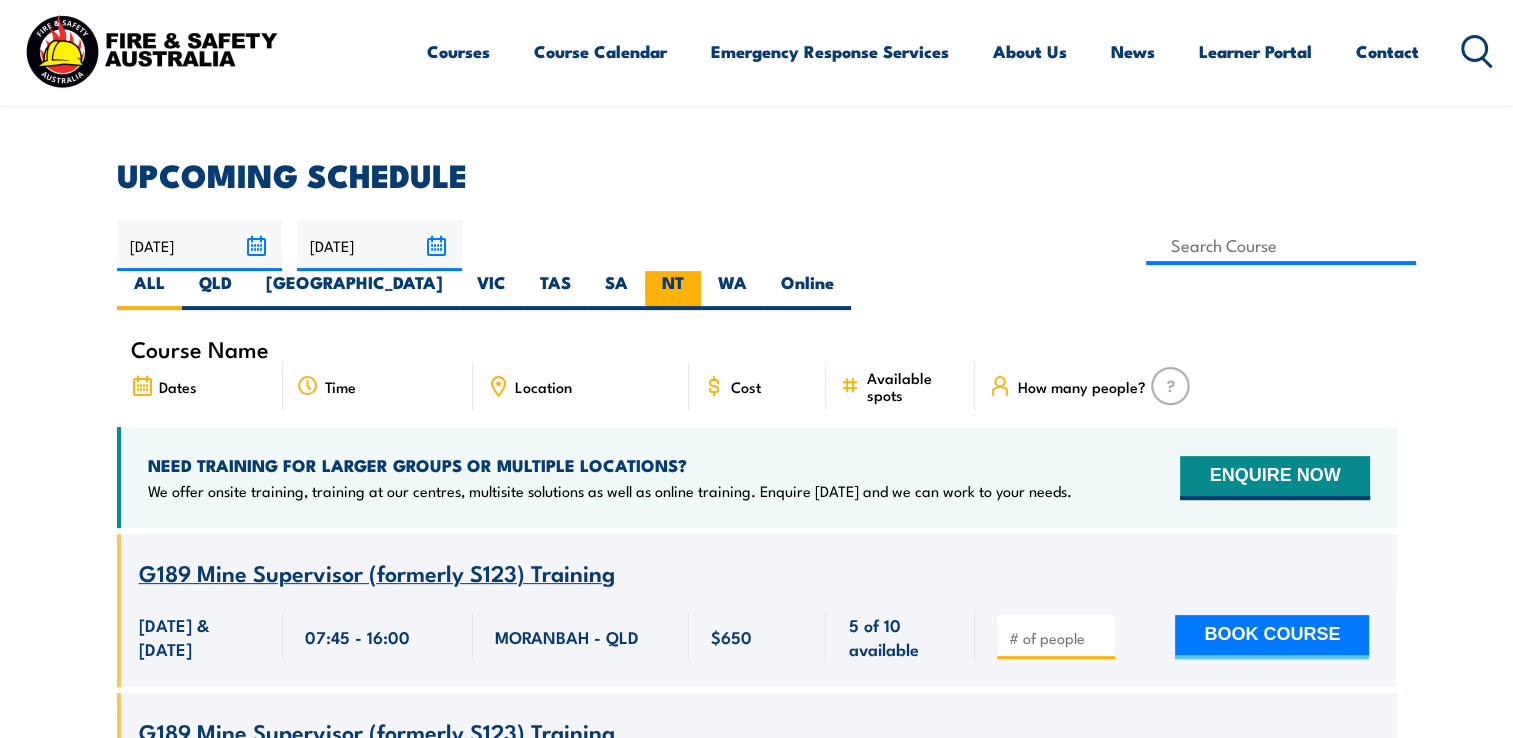 click on "NT" at bounding box center (673, 290) 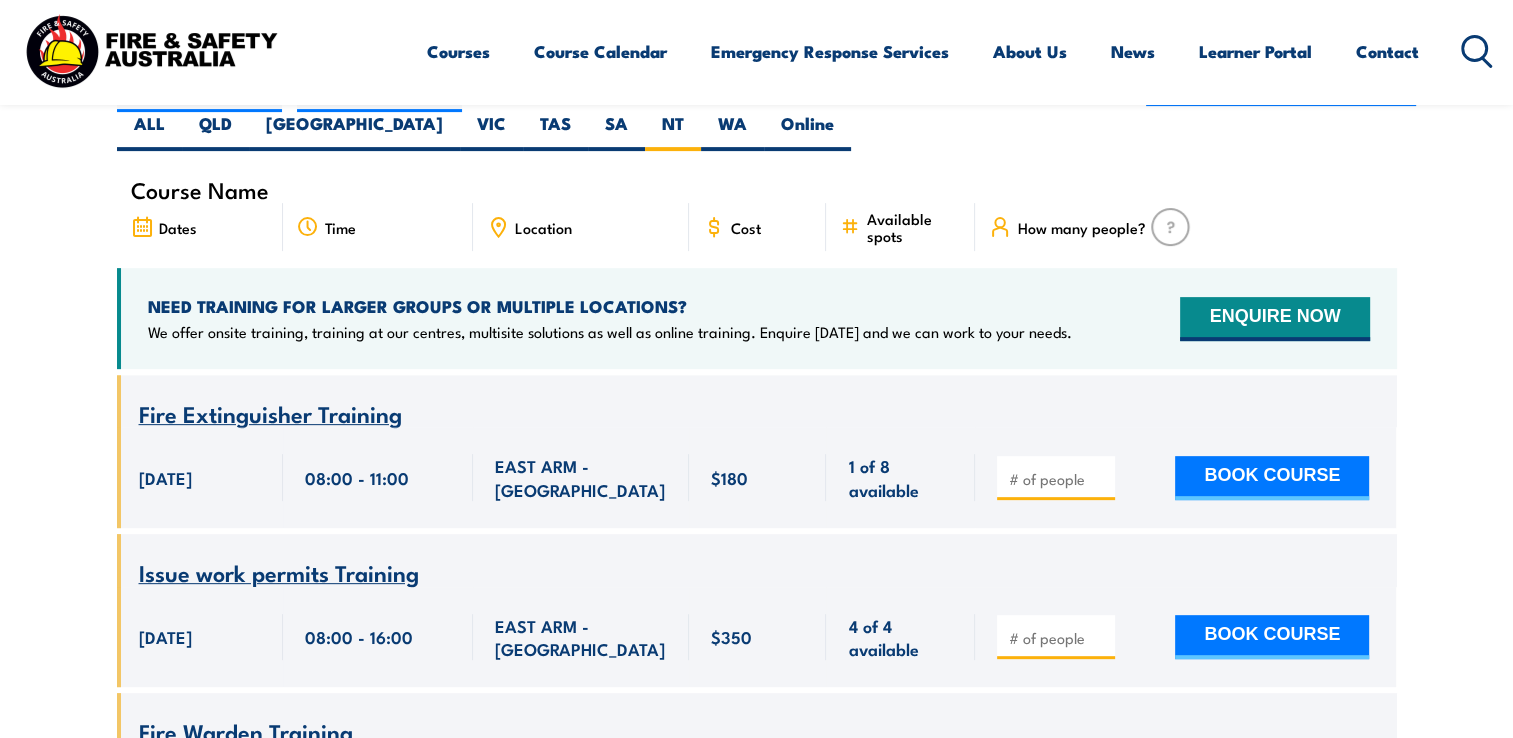 scroll, scrollTop: 0, scrollLeft: 0, axis: both 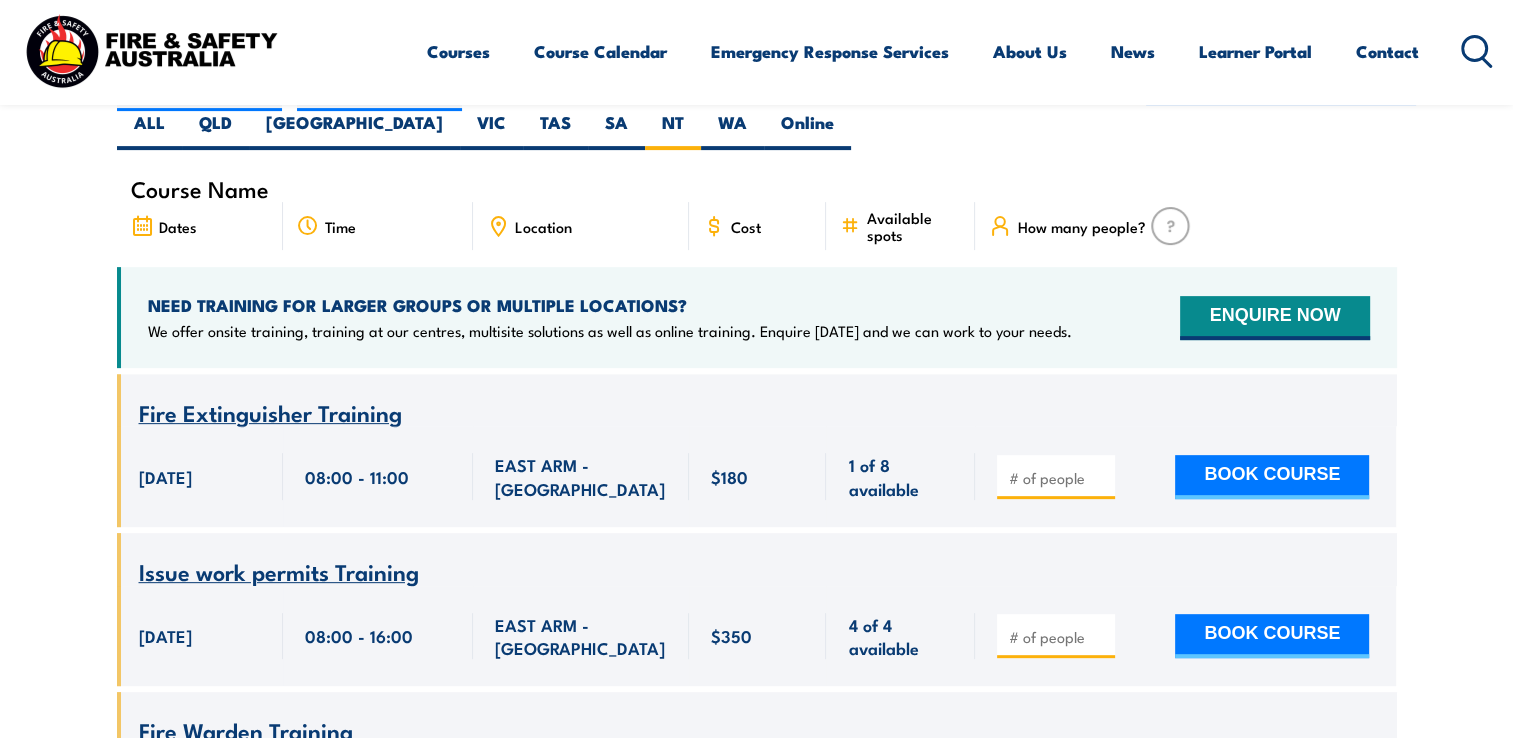 click on "Fire Extinguisher Training" at bounding box center [270, 412] 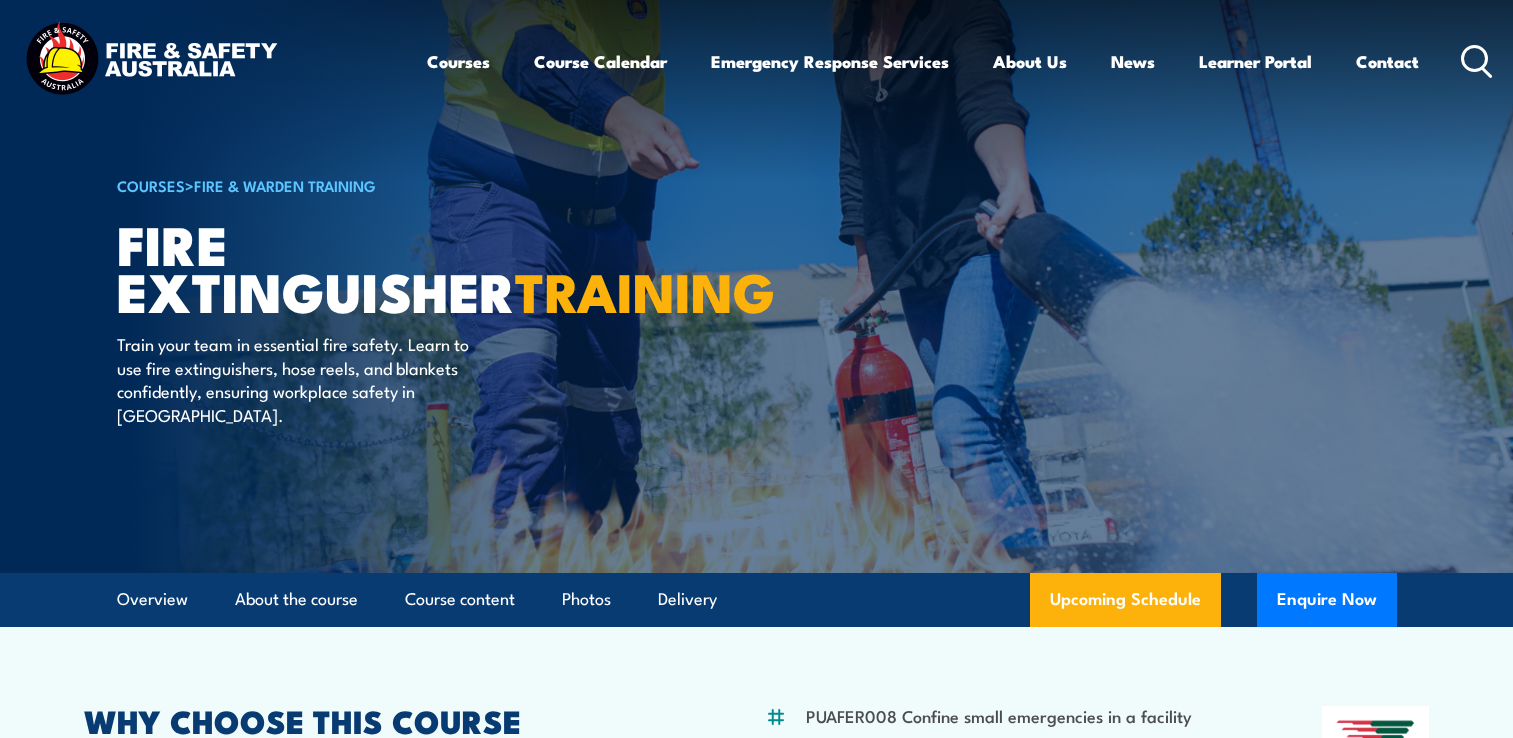 scroll, scrollTop: 0, scrollLeft: 0, axis: both 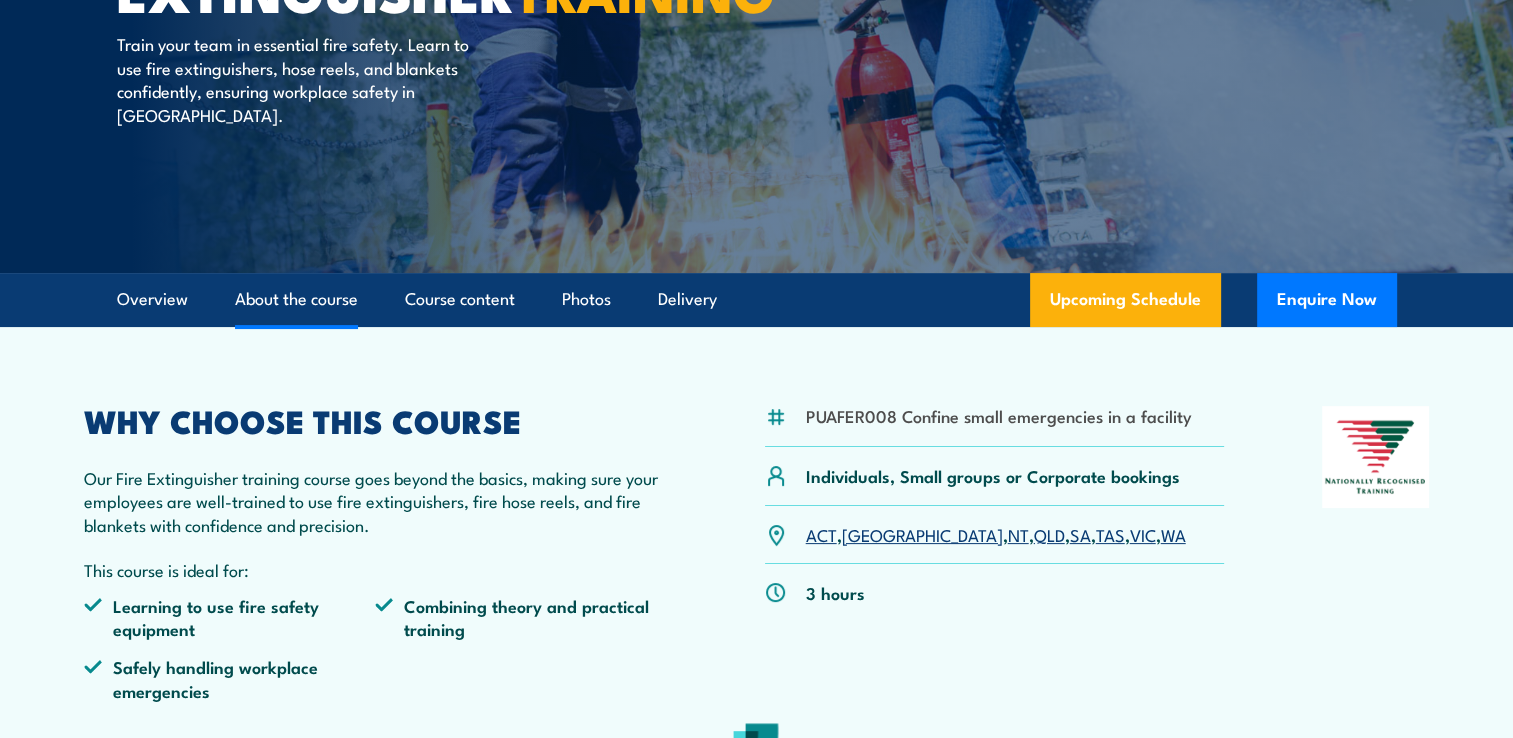 click on "About the course" at bounding box center (296, 299) 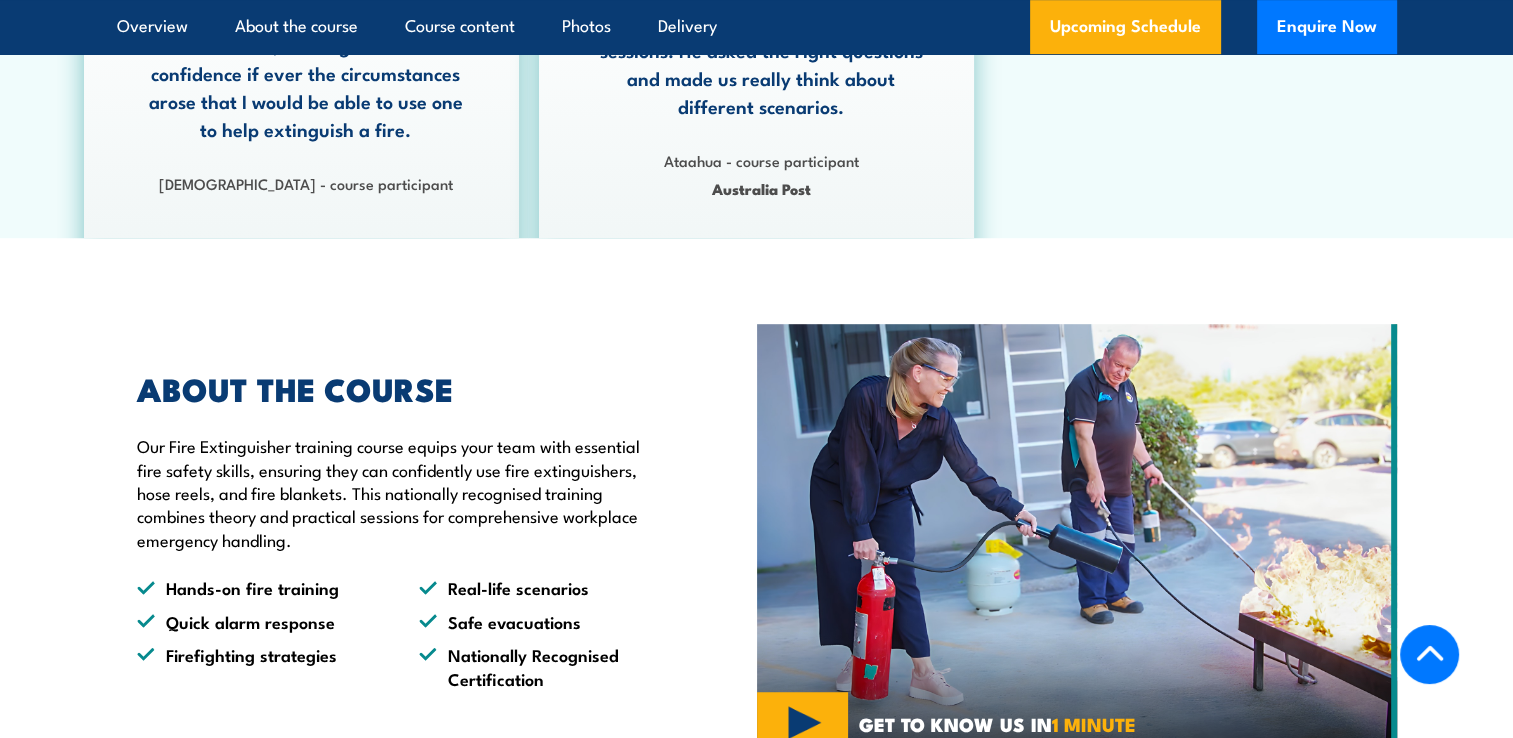 scroll, scrollTop: 1303, scrollLeft: 0, axis: vertical 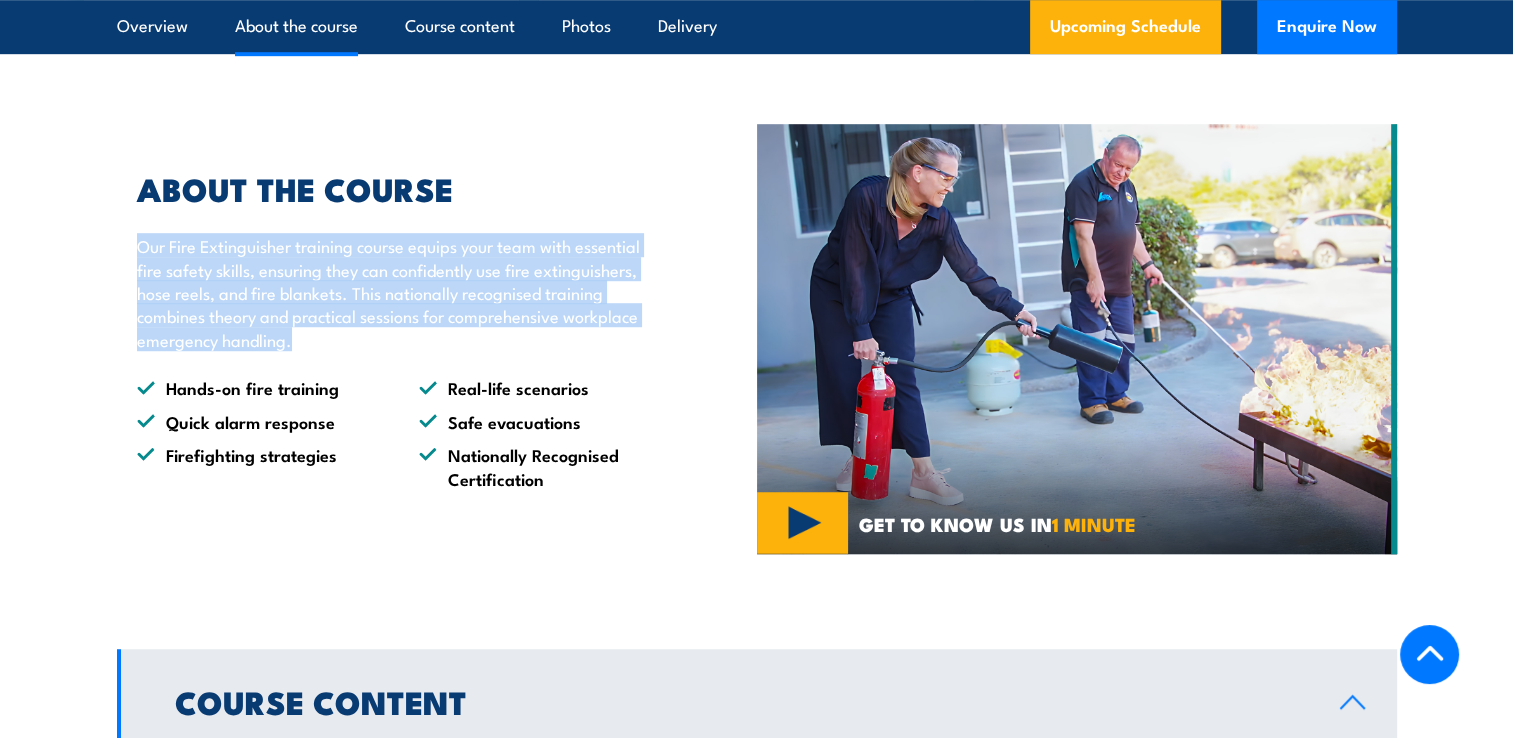 drag, startPoint x: 292, startPoint y: 346, endPoint x: 133, endPoint y: 248, distance: 186.77527 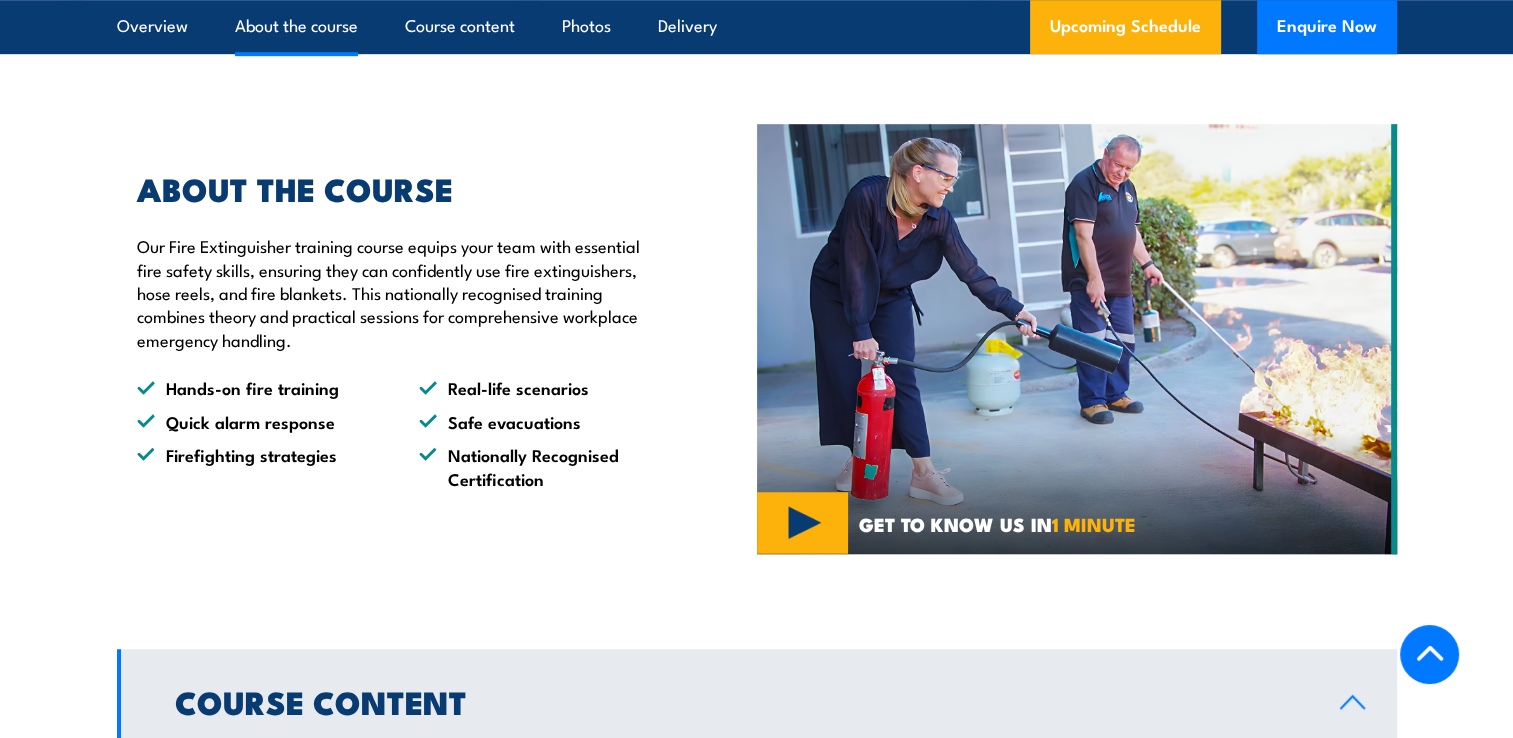 drag, startPoint x: 627, startPoint y: 490, endPoint x: 632, endPoint y: 501, distance: 12.083046 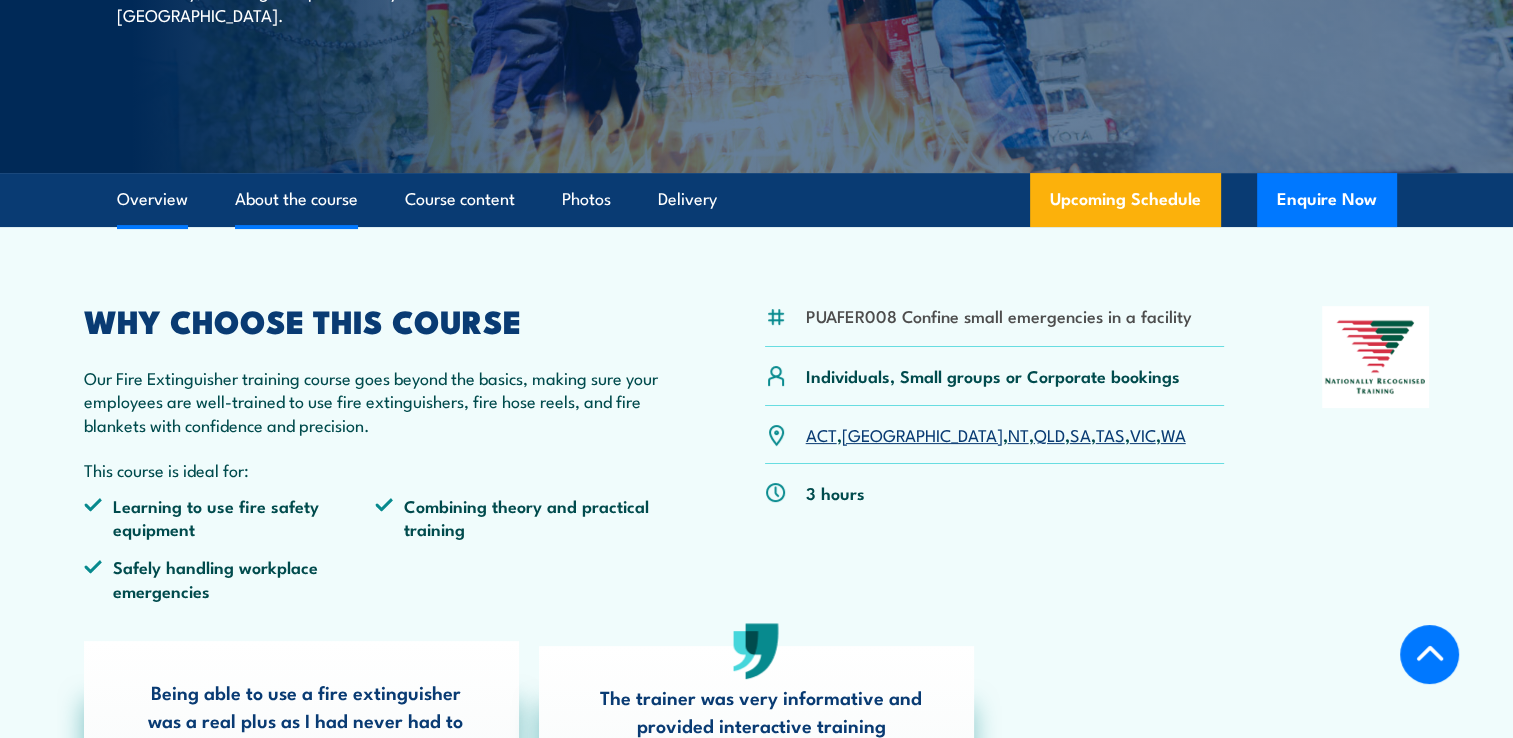 scroll, scrollTop: 503, scrollLeft: 0, axis: vertical 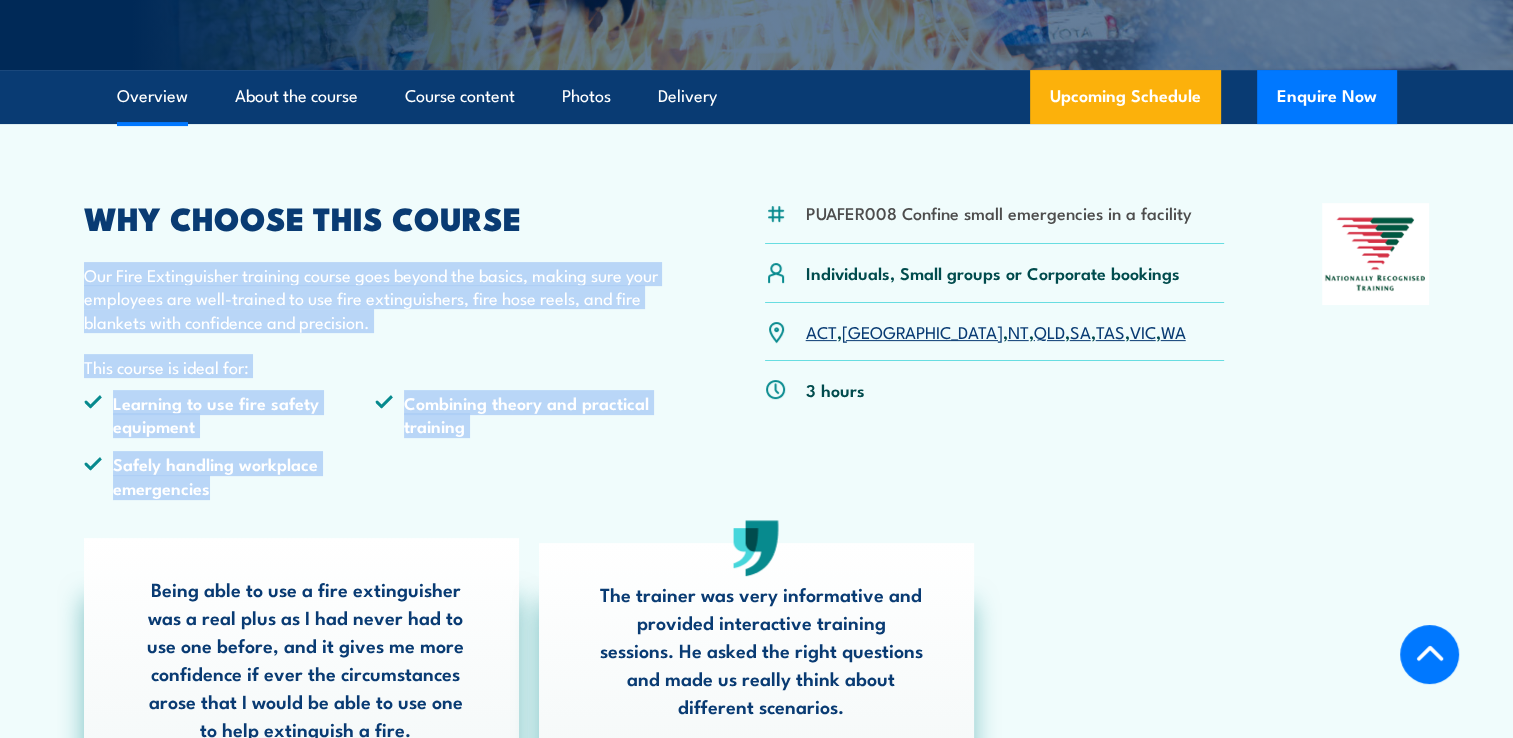 drag, startPoint x: 206, startPoint y: 491, endPoint x: 82, endPoint y: 274, distance: 249.93 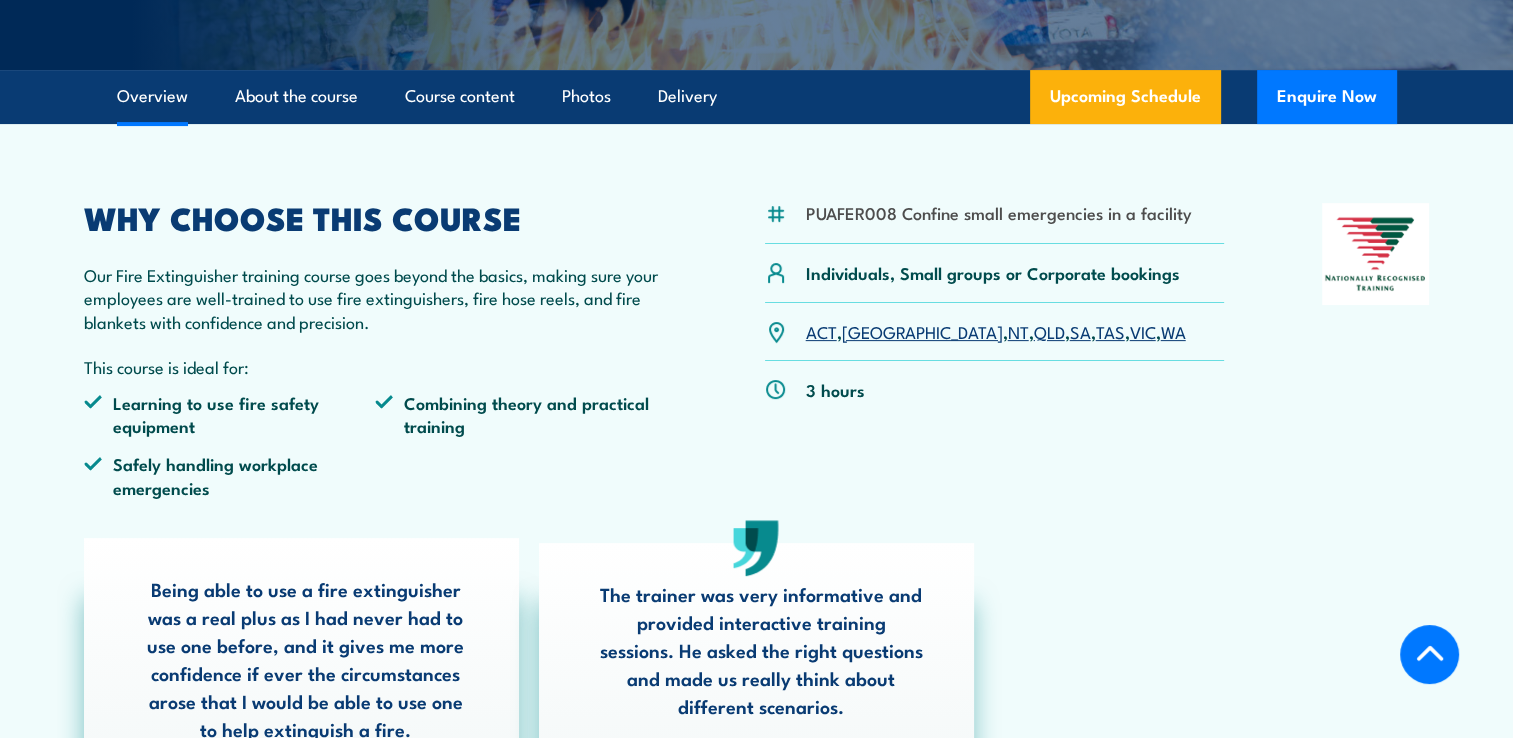 click on "PUAFER008 Confine small emergencies in a facility
Individuals, Small groups or Corporate bookings
3 hours" at bounding box center [757, 358] 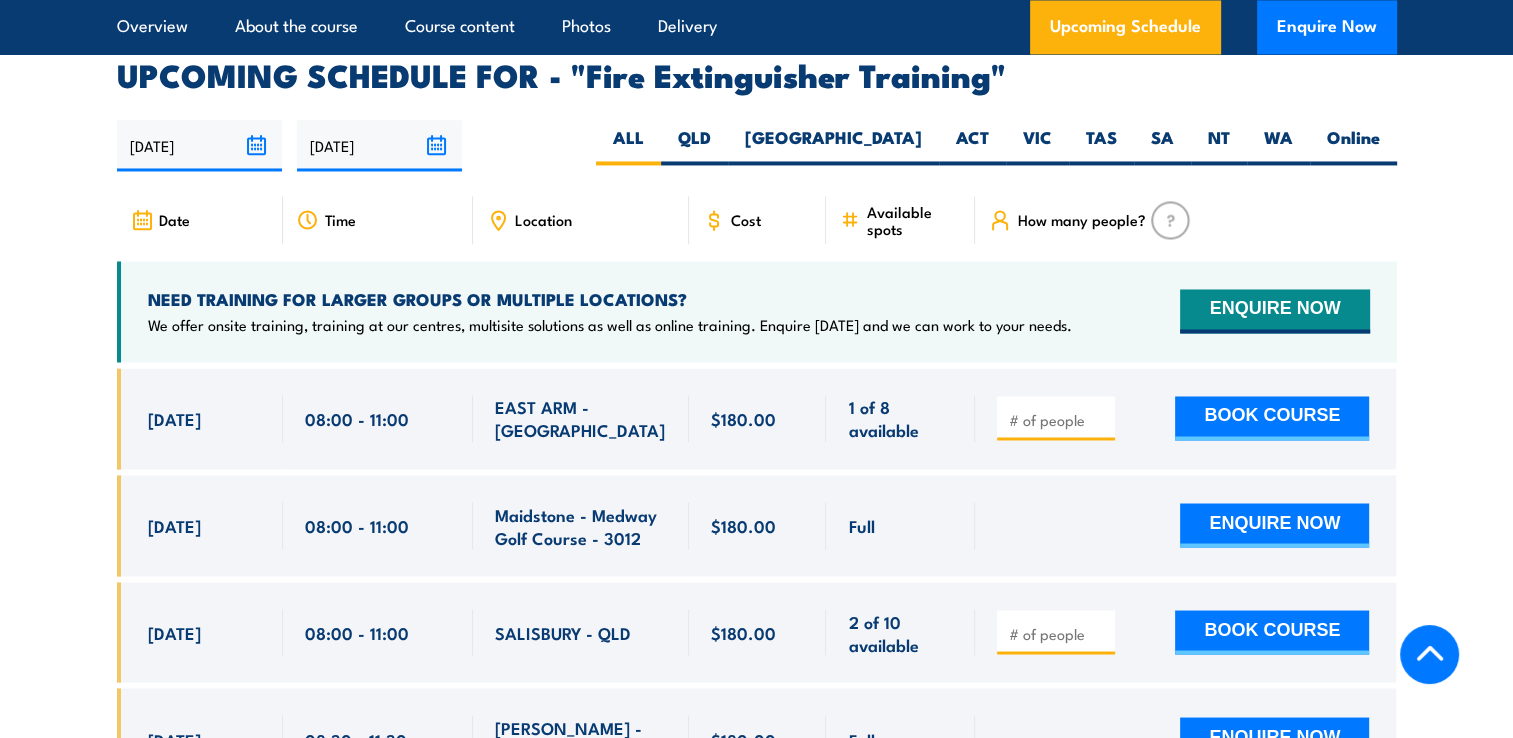 scroll, scrollTop: 3103, scrollLeft: 0, axis: vertical 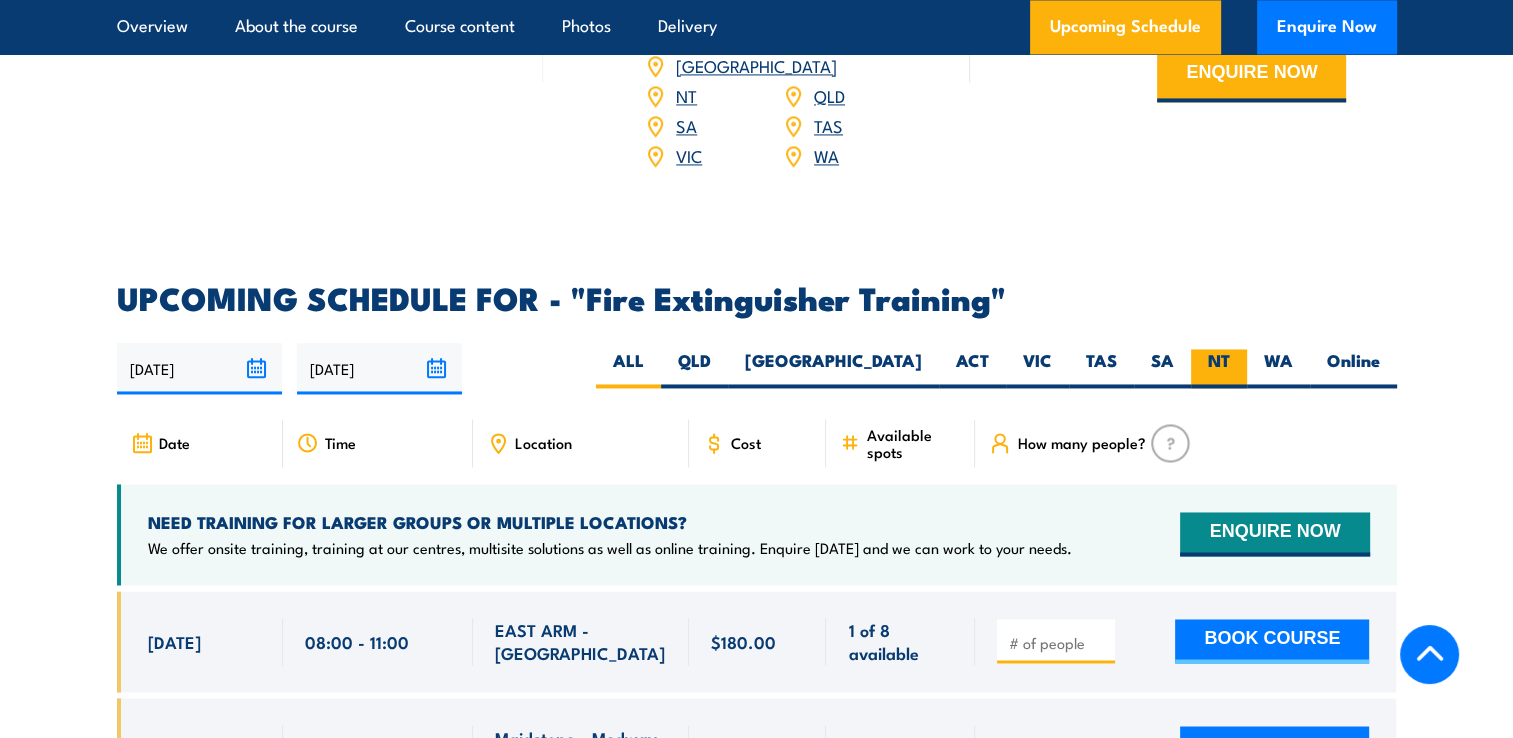 click on "NT" at bounding box center (1219, 368) 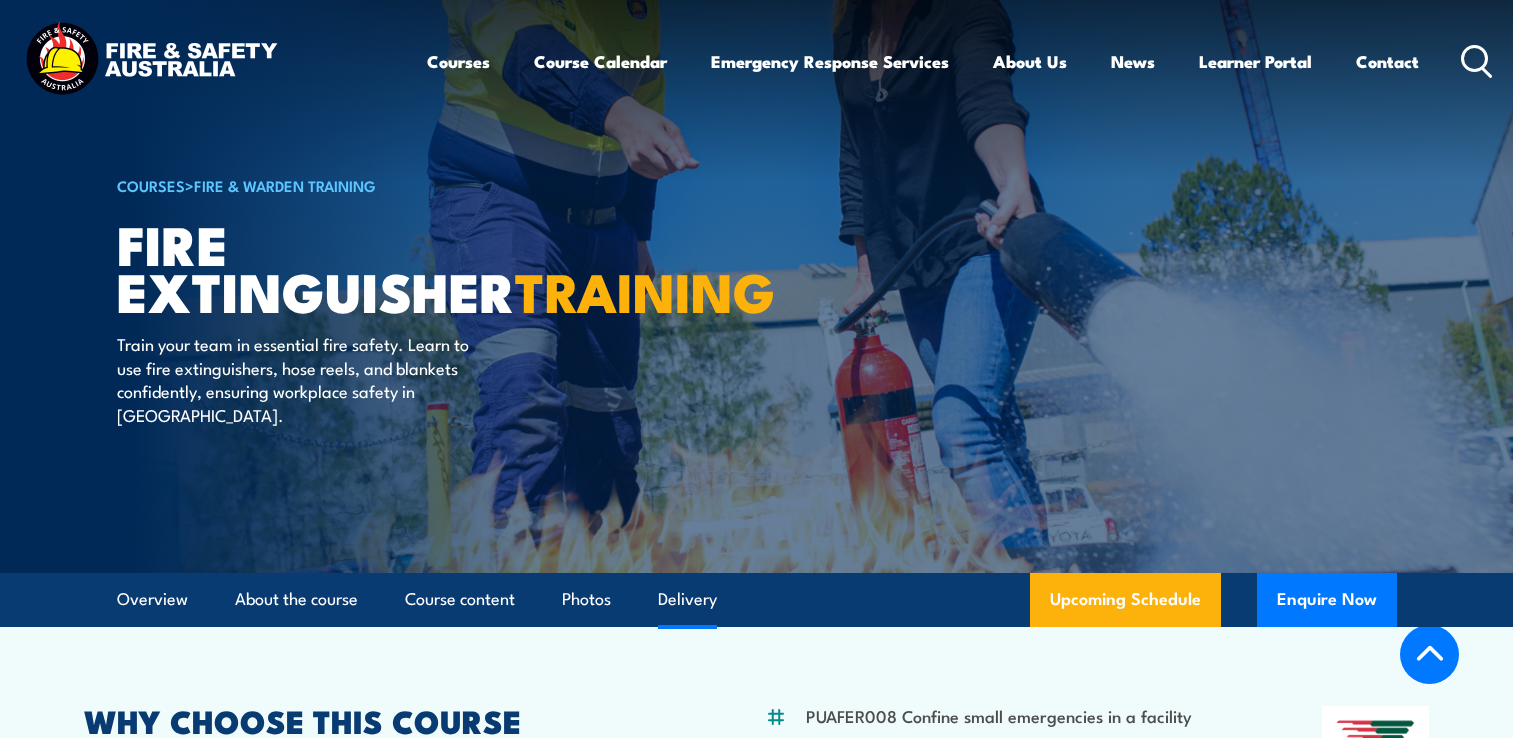 scroll, scrollTop: 3322, scrollLeft: 0, axis: vertical 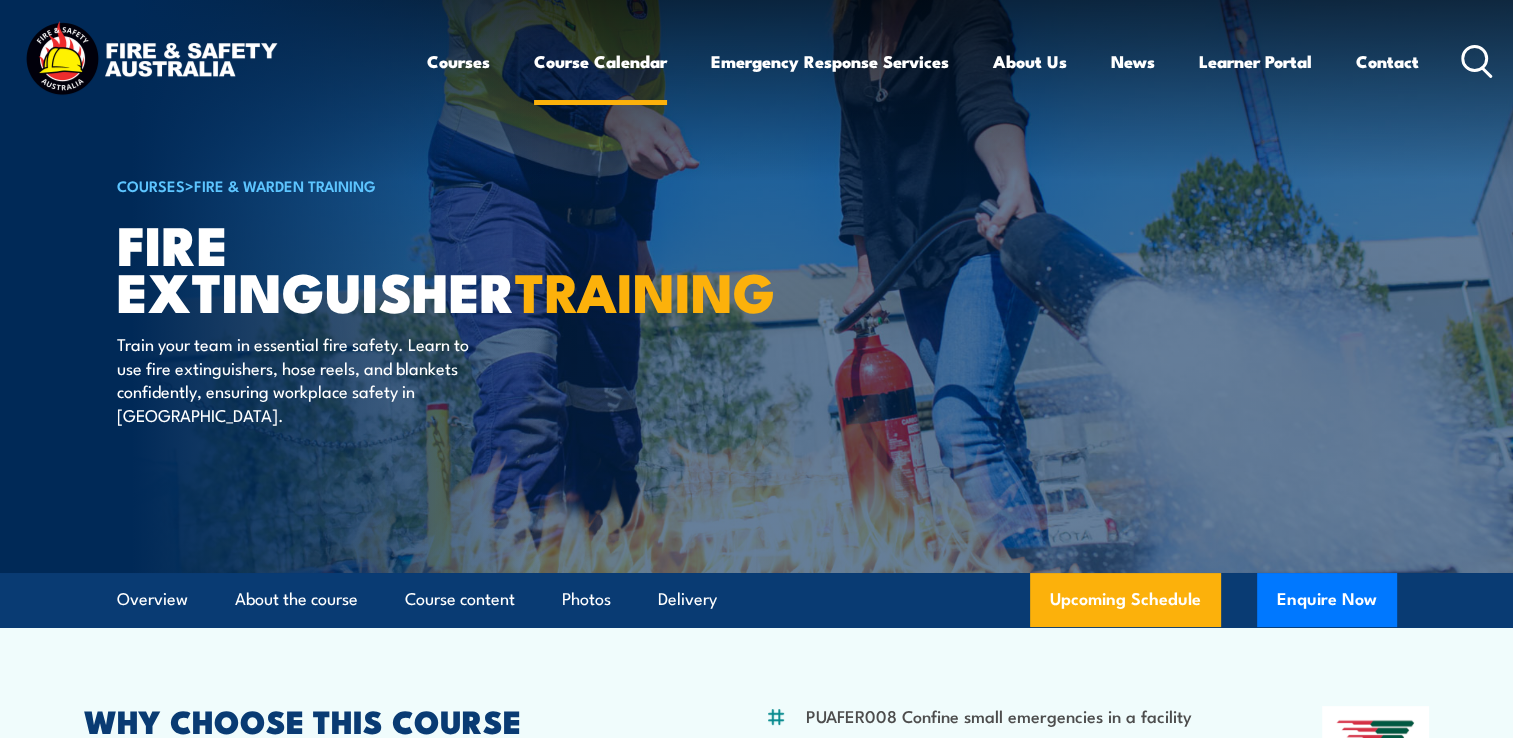 click on "Course Calendar" at bounding box center (600, 61) 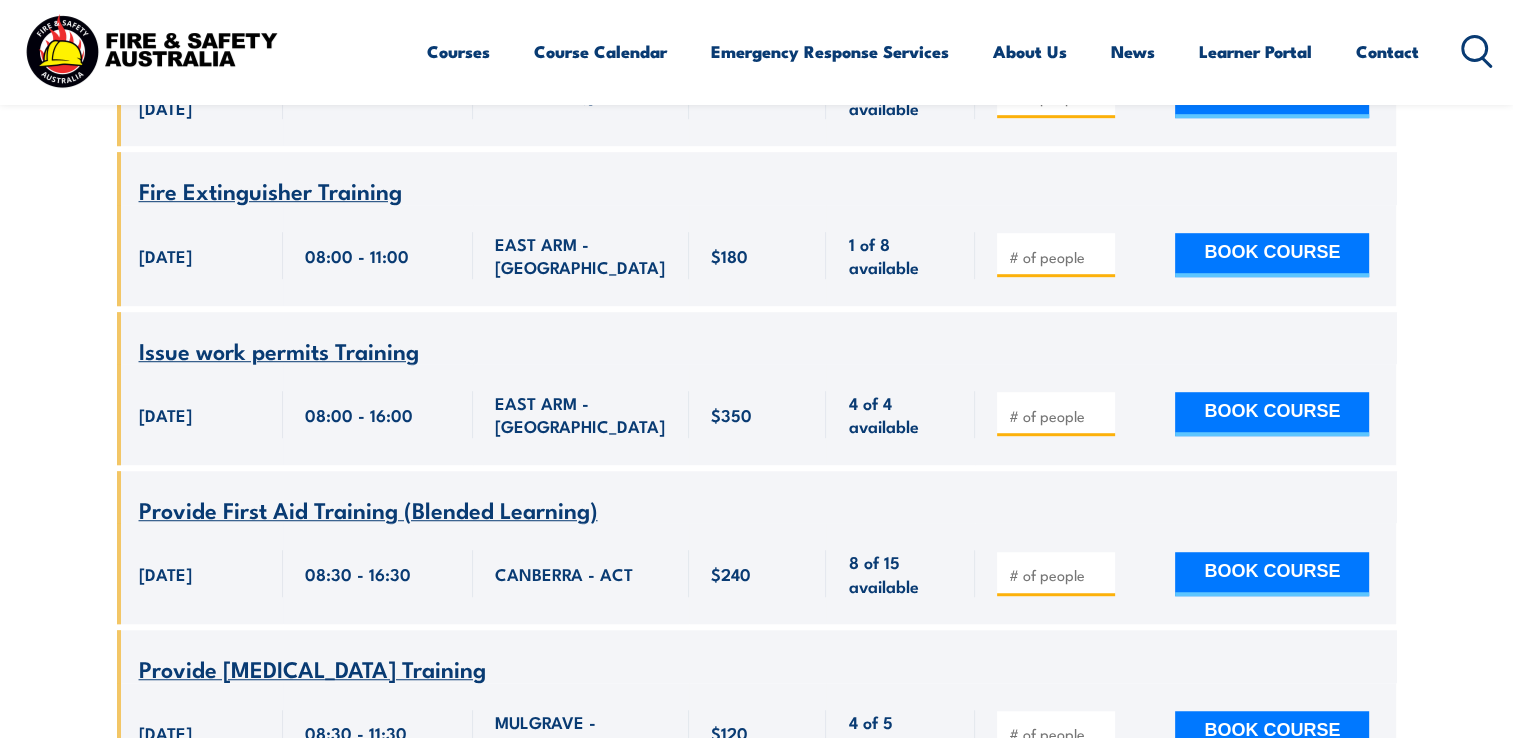 scroll, scrollTop: 1900, scrollLeft: 0, axis: vertical 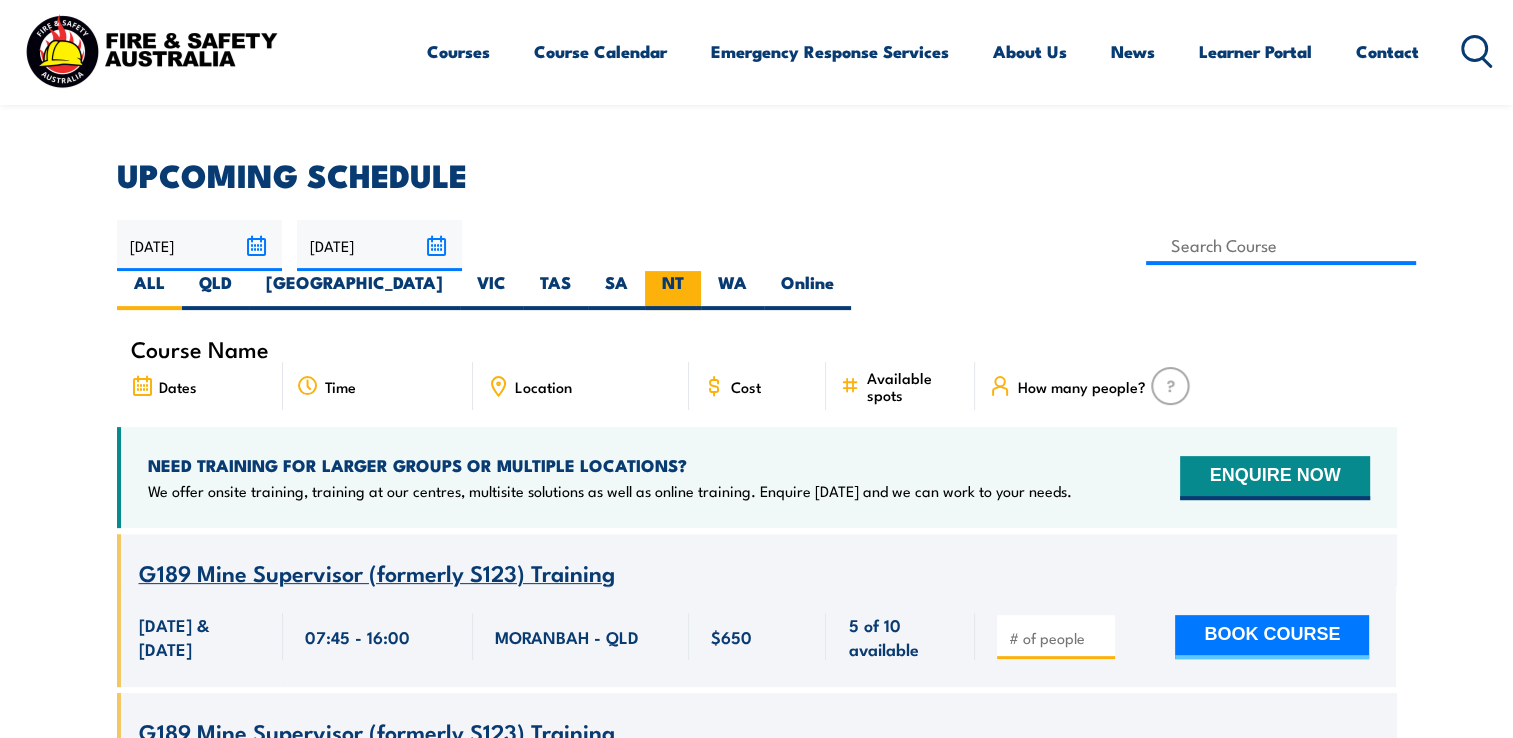 click on "NT" at bounding box center [673, 290] 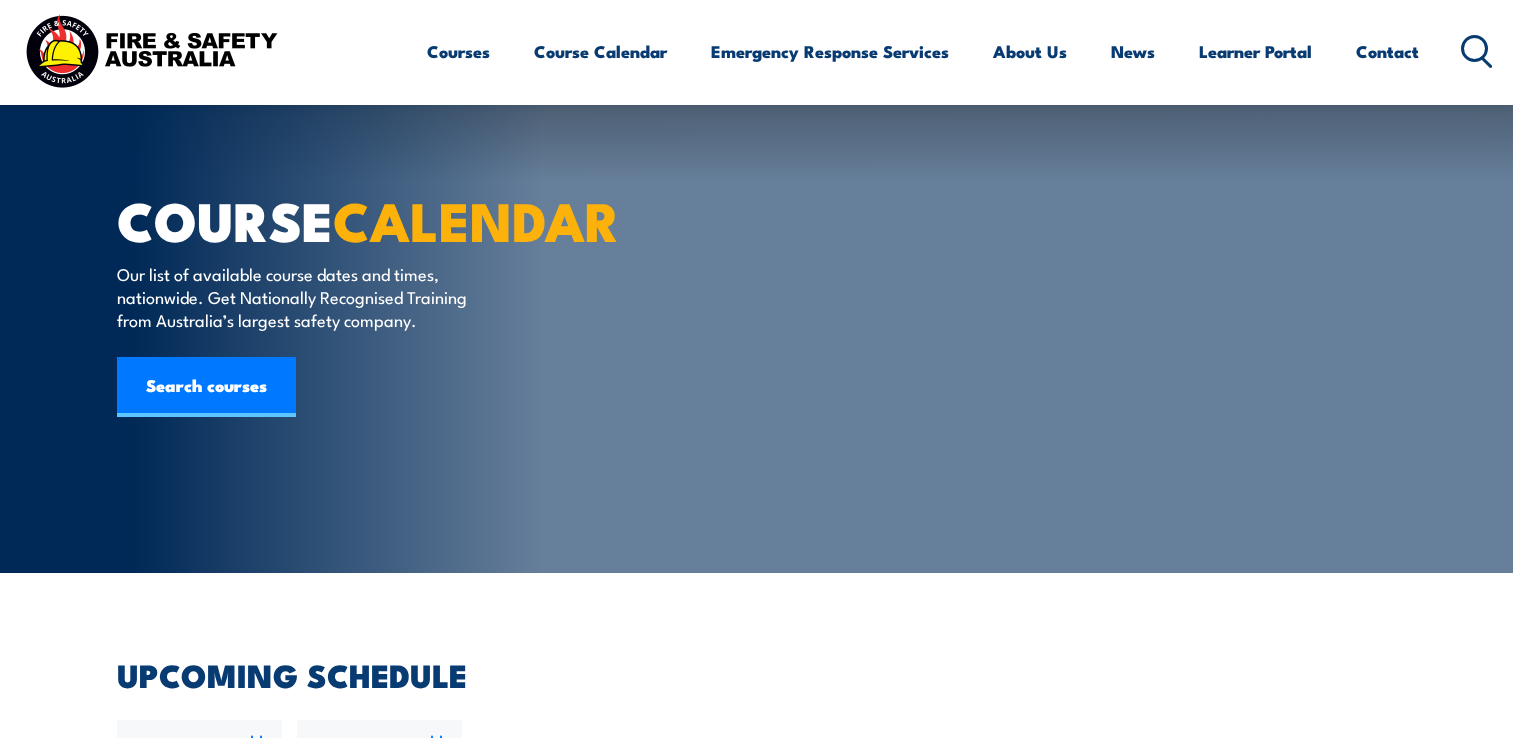 scroll, scrollTop: 659, scrollLeft: 0, axis: vertical 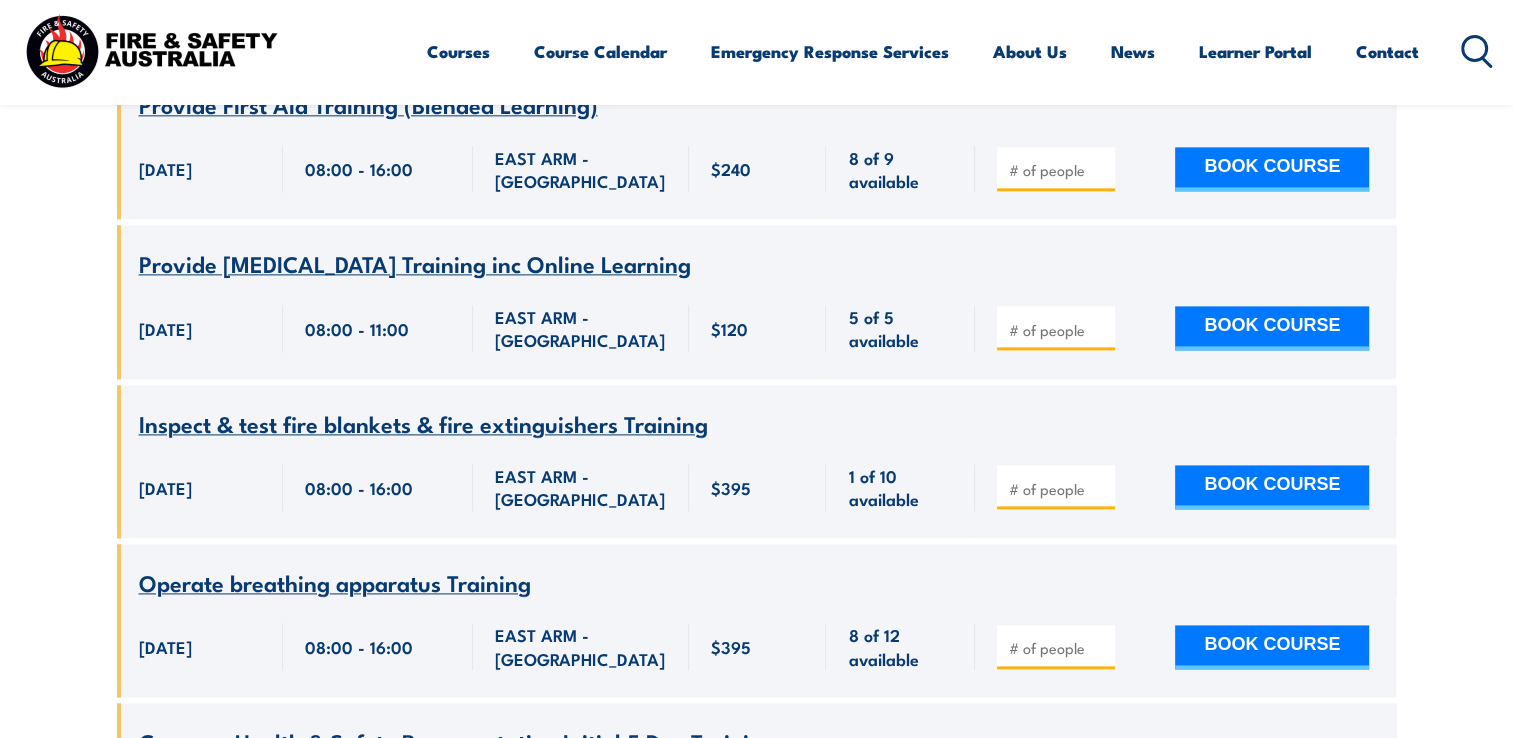 click on "Inspect & test fire blankets & fire extinguishers Training" at bounding box center (423, 423) 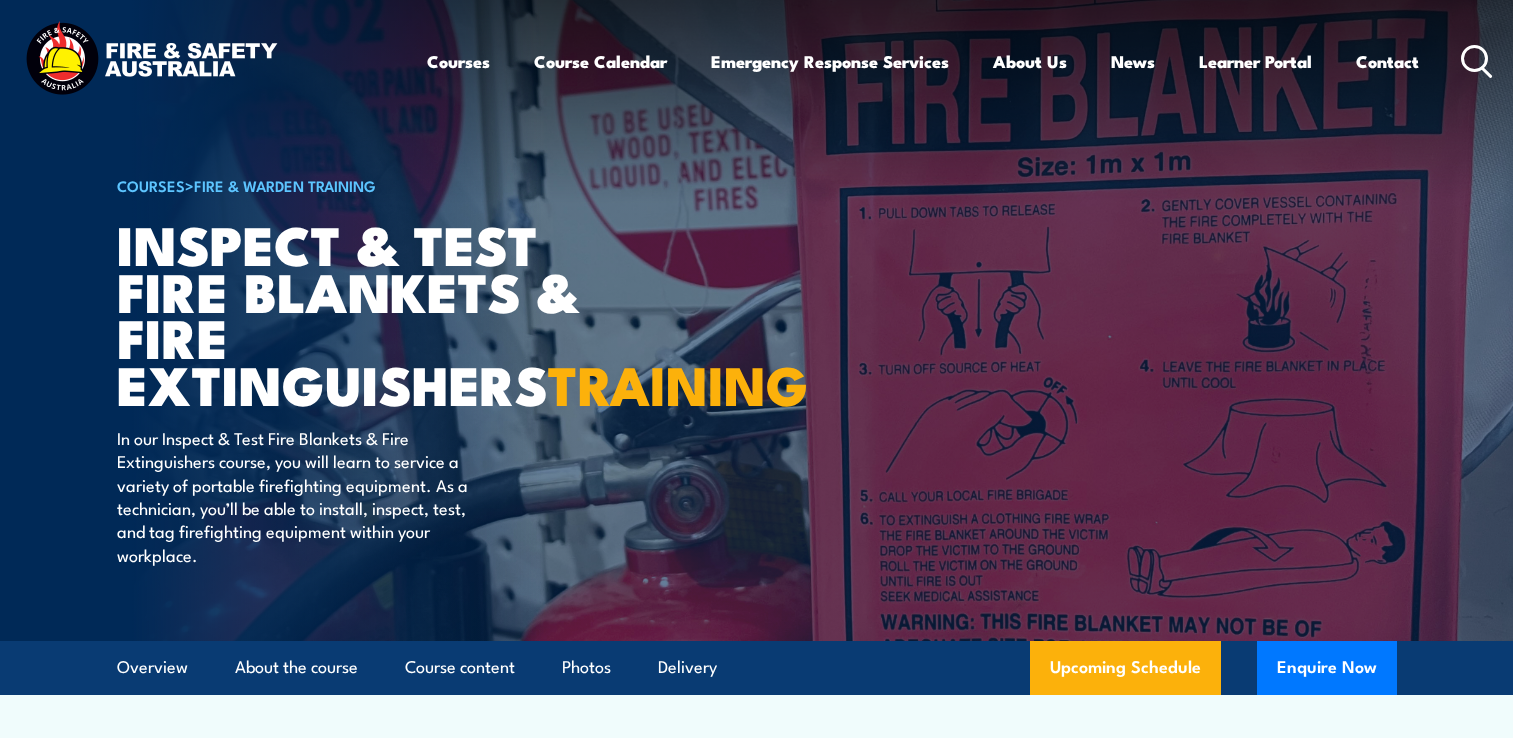 scroll, scrollTop: 0, scrollLeft: 0, axis: both 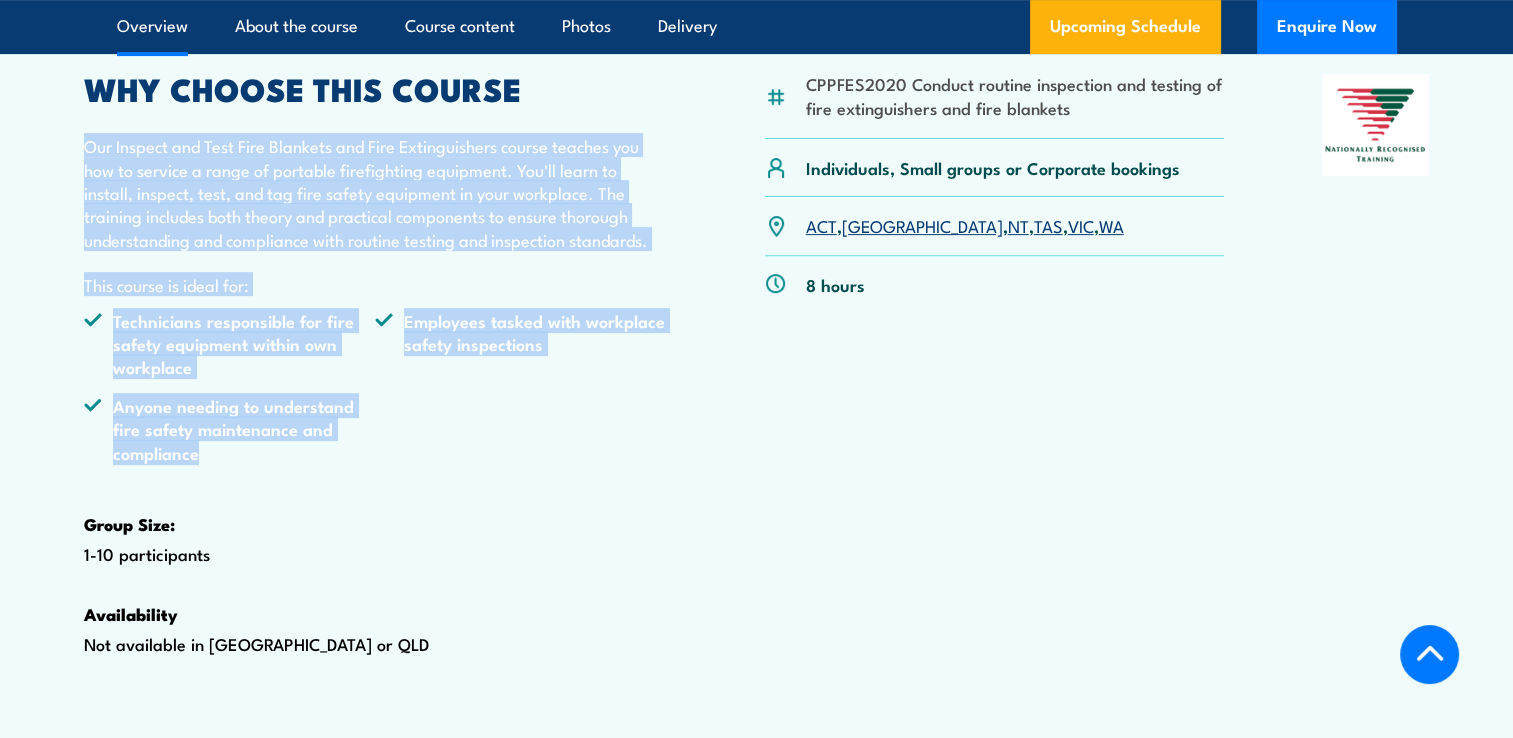 drag, startPoint x: 212, startPoint y: 502, endPoint x: 68, endPoint y: 187, distance: 346.35385 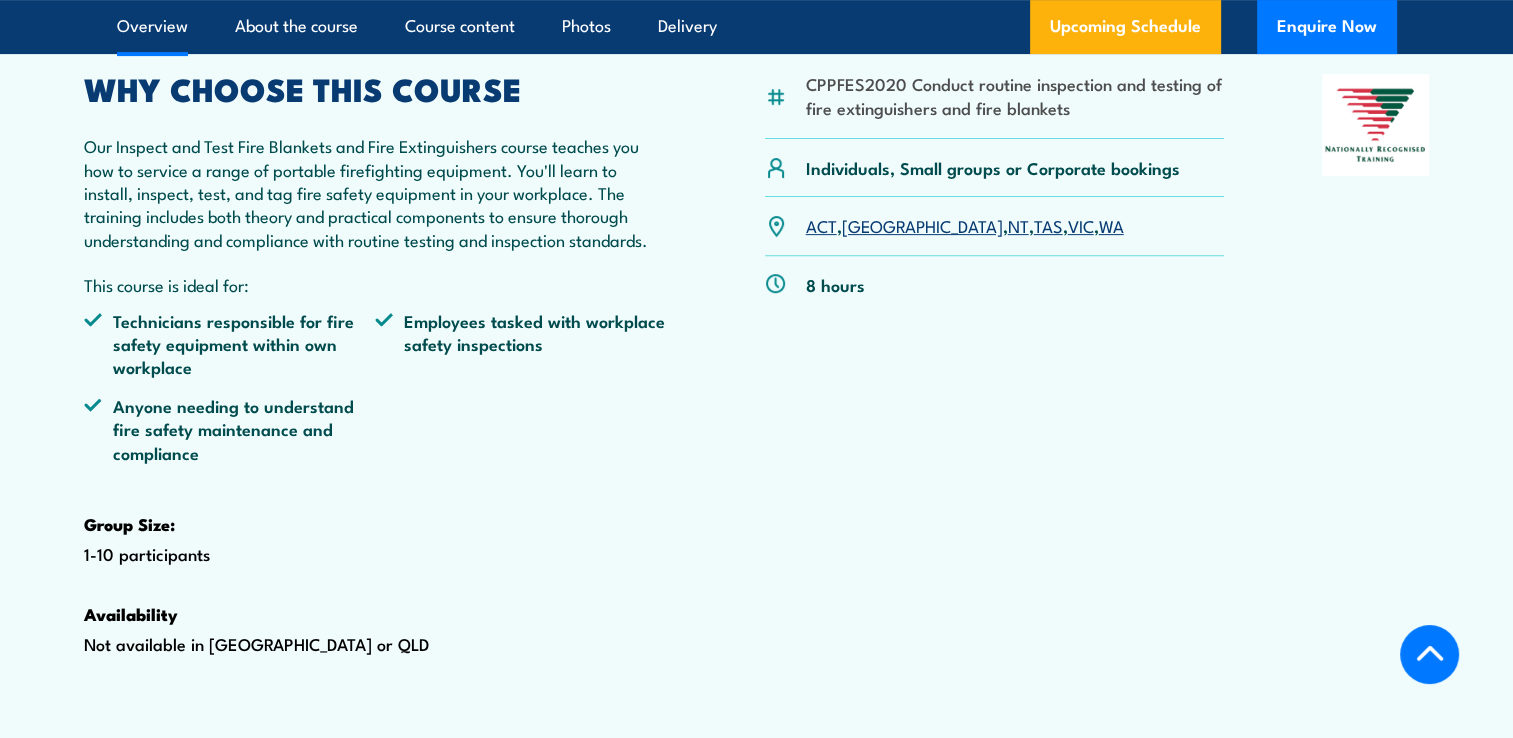 click on "CPPFES2020 Conduct routine inspection and testing of fire extinguishers and fire blankets
Individuals, Small groups or Corporate bookings" at bounding box center (757, 396) 